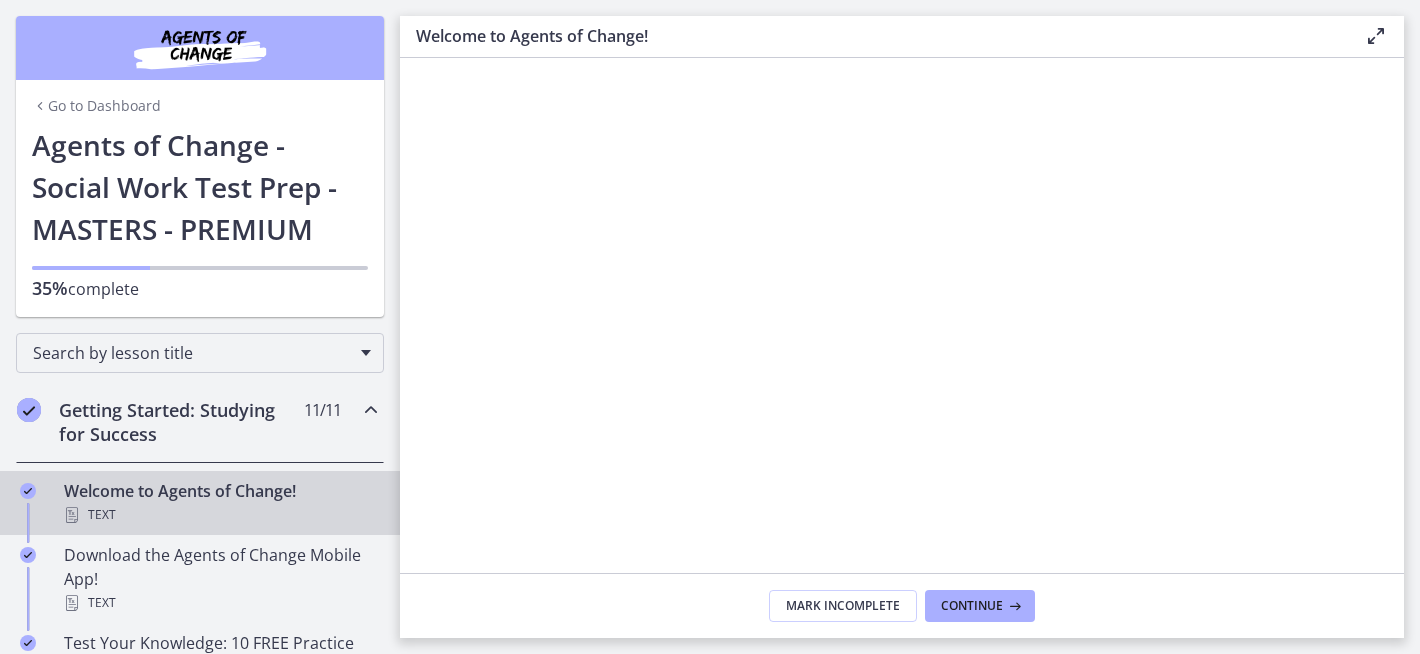 scroll, scrollTop: 0, scrollLeft: 0, axis: both 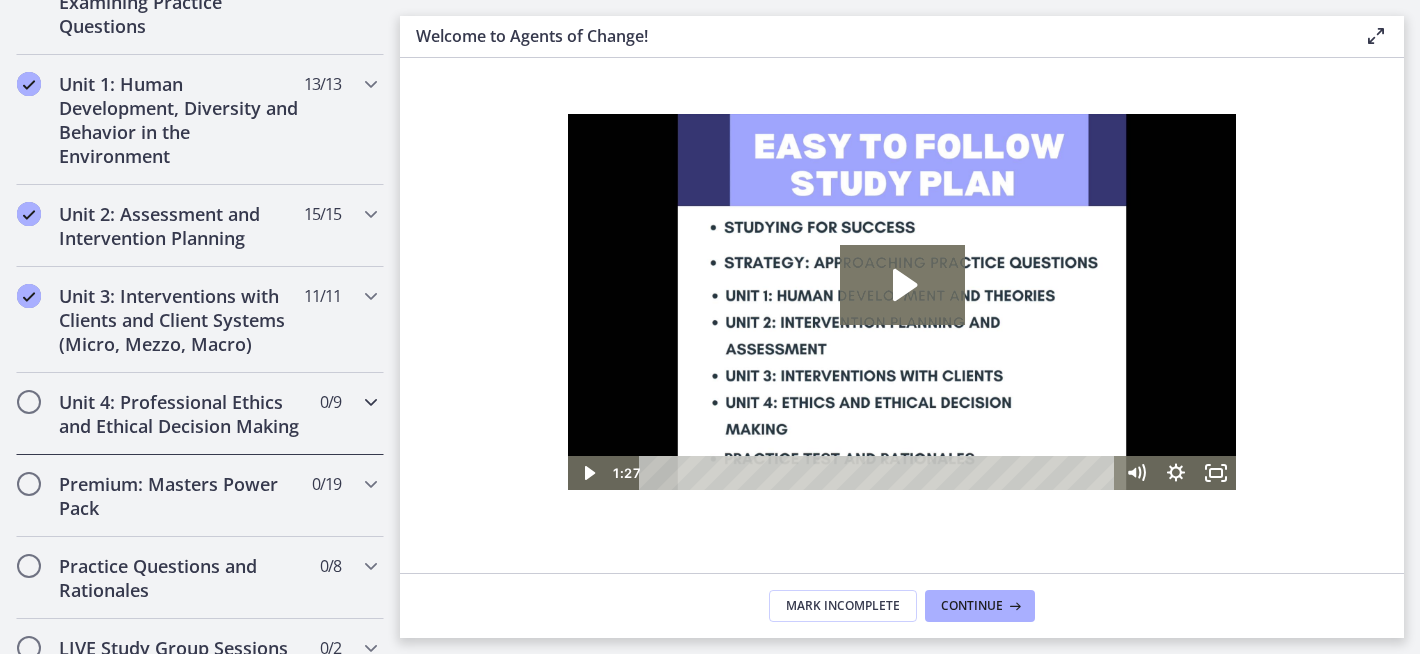 click at bounding box center (371, 402) 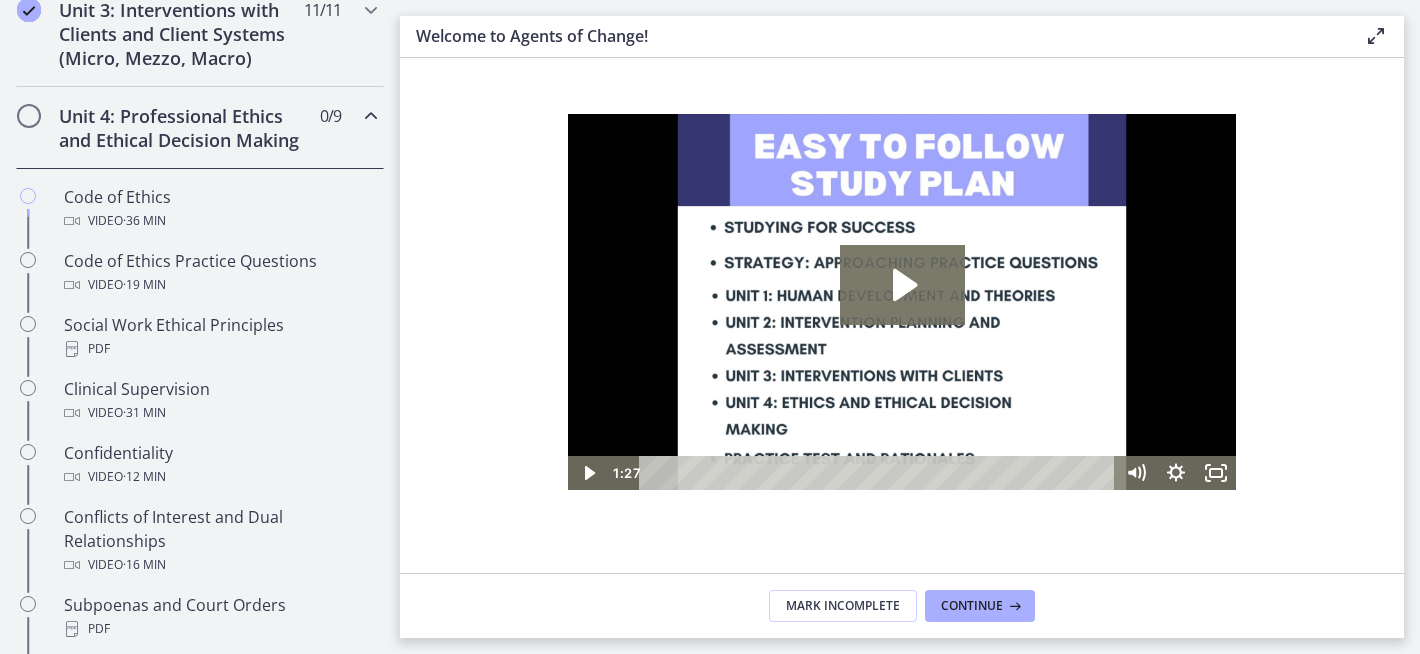scroll, scrollTop: 847, scrollLeft: 0, axis: vertical 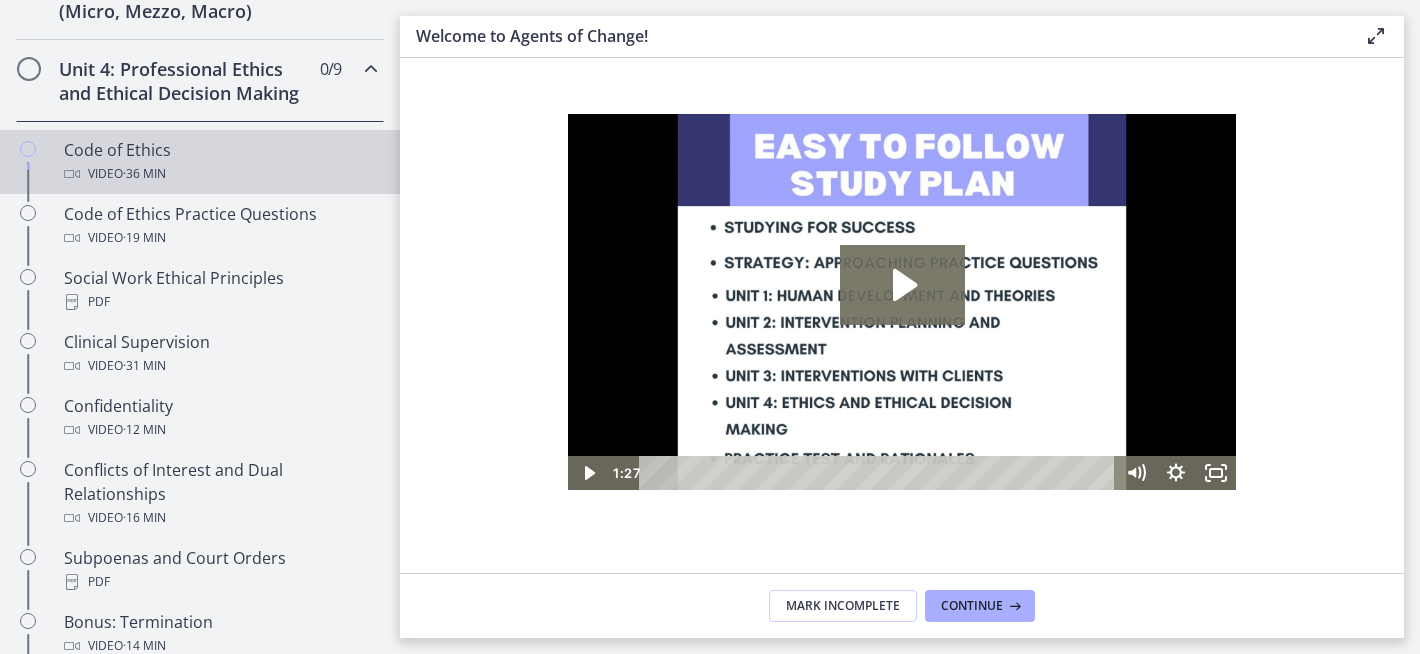 drag, startPoint x: 171, startPoint y: 185, endPoint x: 222, endPoint y: 202, distance: 53.75872 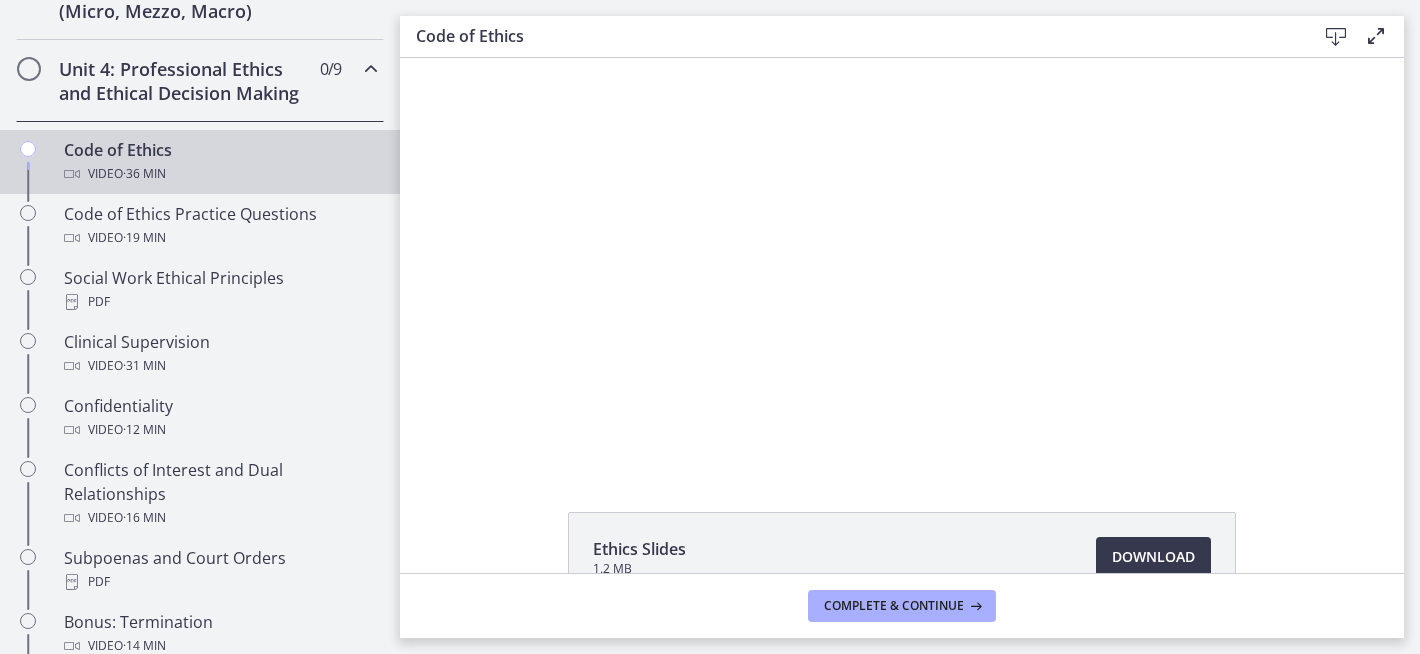 scroll, scrollTop: 0, scrollLeft: 0, axis: both 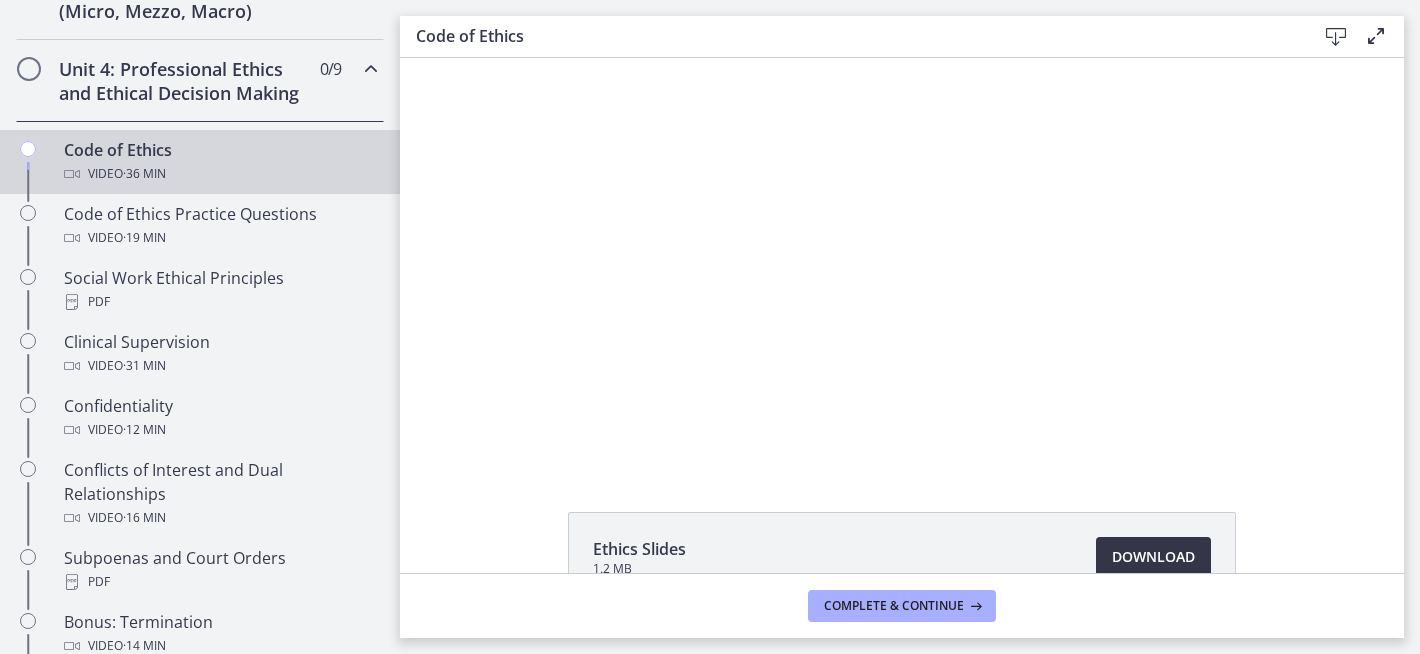 click on "Download
Opens in a new window" at bounding box center (1153, 557) 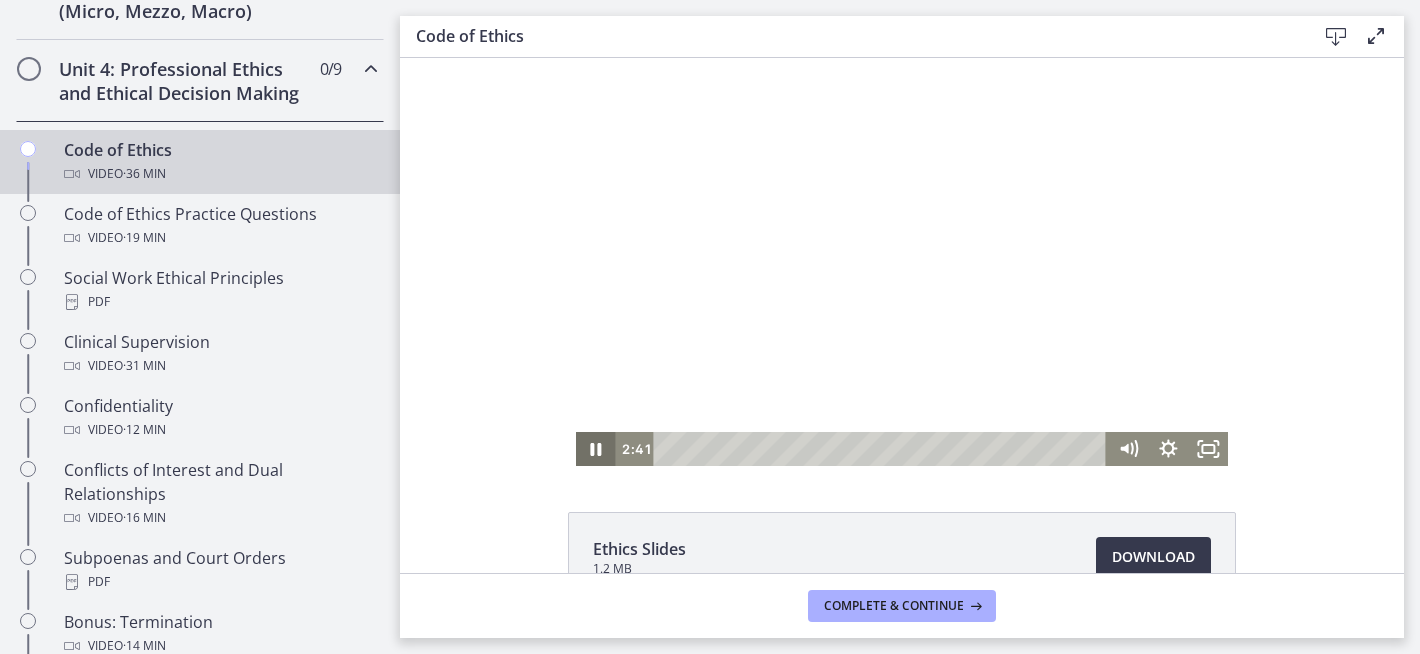 click 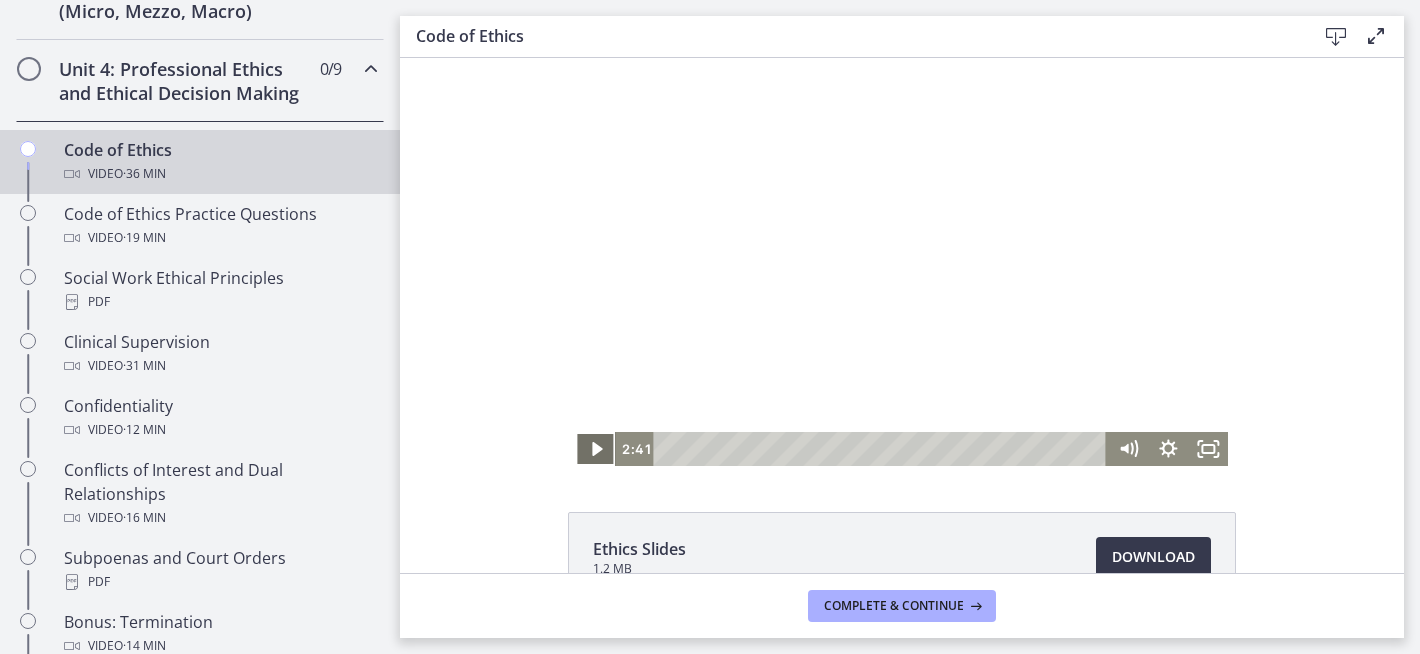 click 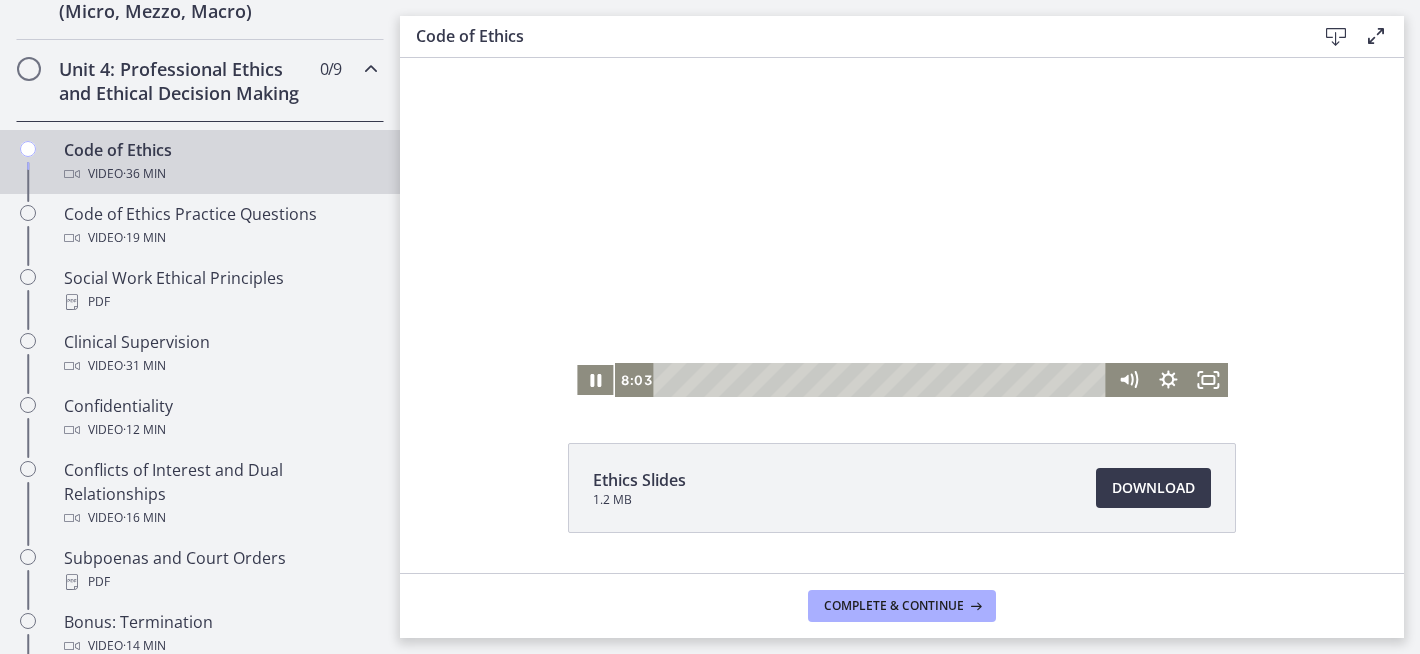 scroll, scrollTop: 0, scrollLeft: 0, axis: both 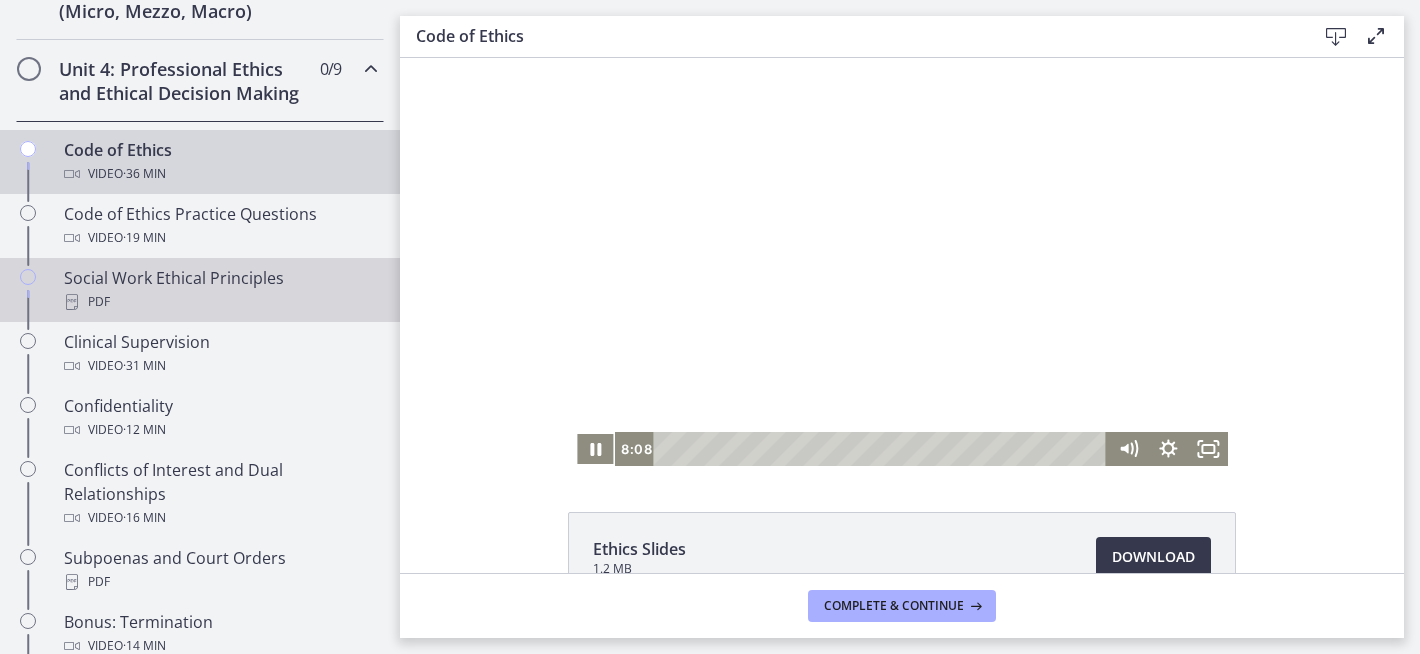 click on "Social Work Ethical Principles
PDF" at bounding box center (220, 290) 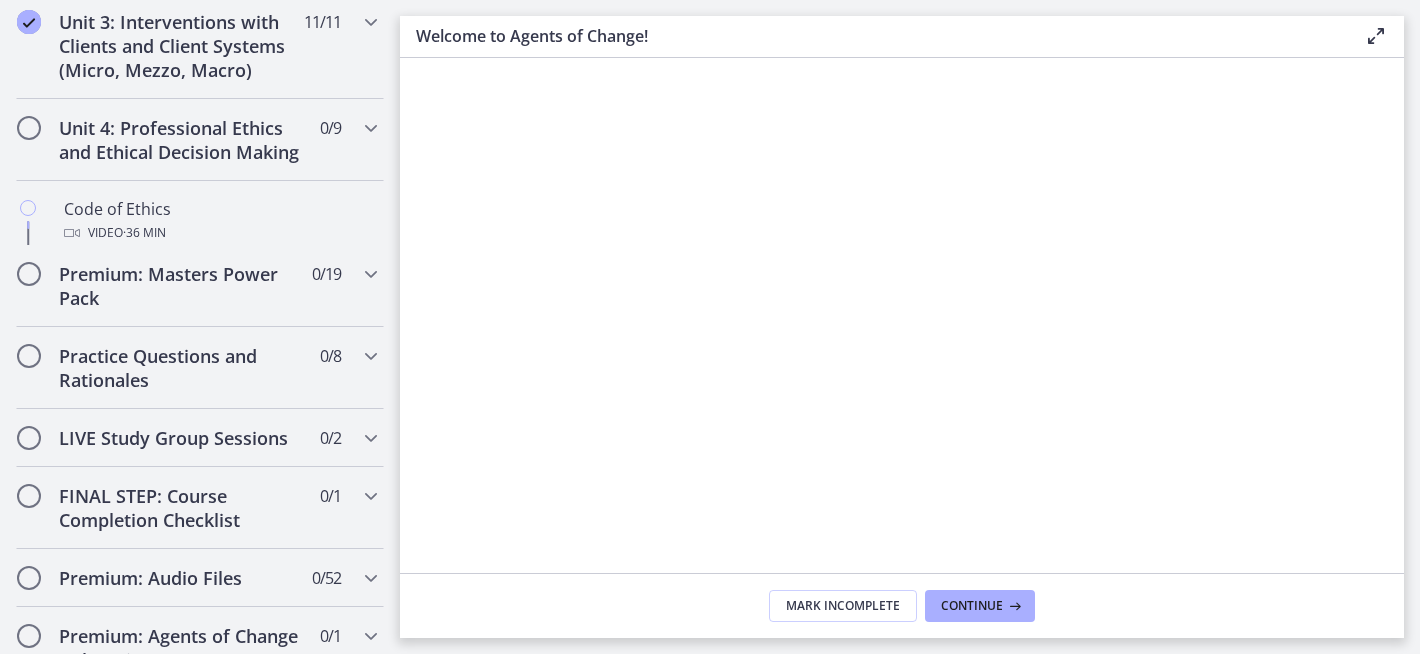 scroll, scrollTop: 1639, scrollLeft: 0, axis: vertical 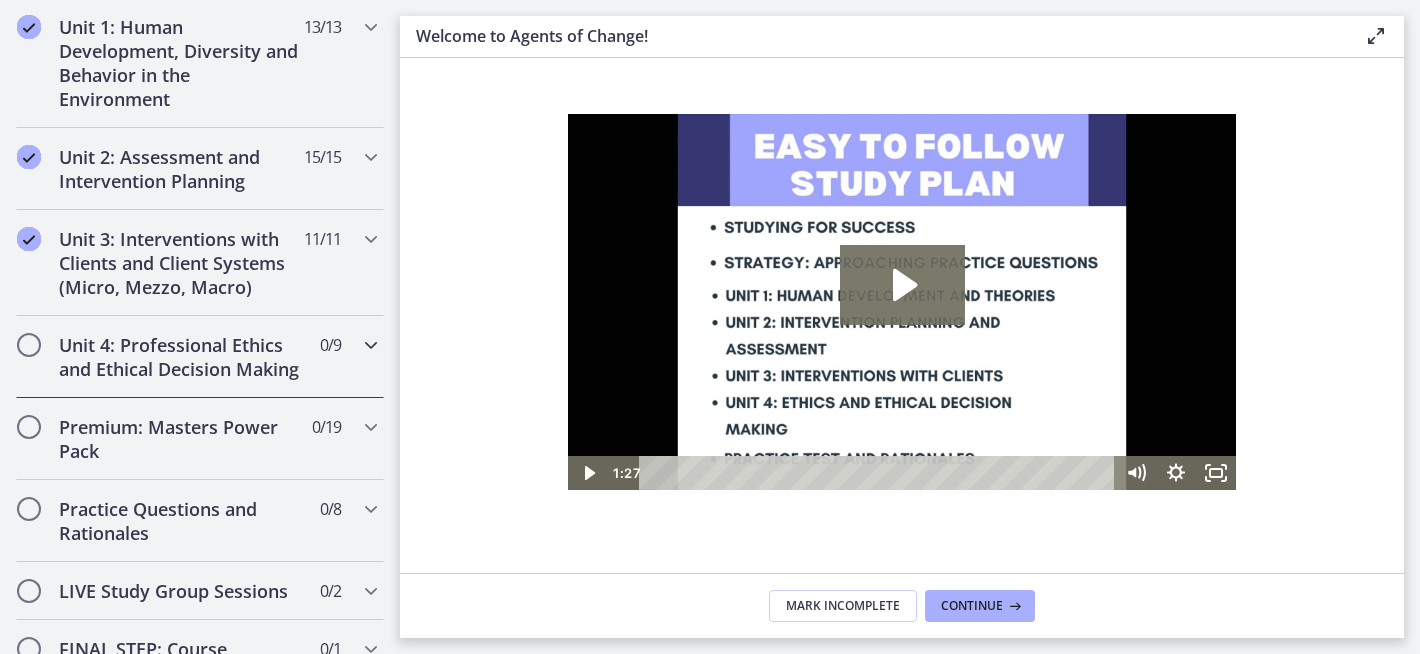 click at bounding box center [371, 345] 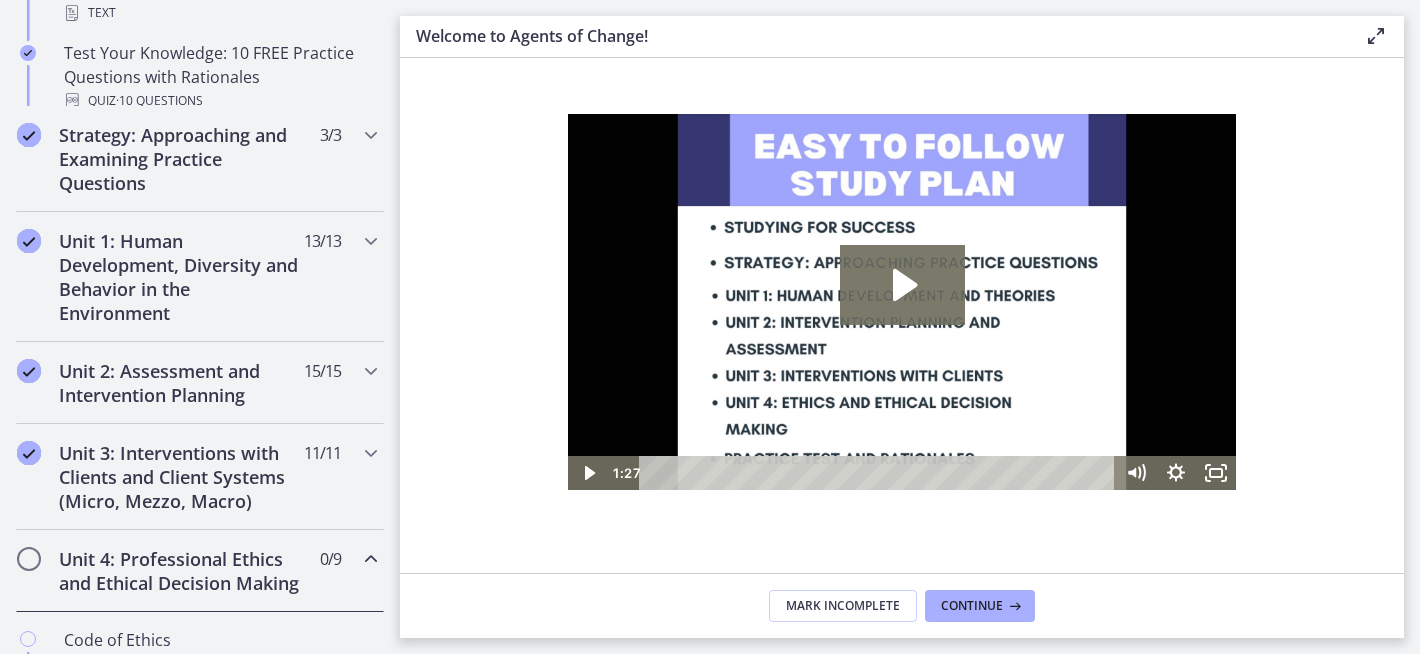 scroll, scrollTop: 571, scrollLeft: 0, axis: vertical 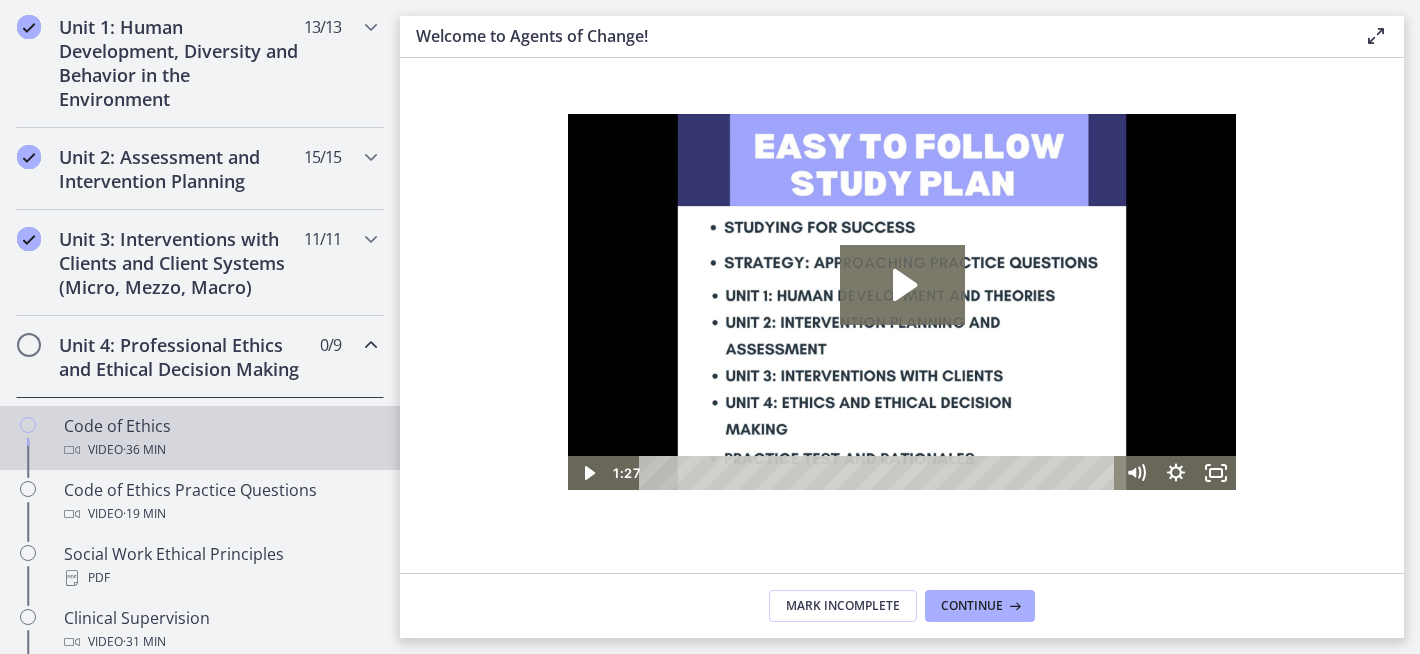 click on "·  36 min" at bounding box center [144, 450] 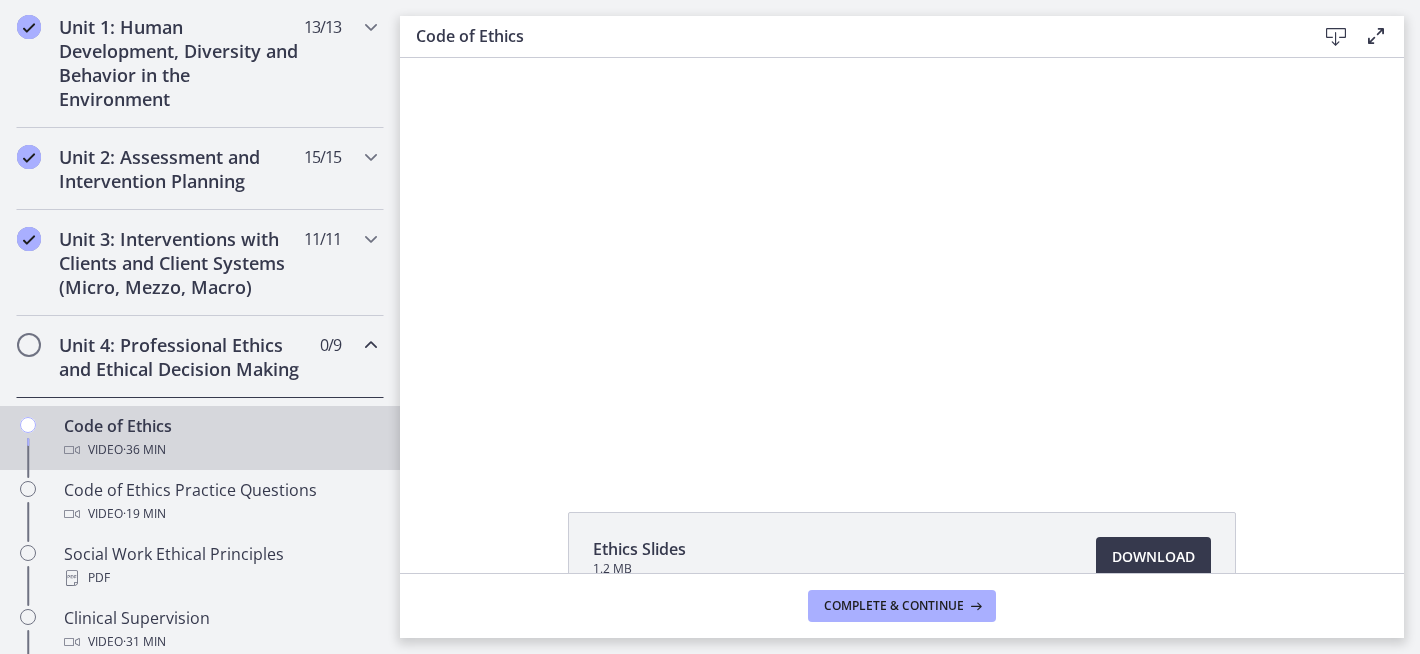 scroll, scrollTop: 0, scrollLeft: 0, axis: both 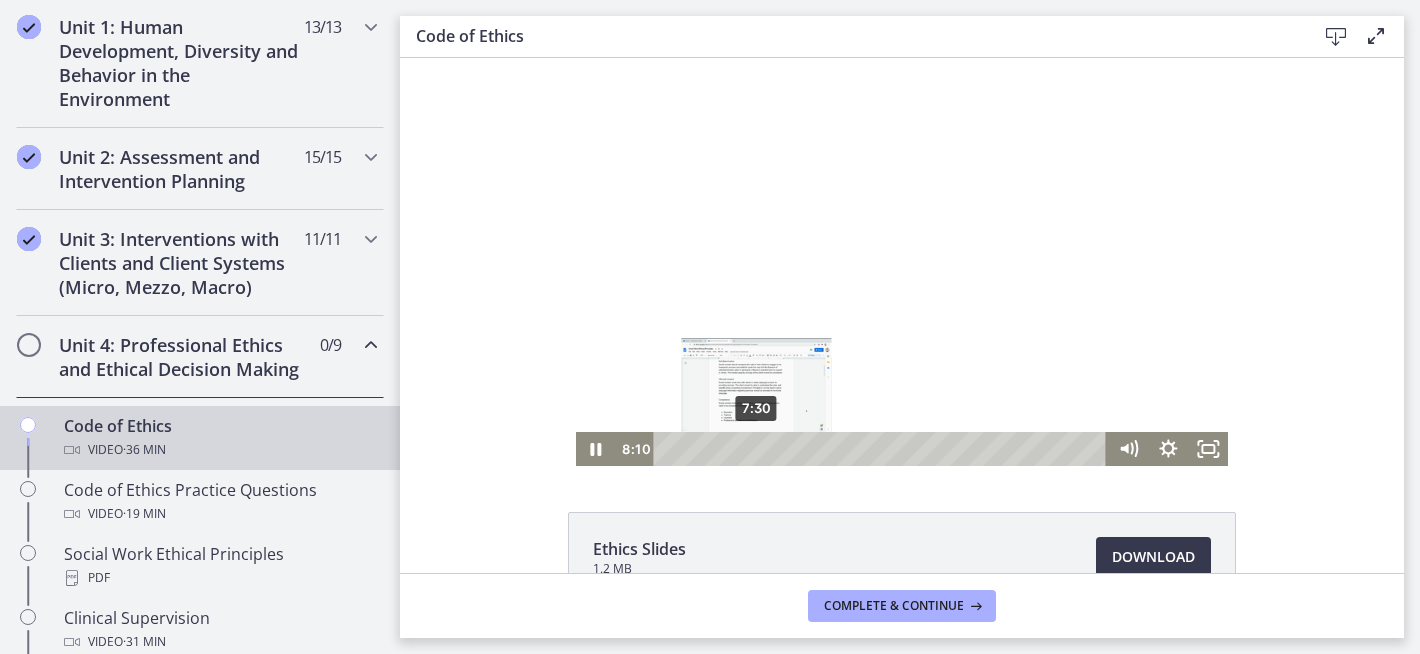 click on "7:30" at bounding box center (883, 449) 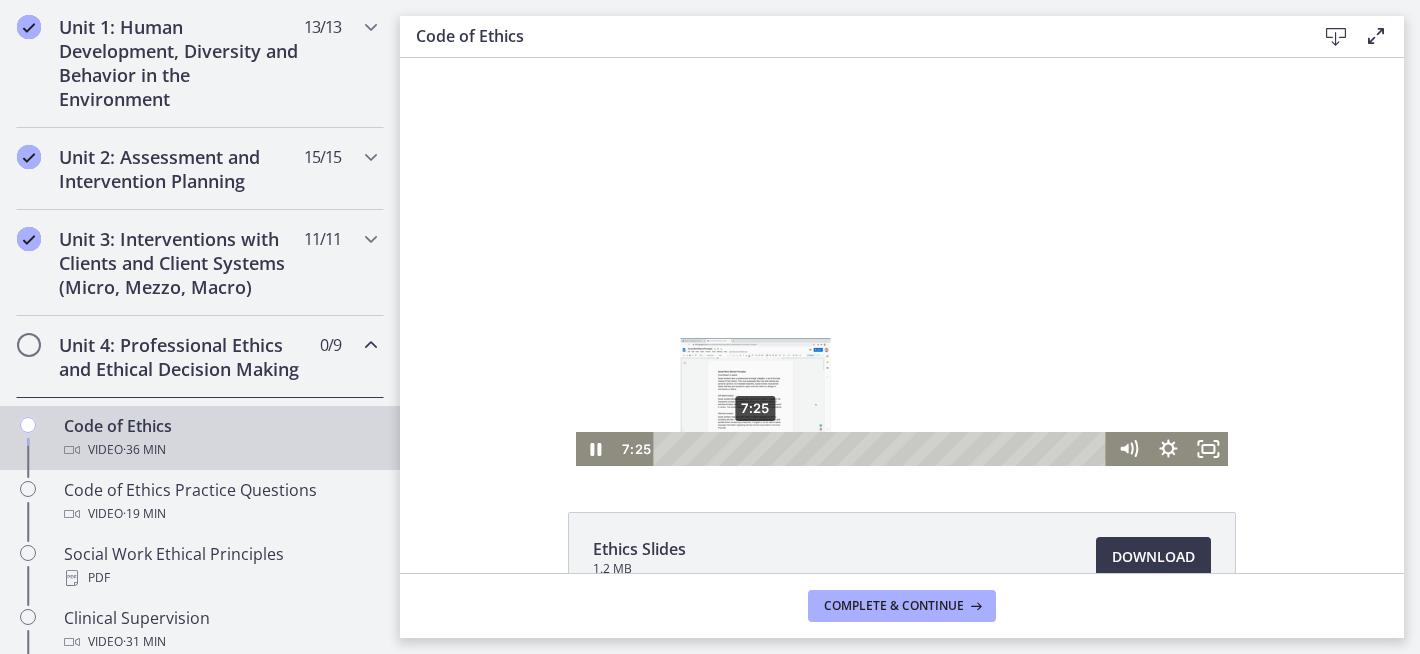 click at bounding box center (754, 448) 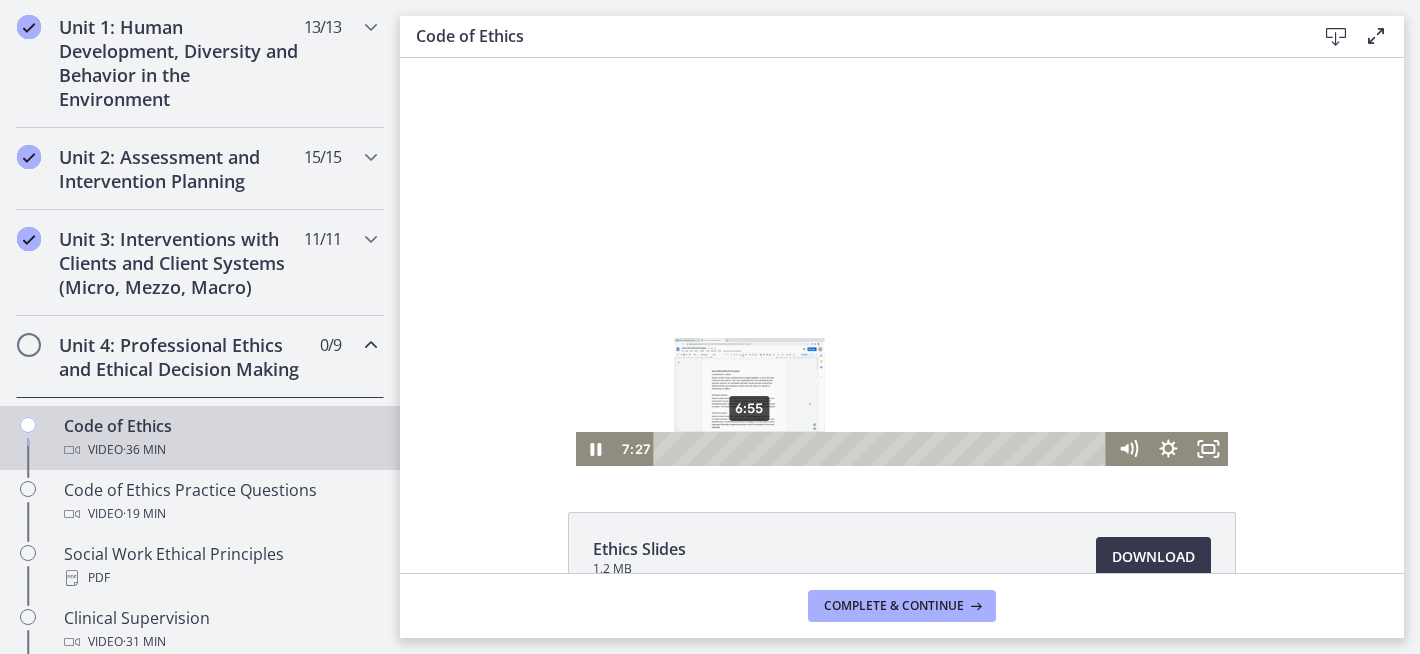 click at bounding box center (755, 448) 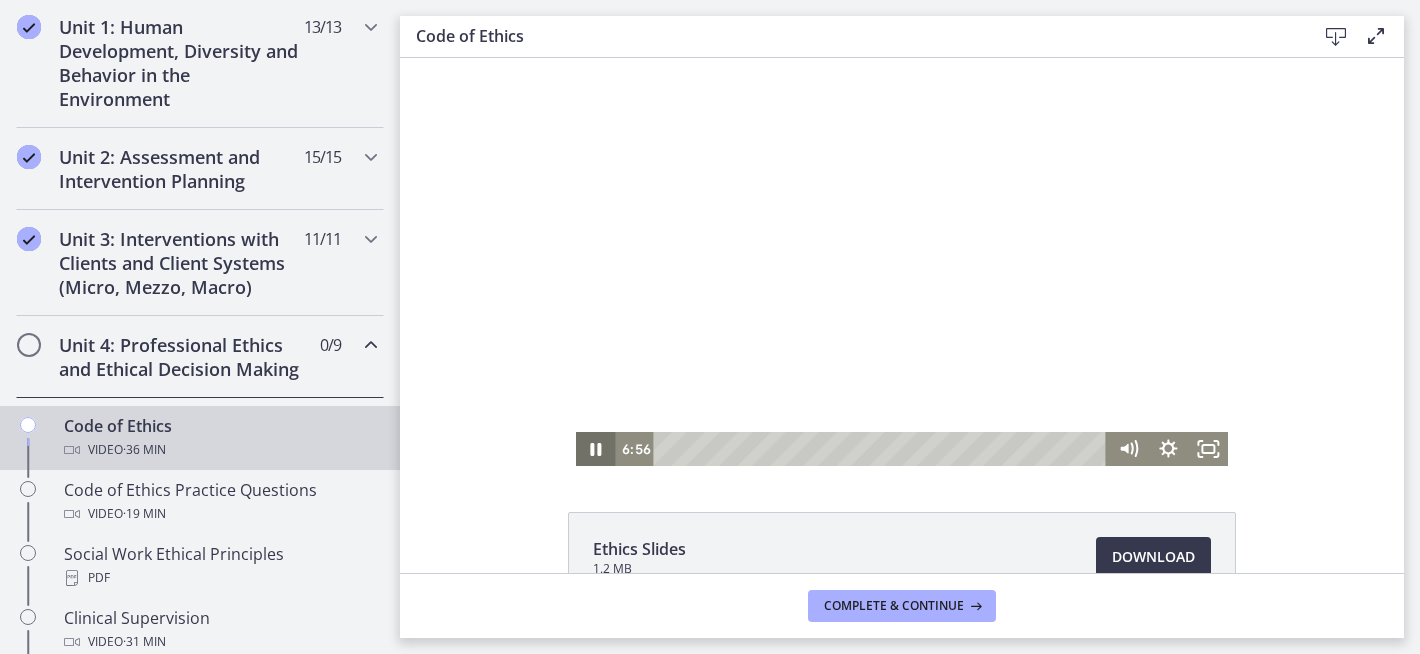 click 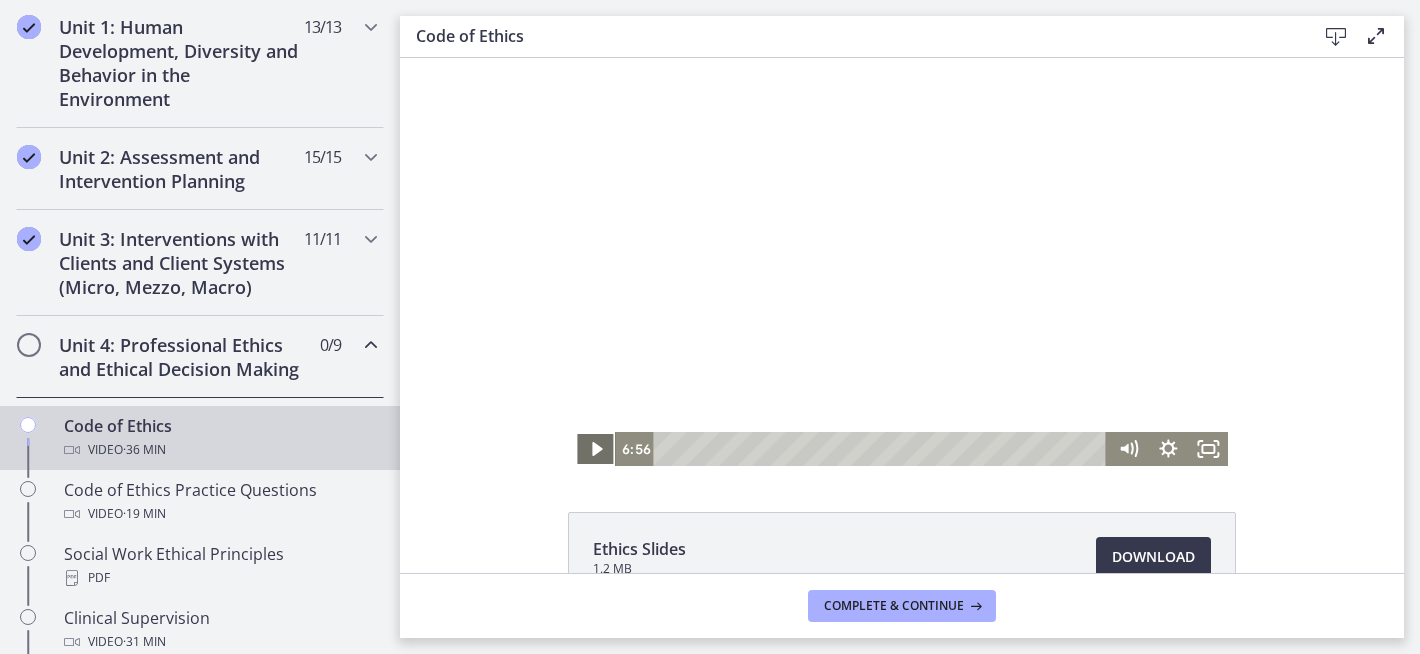 click 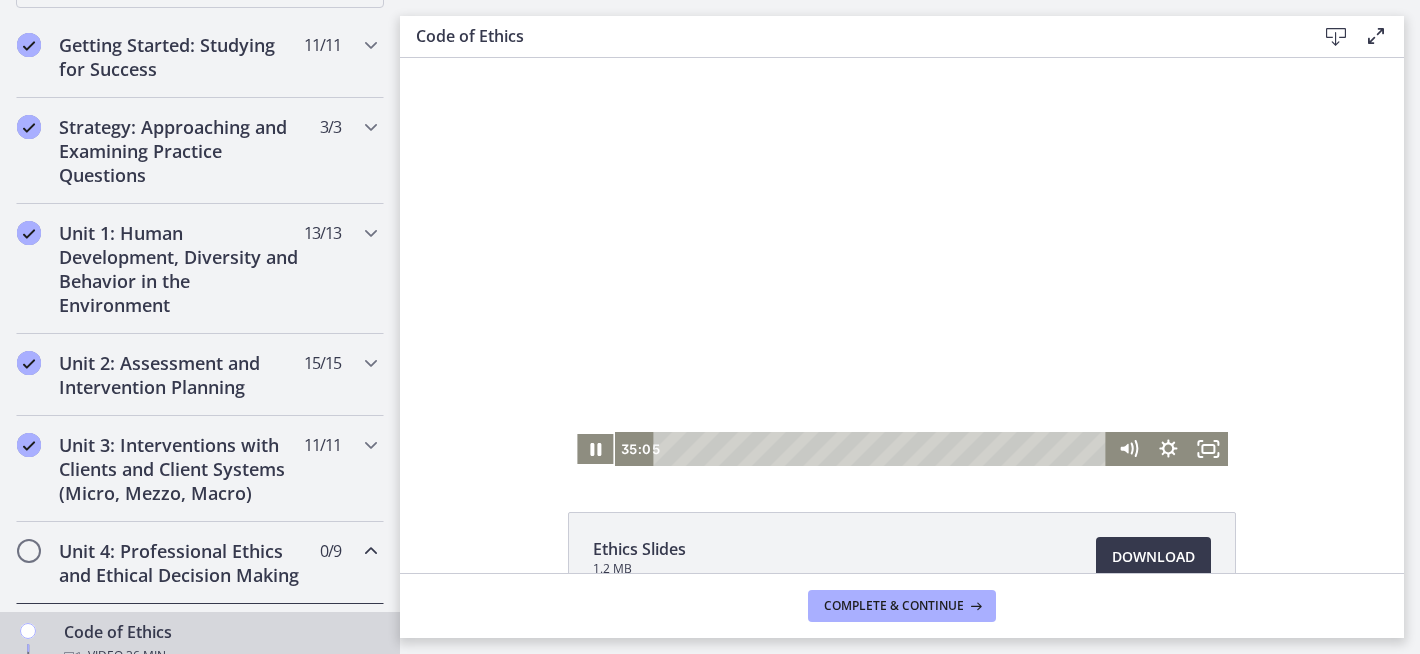 scroll, scrollTop: 392, scrollLeft: 0, axis: vertical 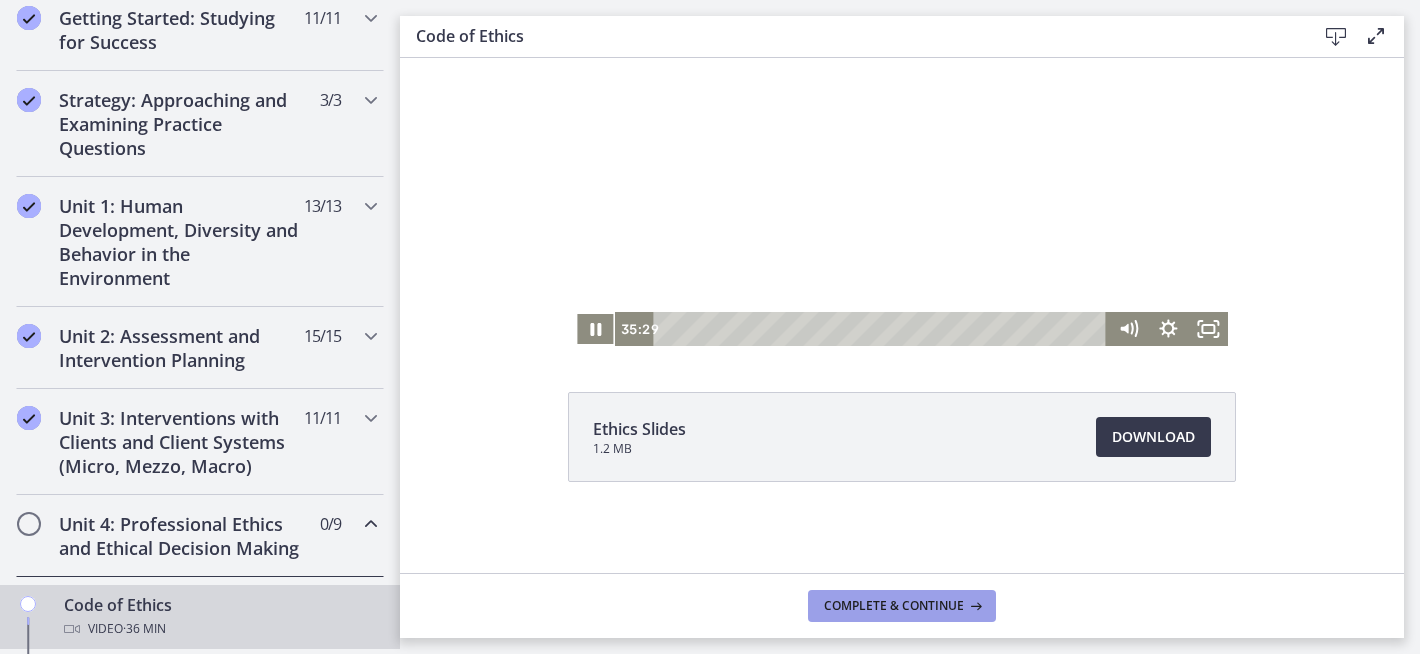 click on "Complete & continue" at bounding box center (894, 606) 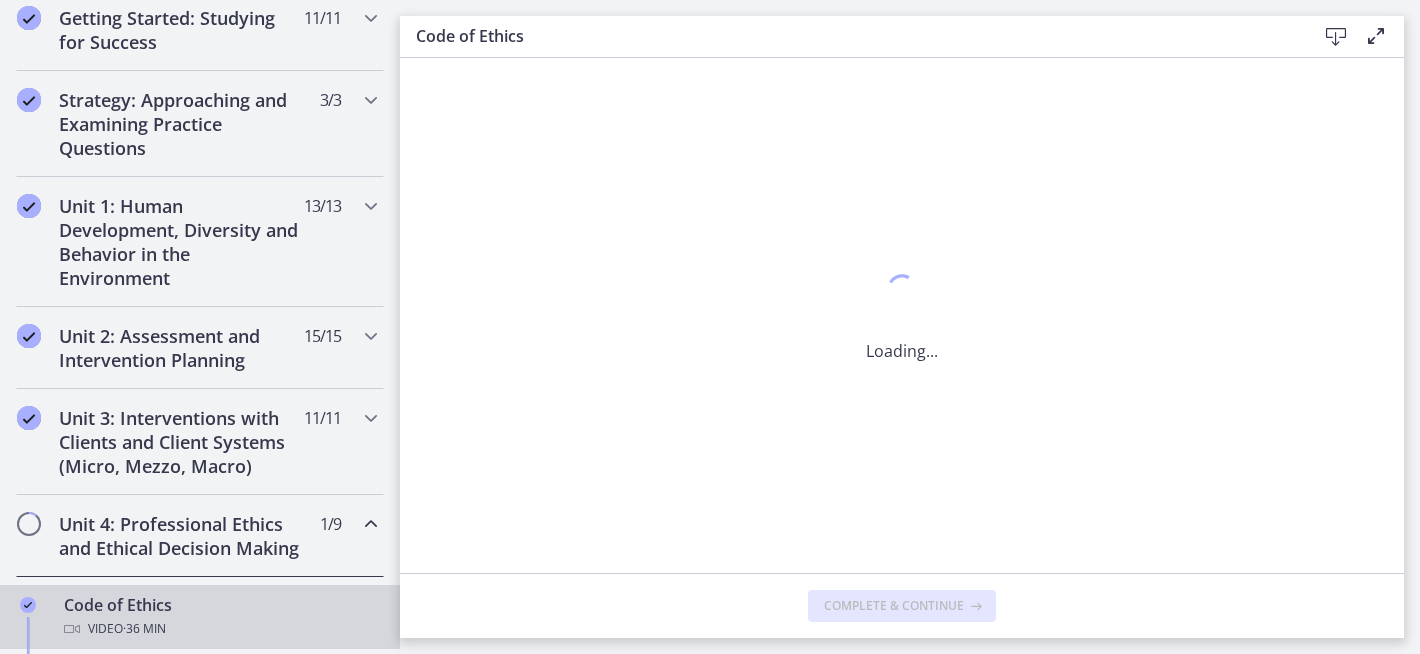 scroll, scrollTop: 0, scrollLeft: 0, axis: both 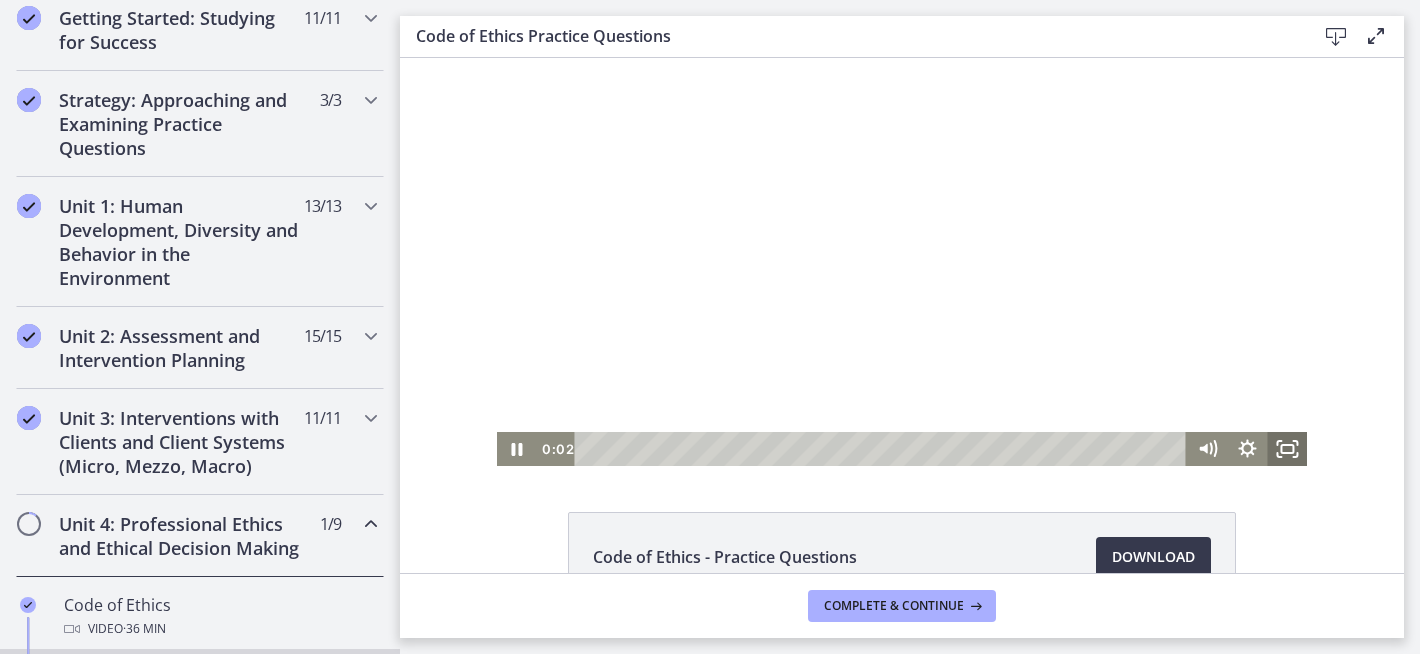 click 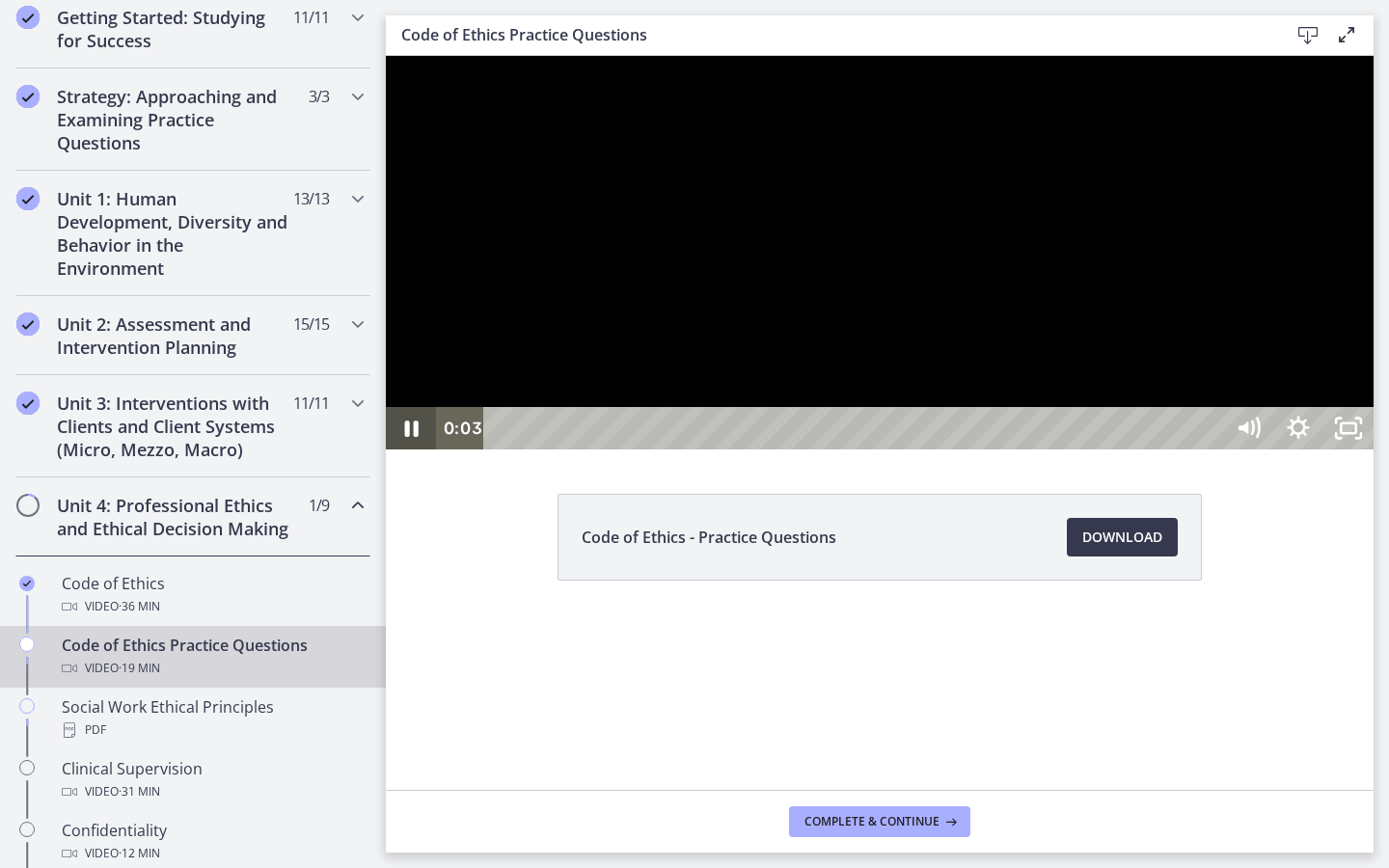 click 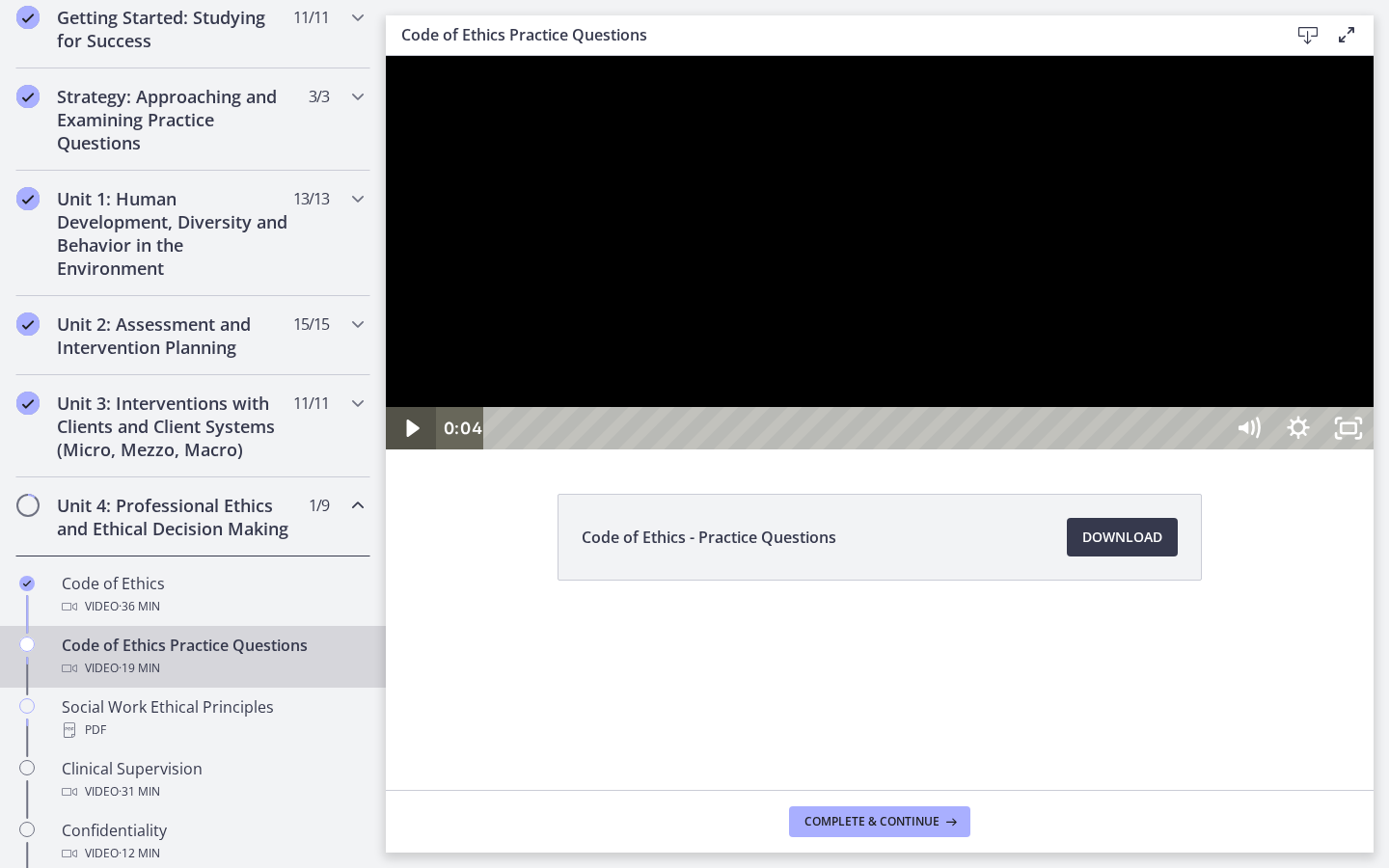 click 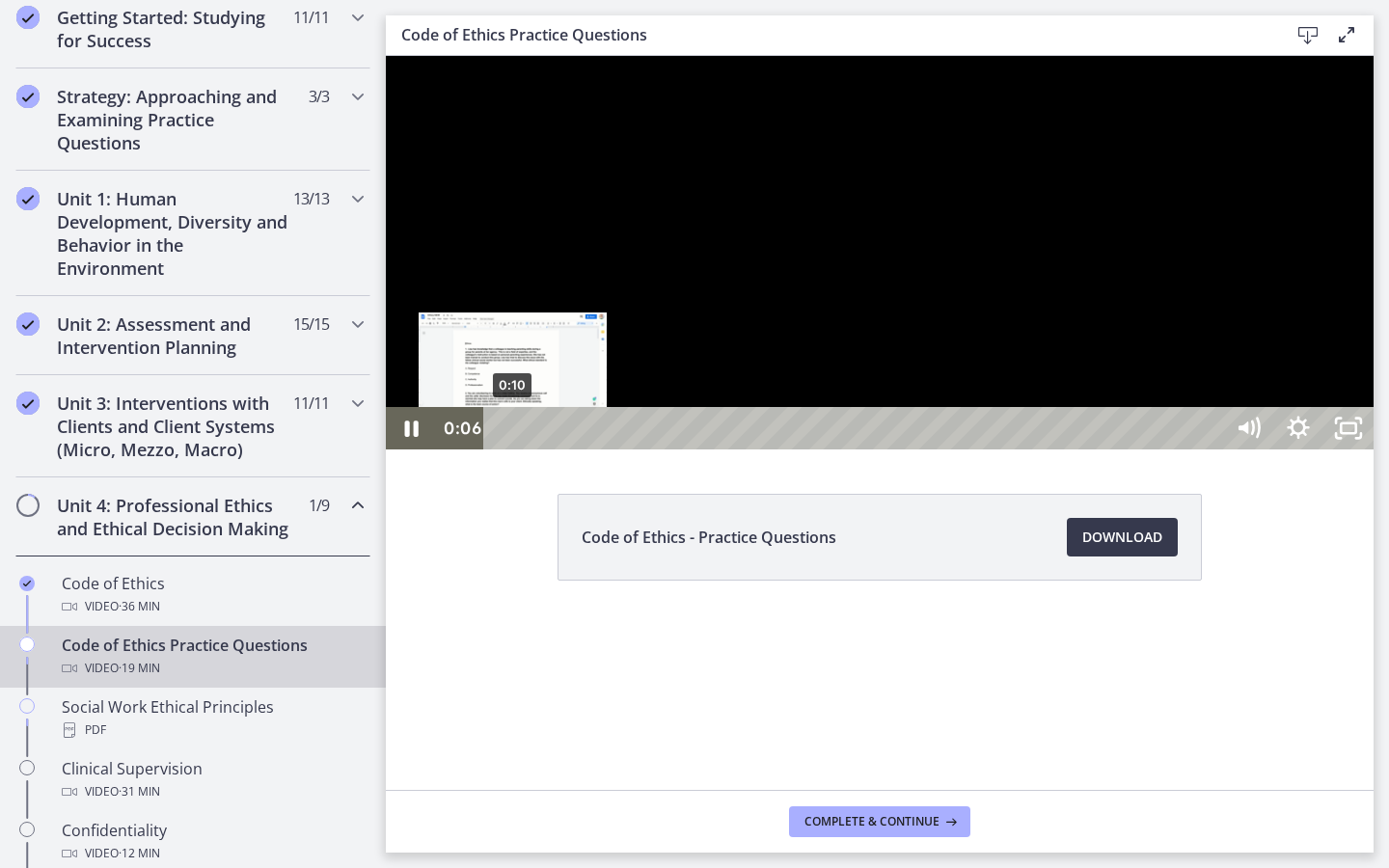 click at bounding box center [507, 428] 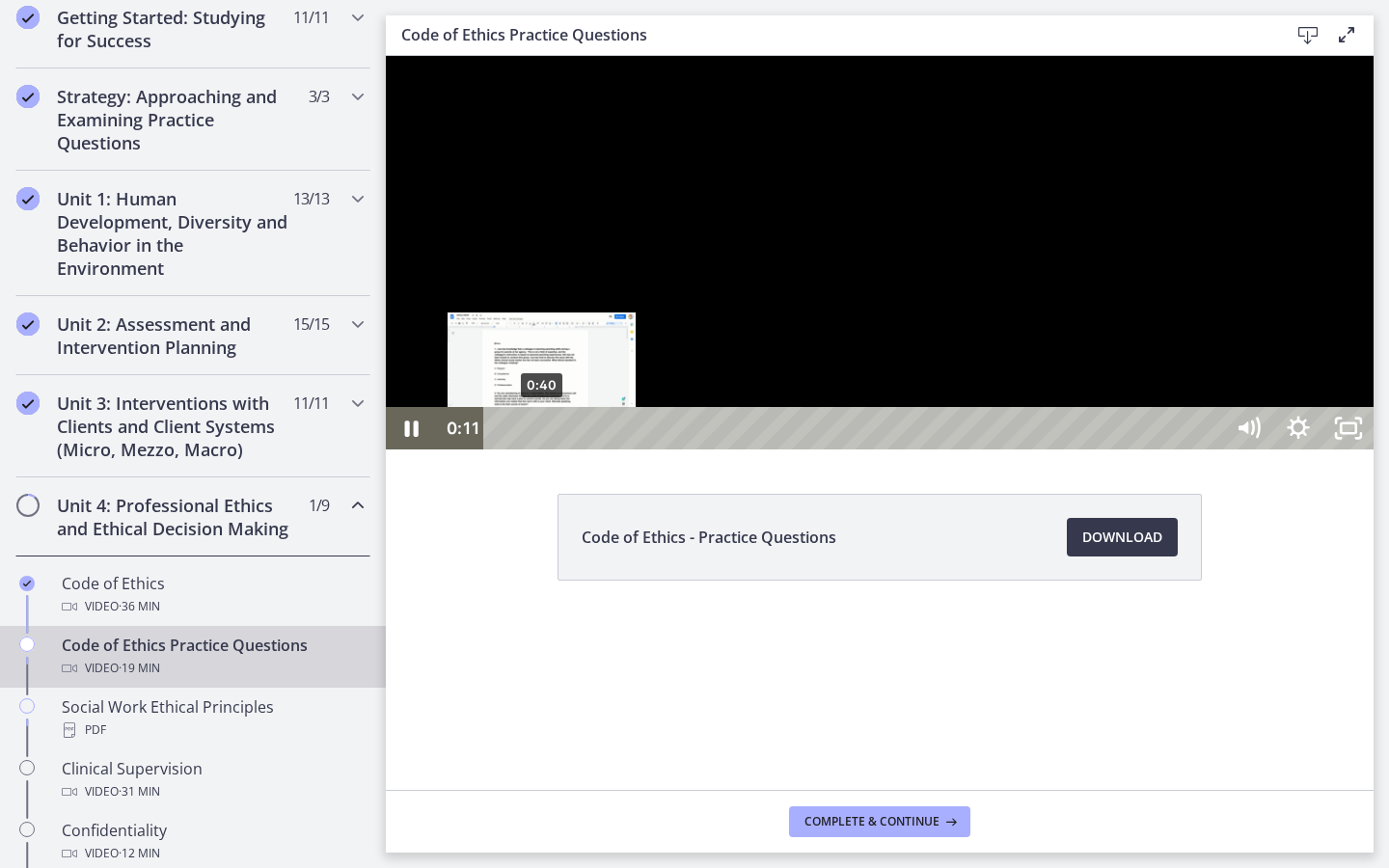 click on "0:40" at bounding box center (857, 428) 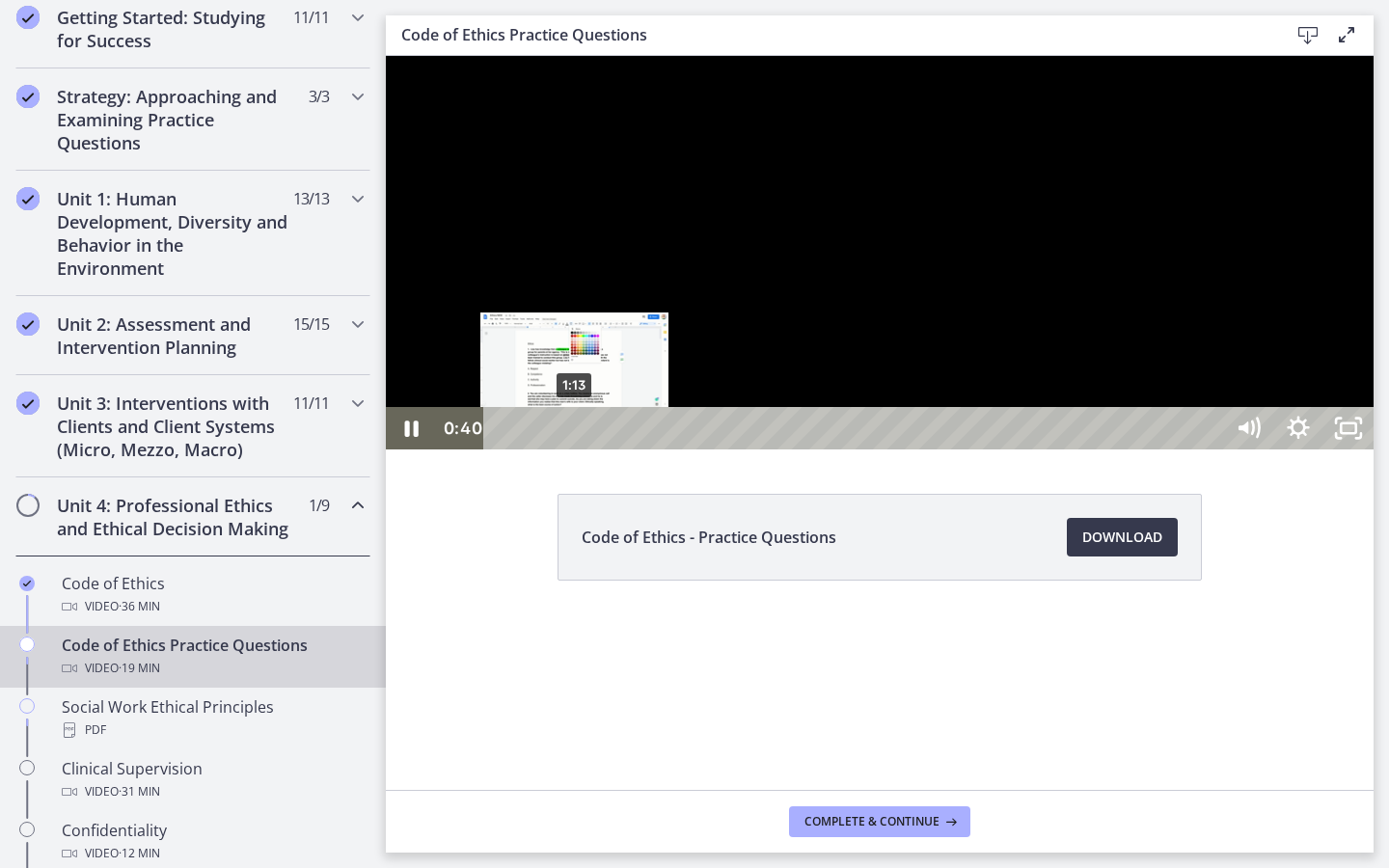 click on "1:13" at bounding box center (857, 428) 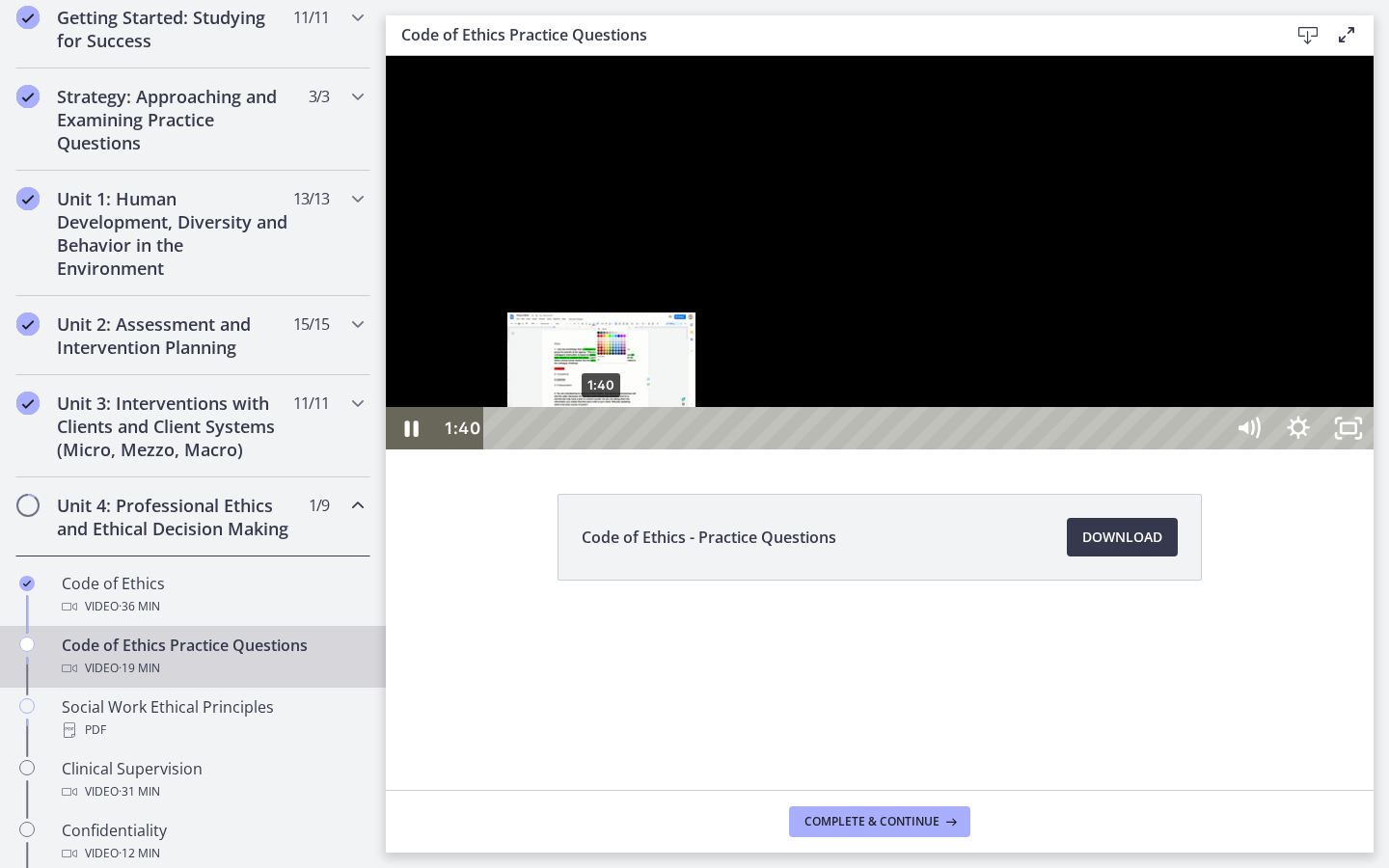 click on "1:40" at bounding box center (857, 428) 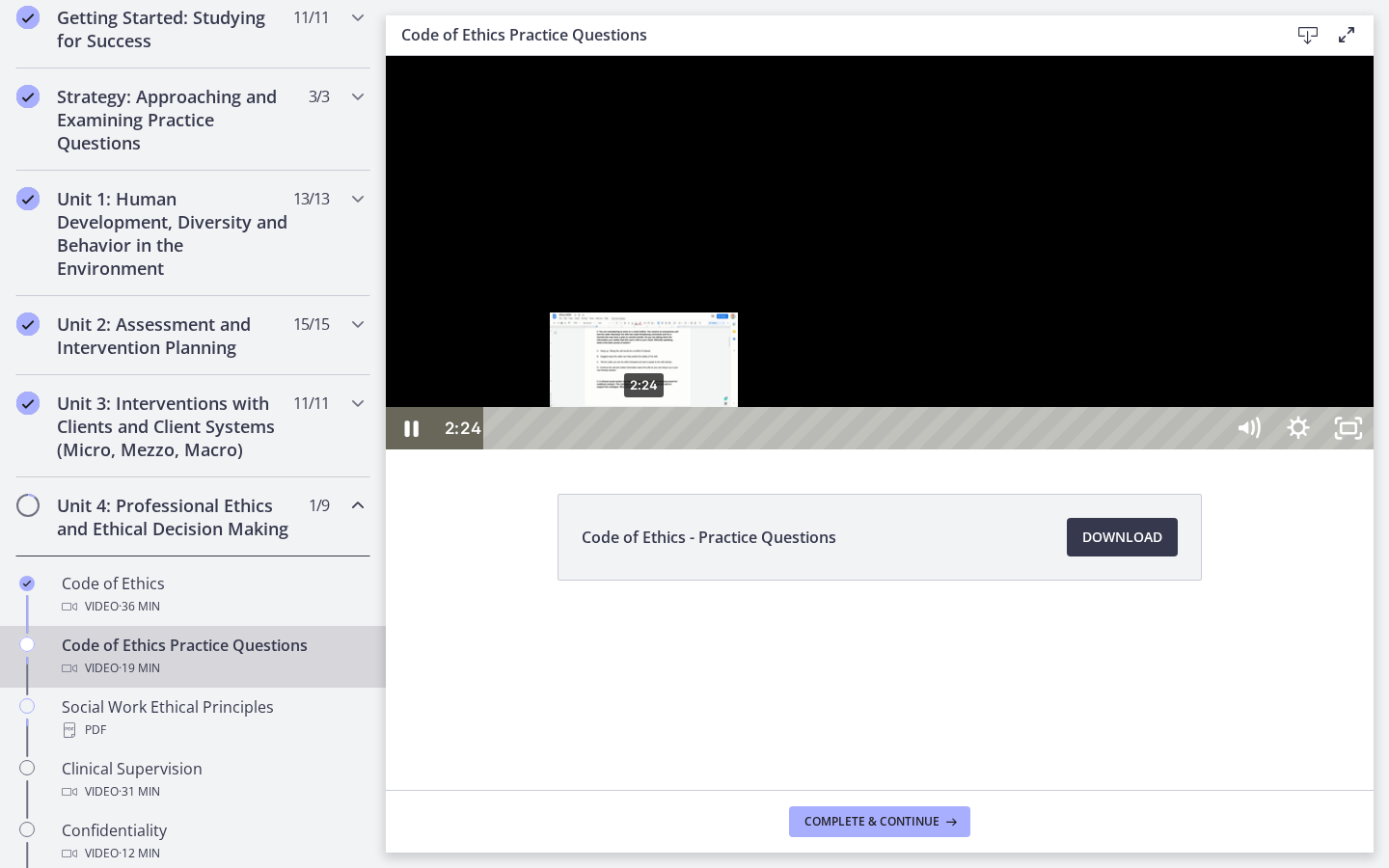 click on "2:24" at bounding box center [857, 428] 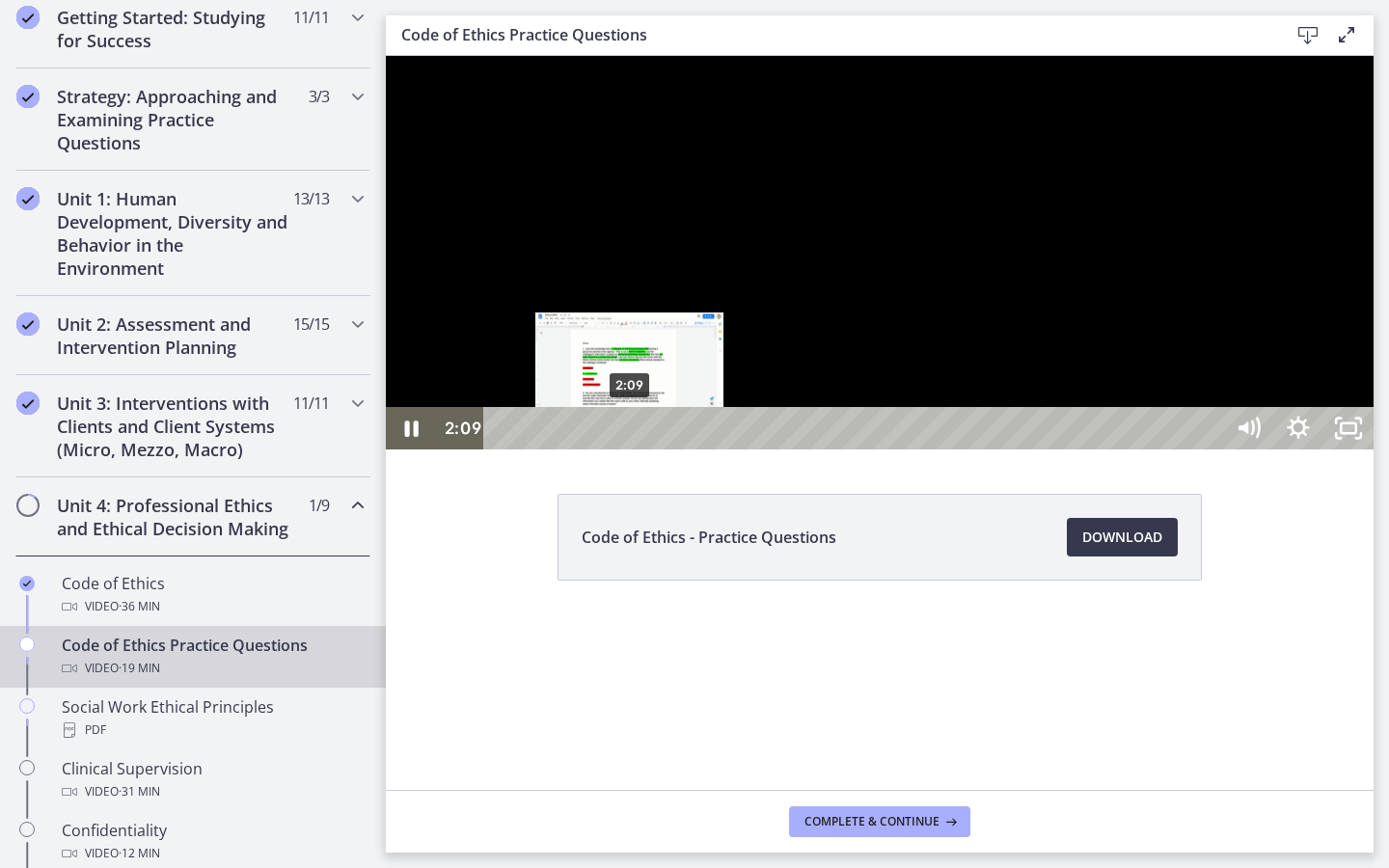 click on "2:09" at bounding box center [857, 428] 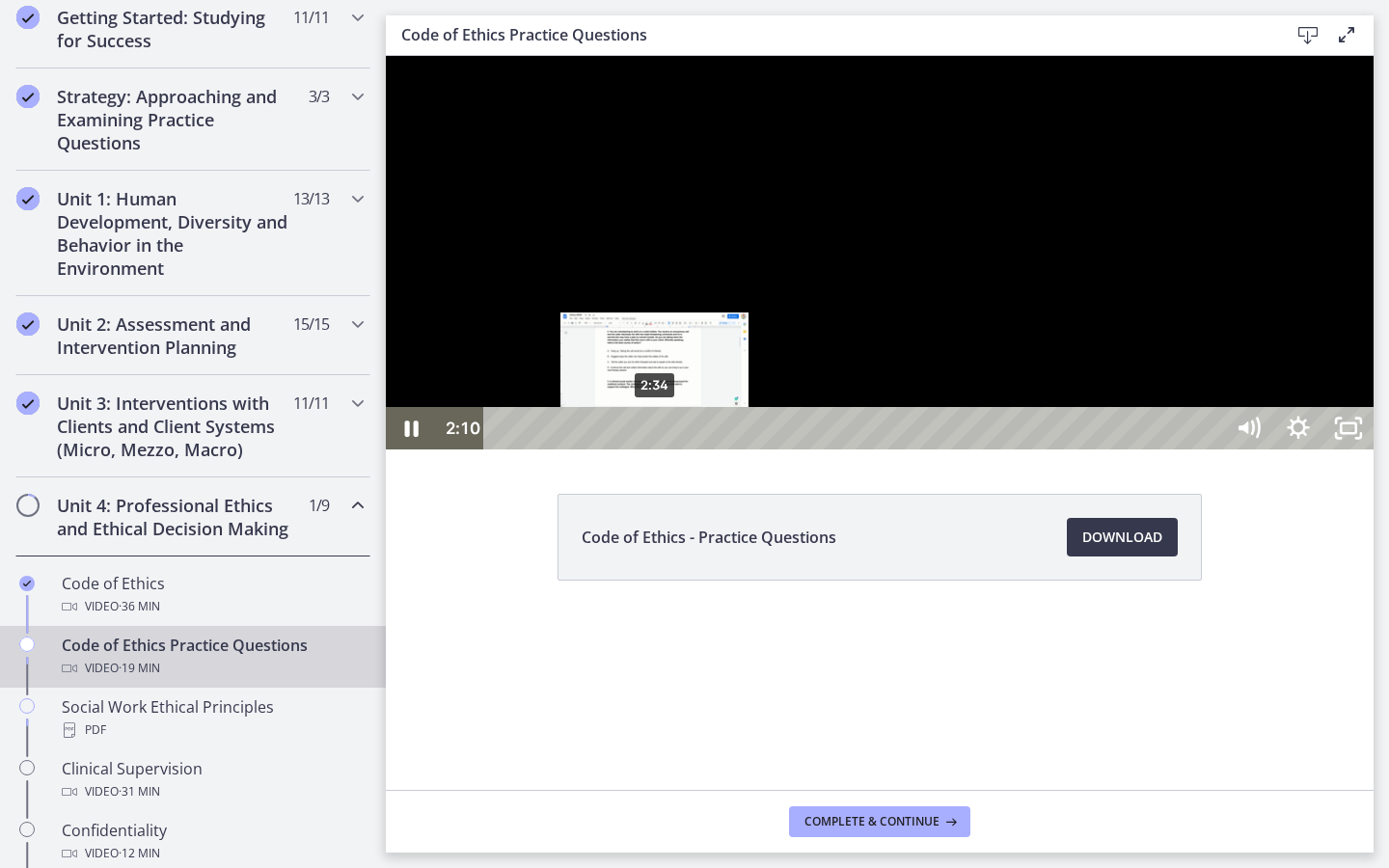 click on "2:34" at bounding box center [857, 428] 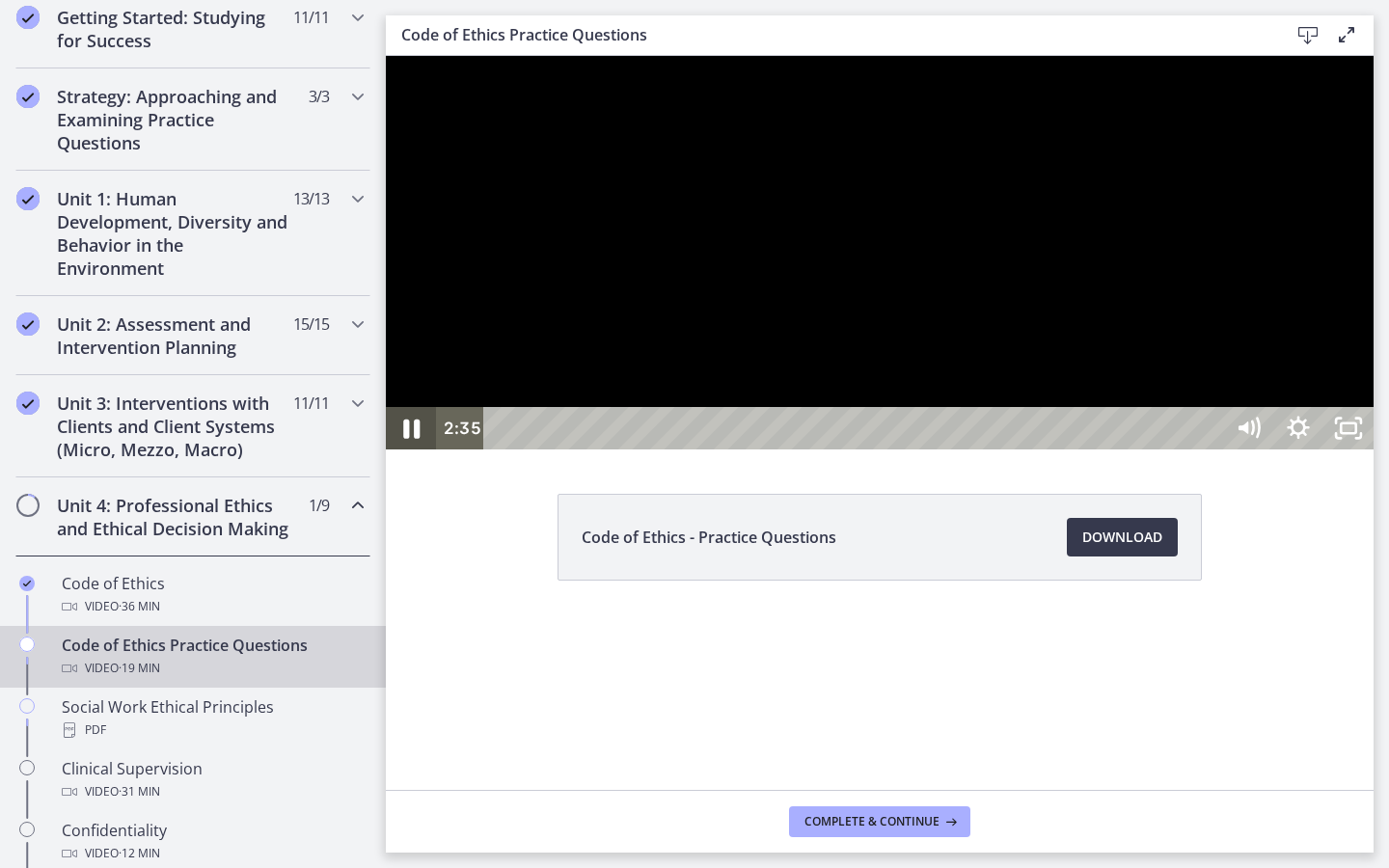 click 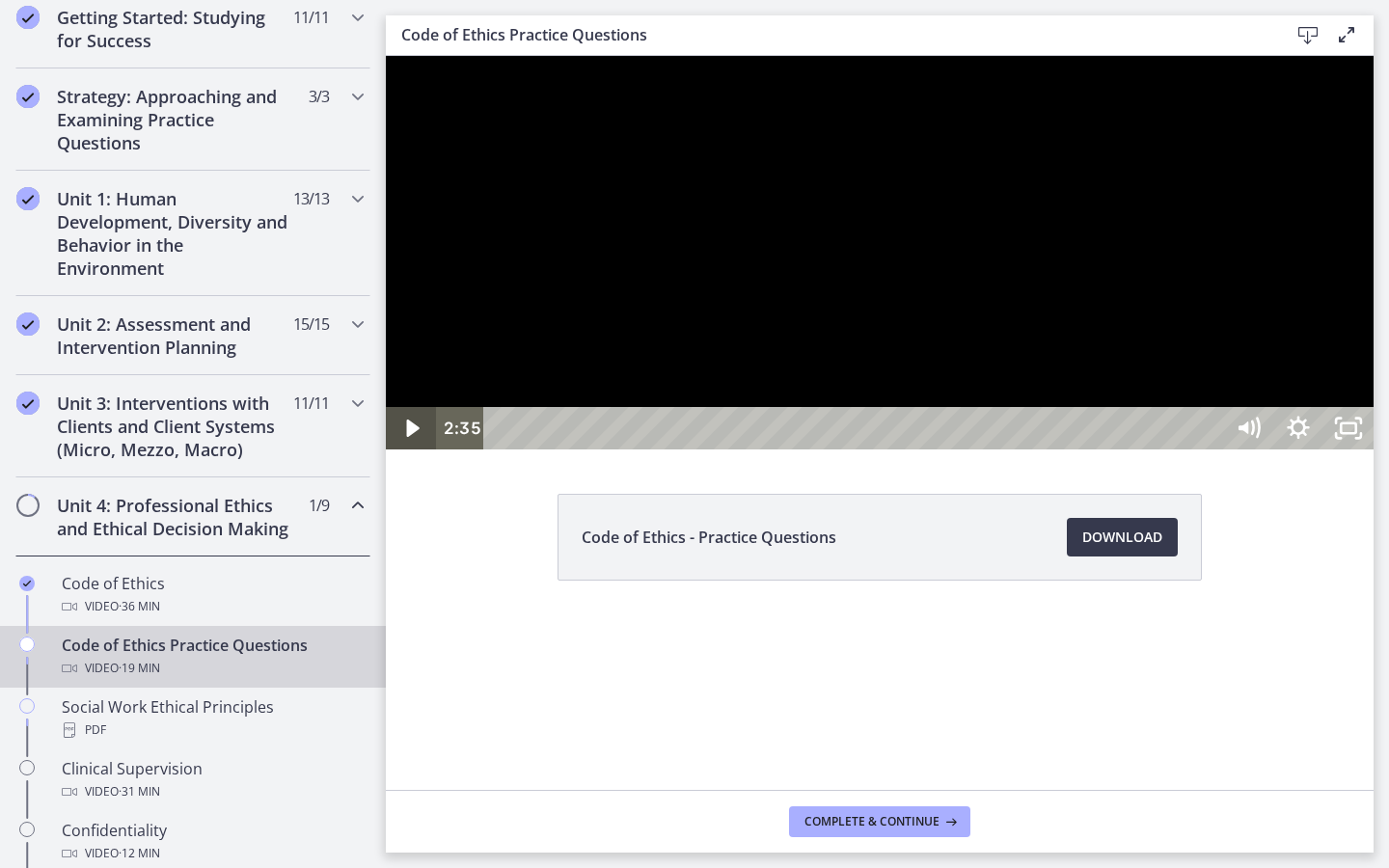click 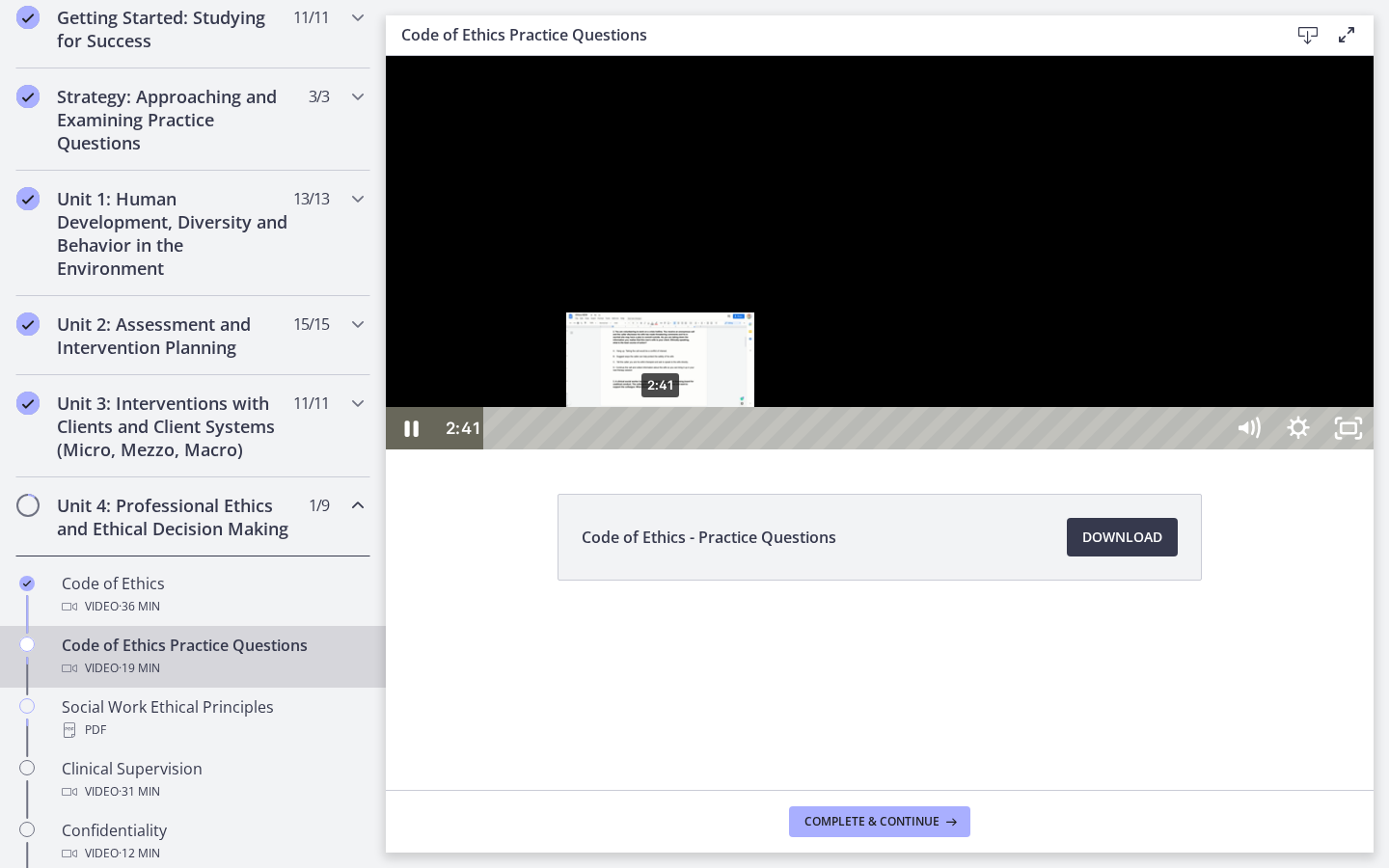click at bounding box center [661, 428] 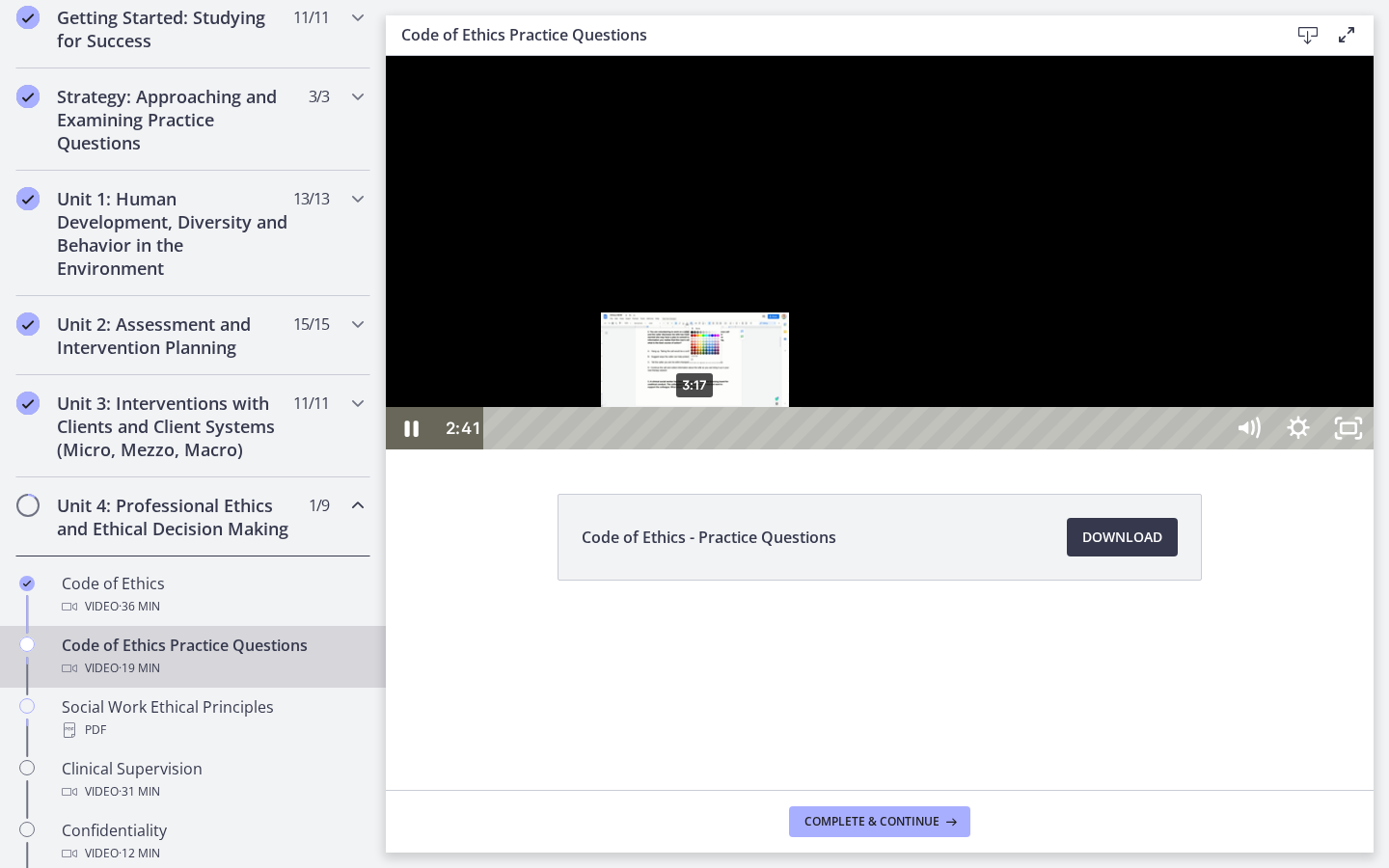 click on "3:17" at bounding box center [857, 428] 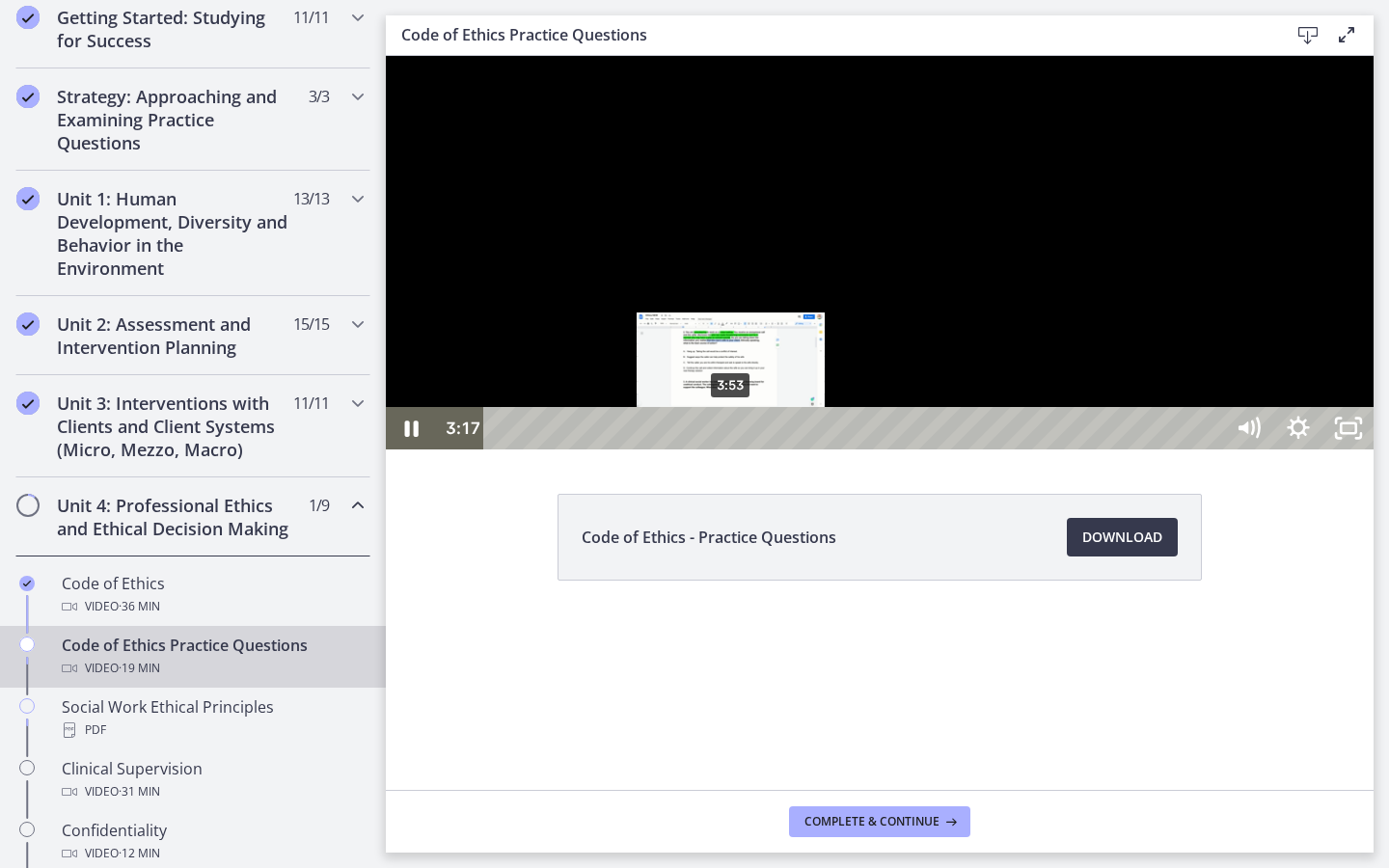 click on "3:53" at bounding box center [857, 428] 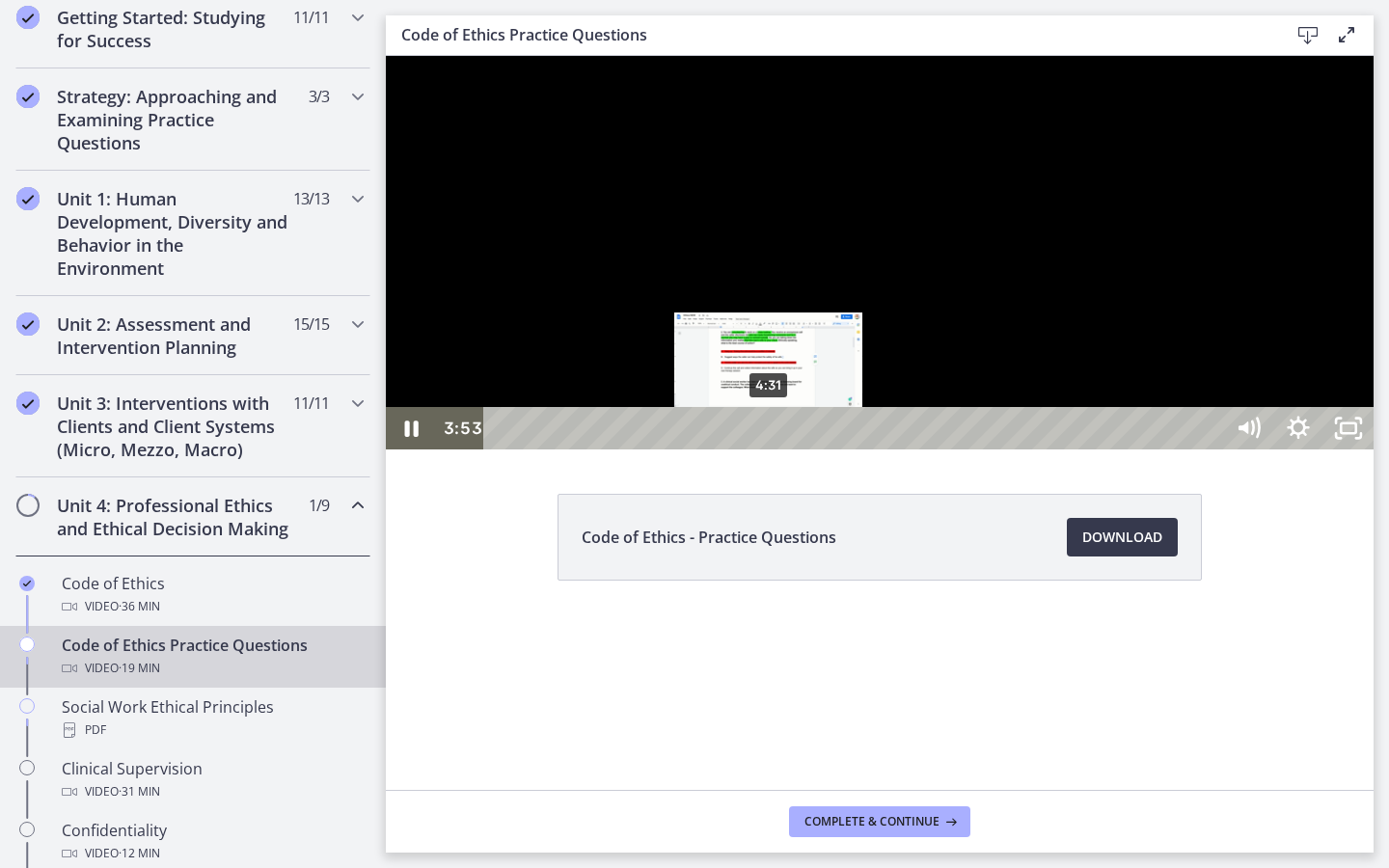 click on "4:31" at bounding box center [857, 428] 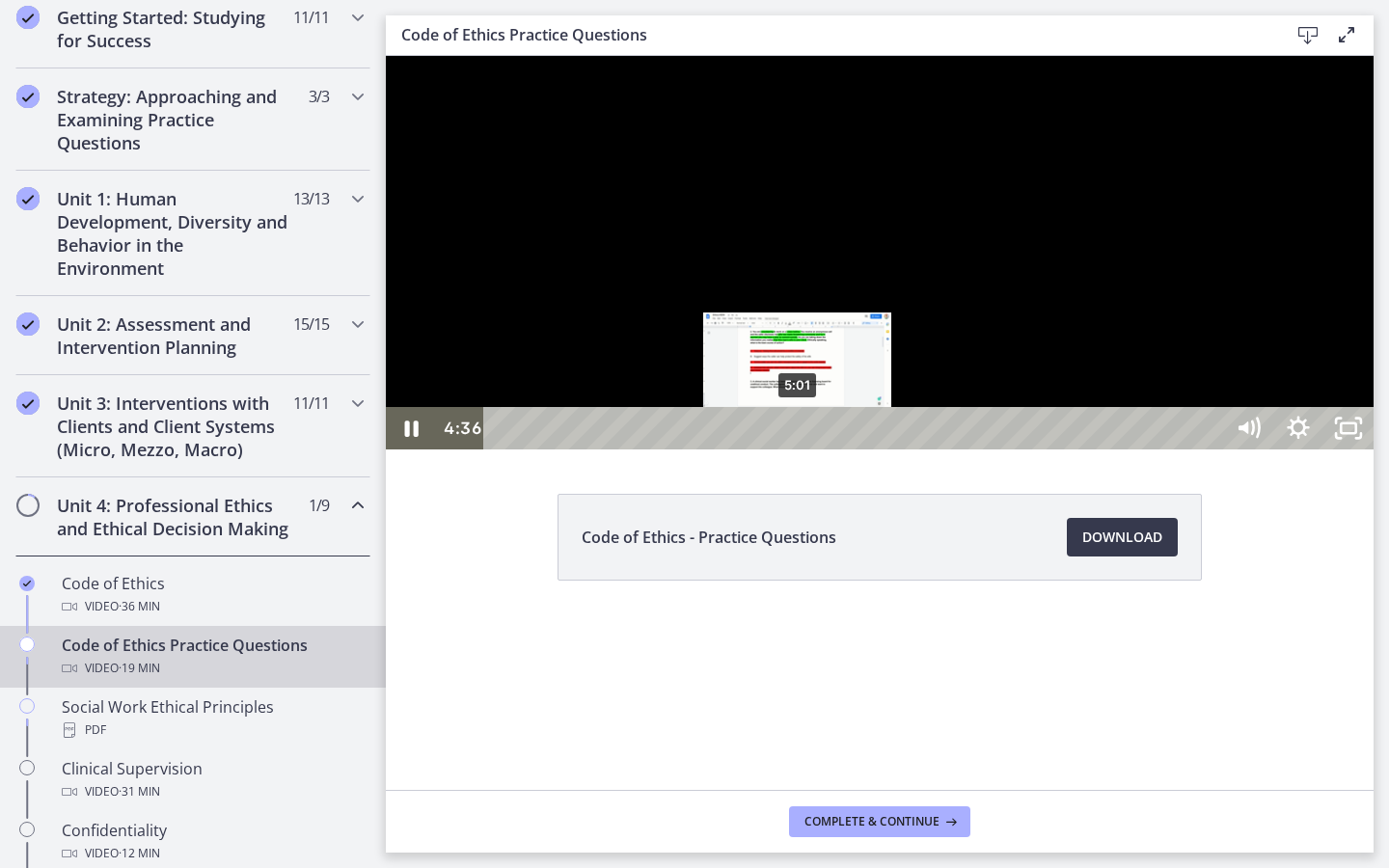 click on "5:01" at bounding box center (857, 428) 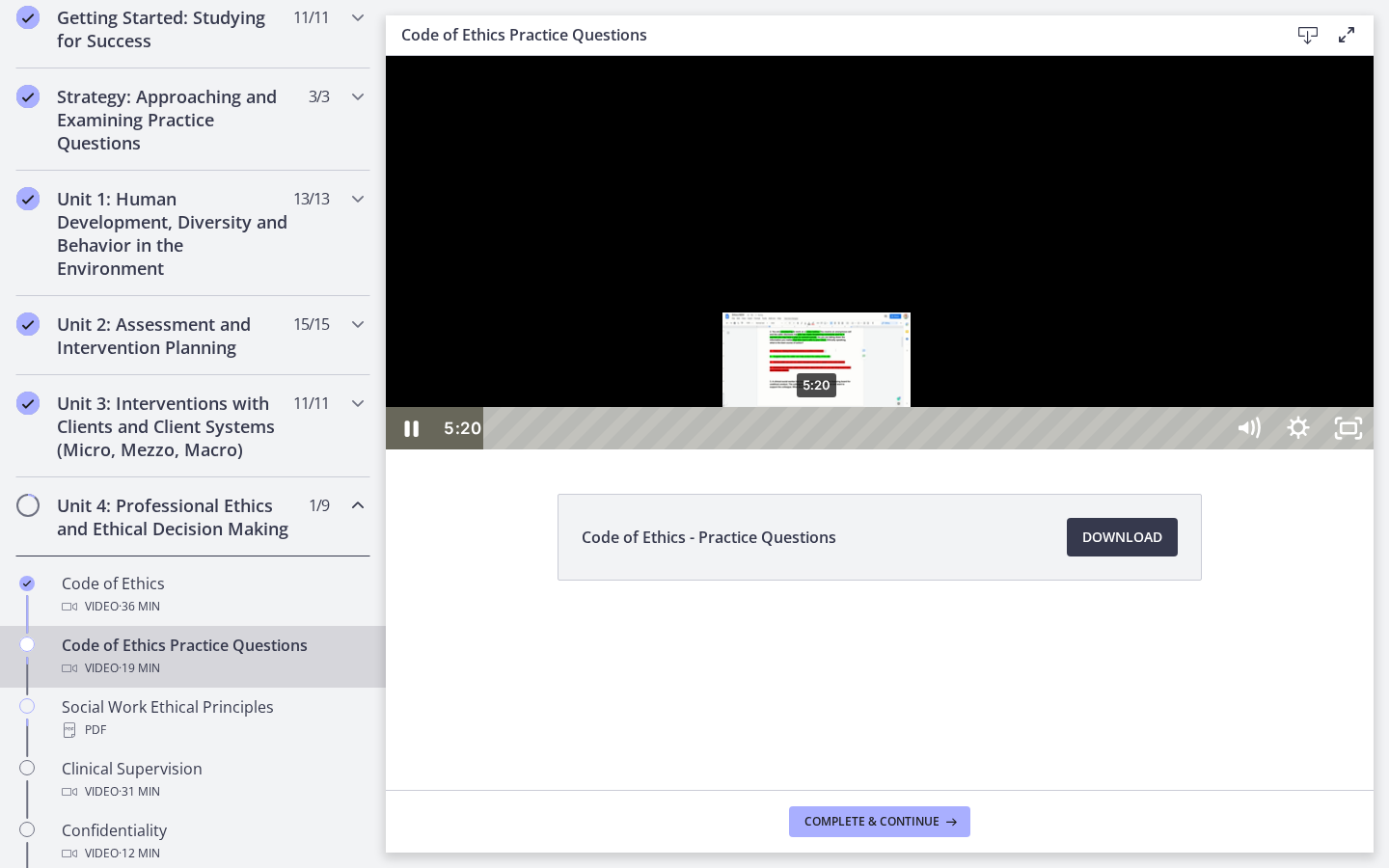 click on "5:20" at bounding box center (857, 428) 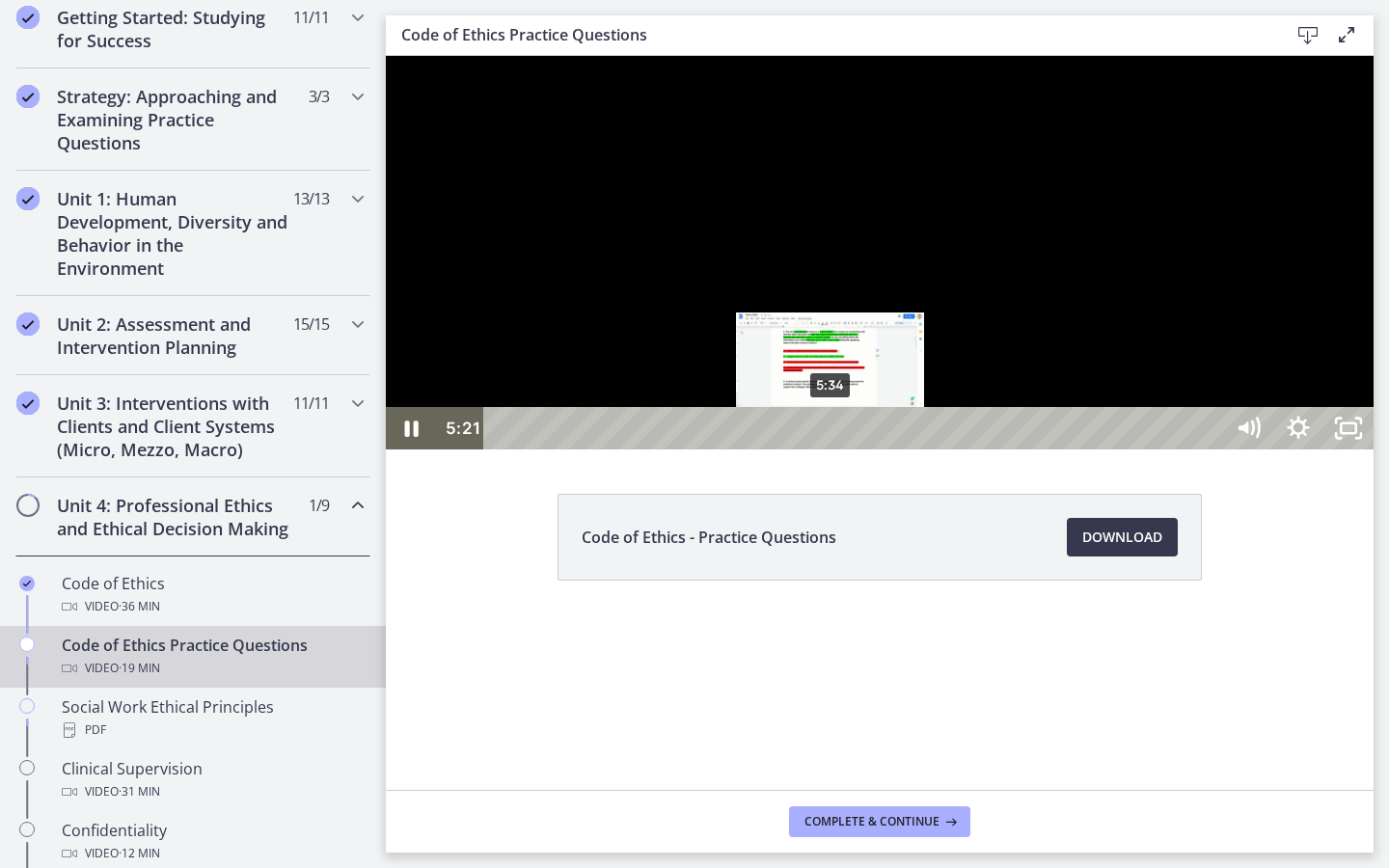 click on "5:34" at bounding box center (857, 428) 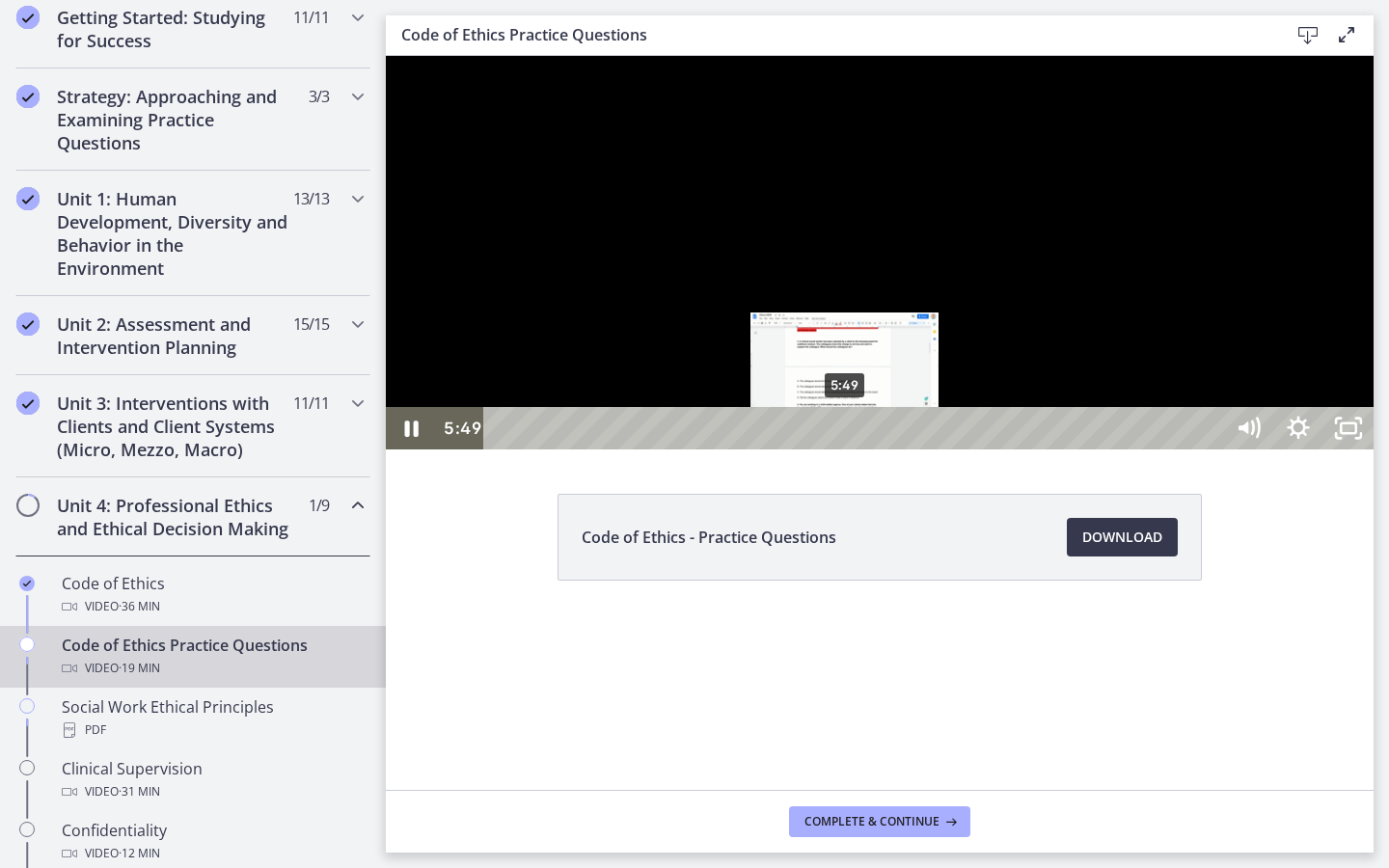 click on "5:49" at bounding box center (857, 428) 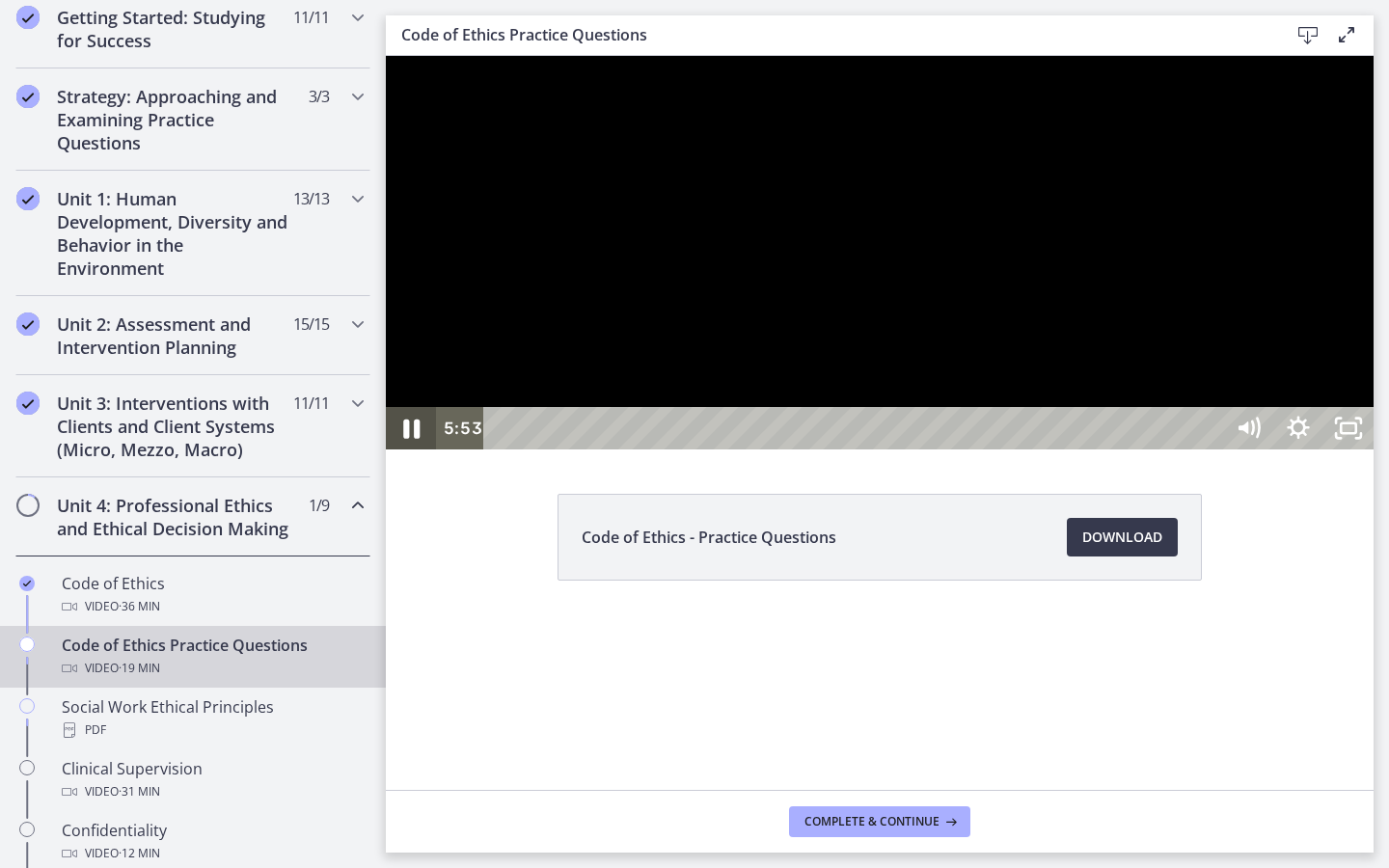 click 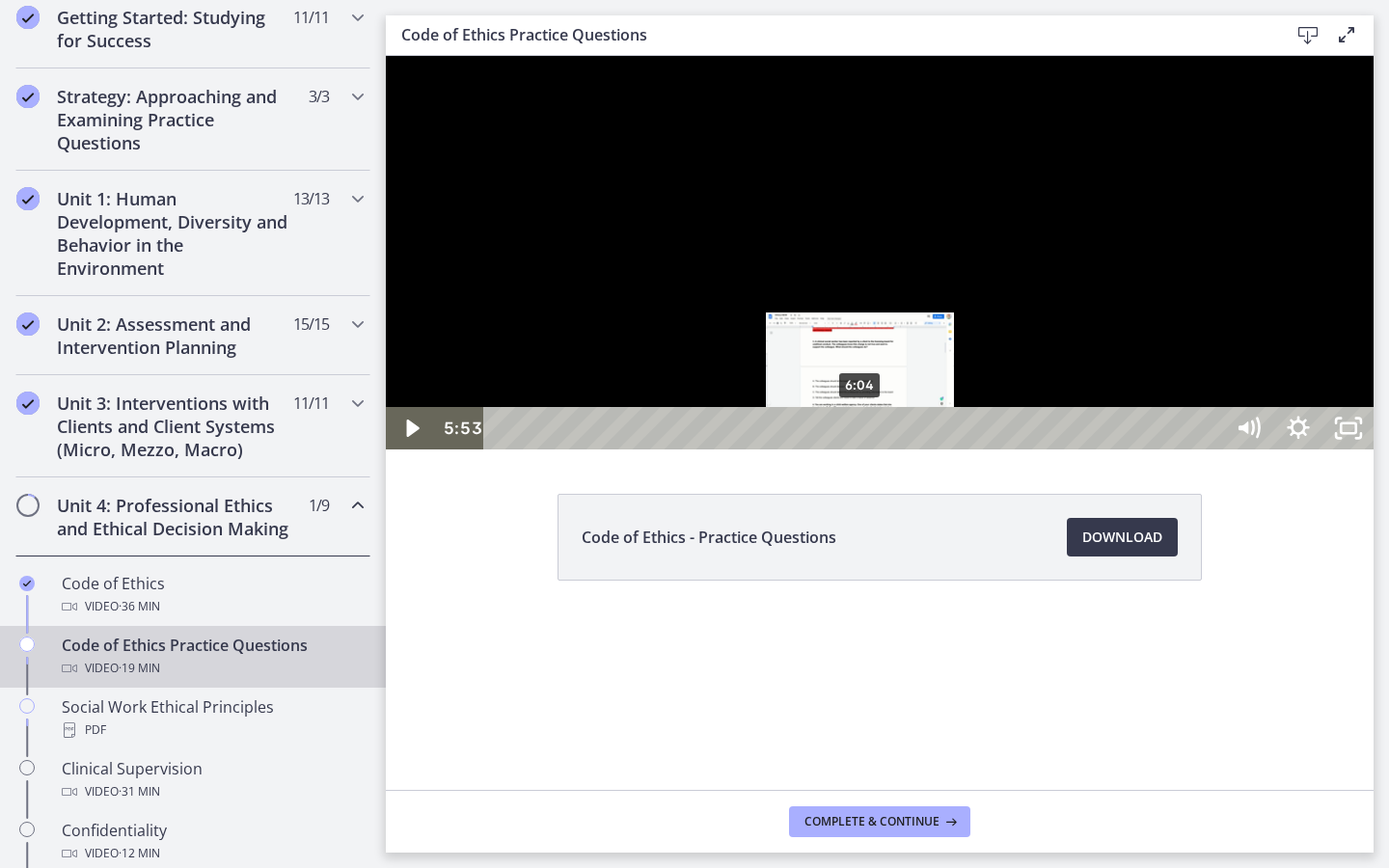 click on "6:04" at bounding box center (857, 428) 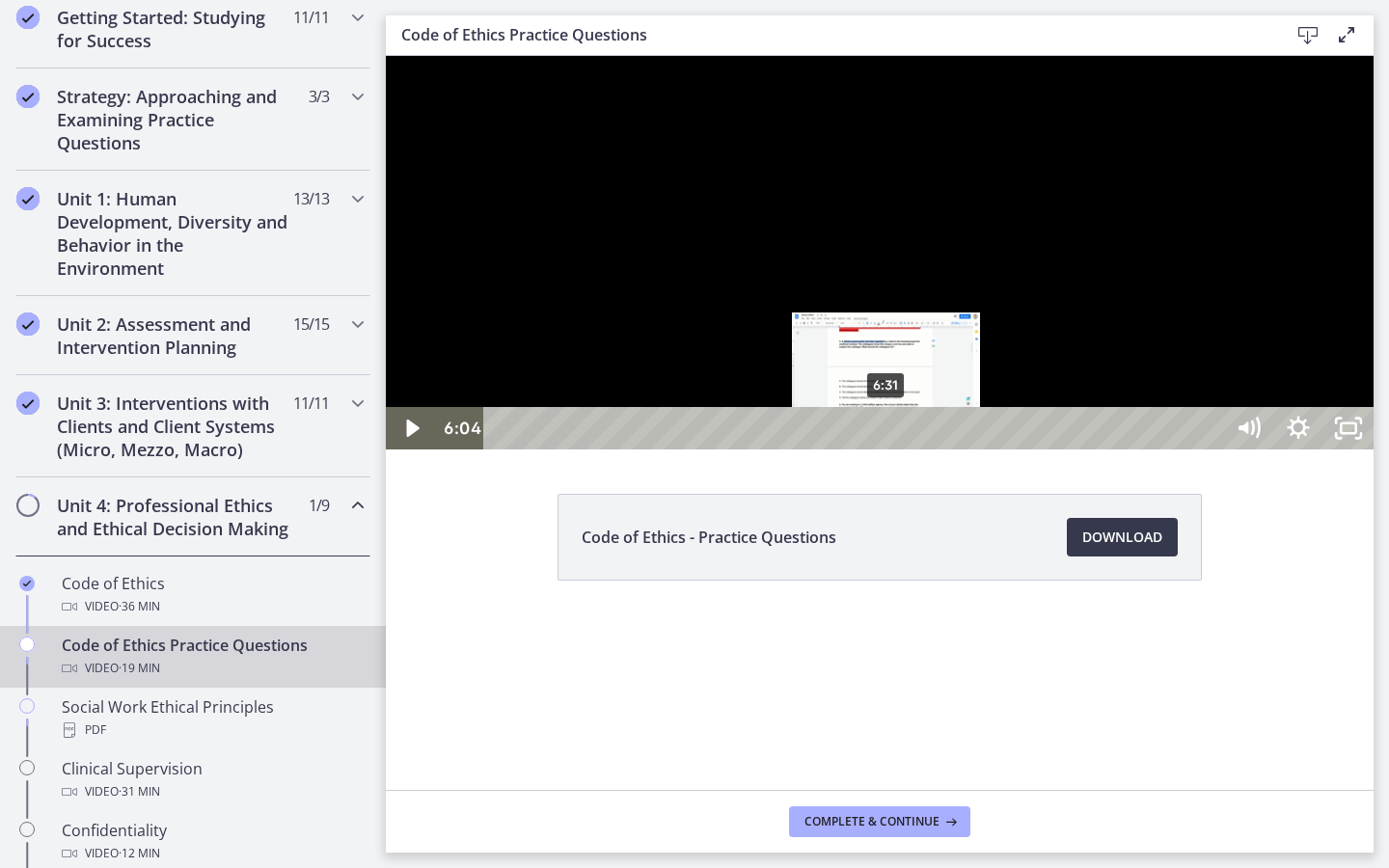 click on "6:31" at bounding box center (857, 428) 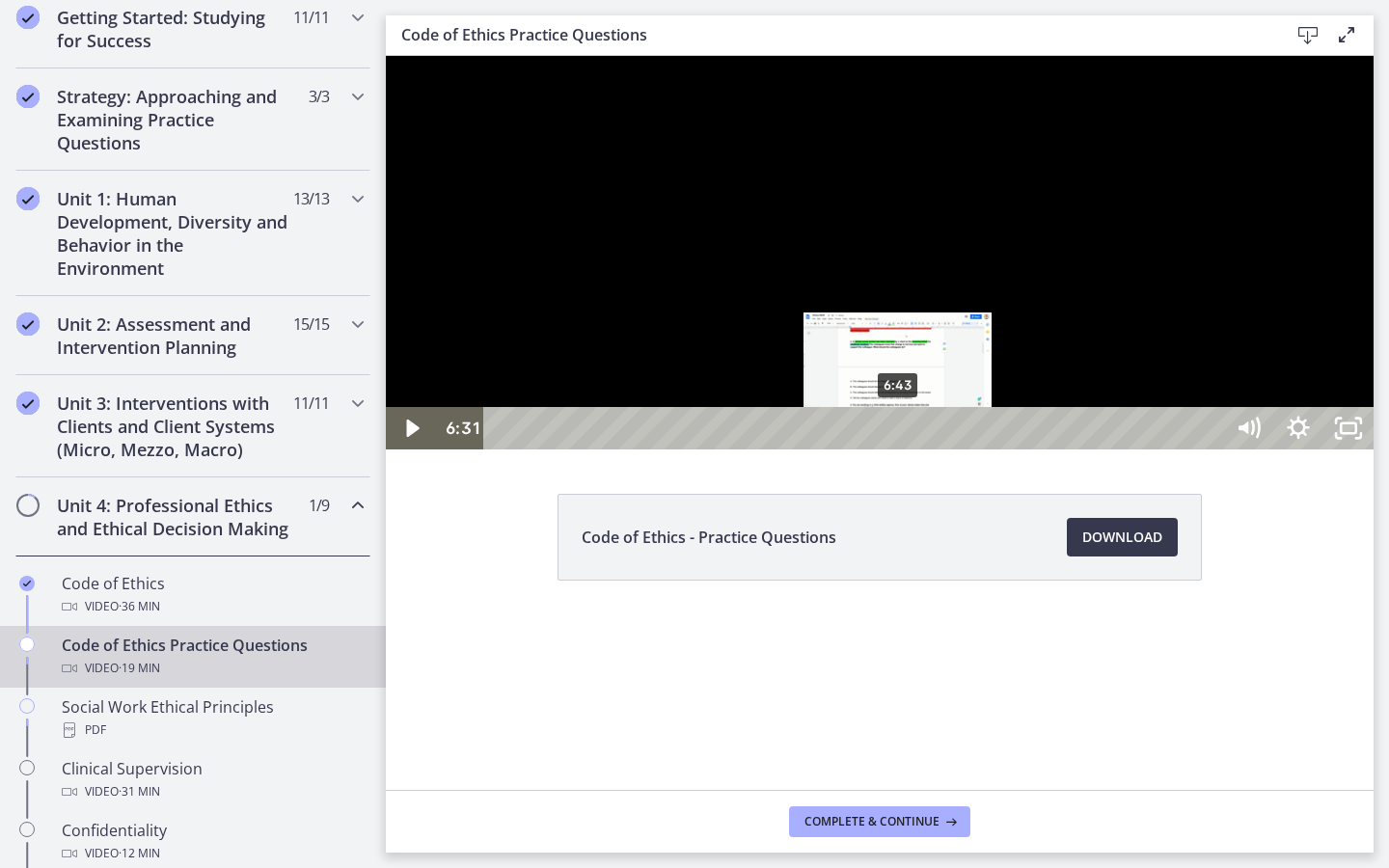 click on "6:43" at bounding box center [857, 428] 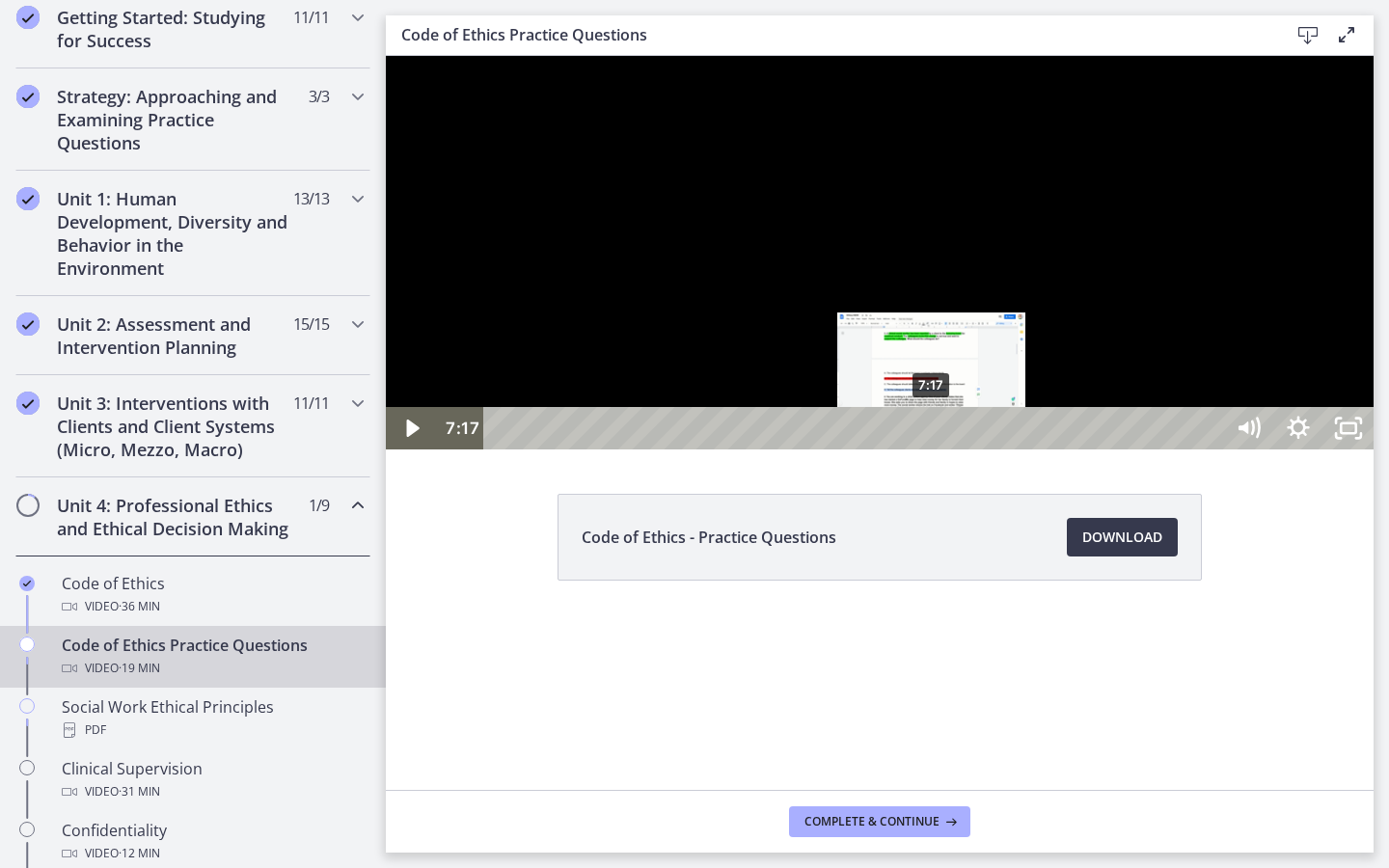 click on "7:17" at bounding box center (857, 428) 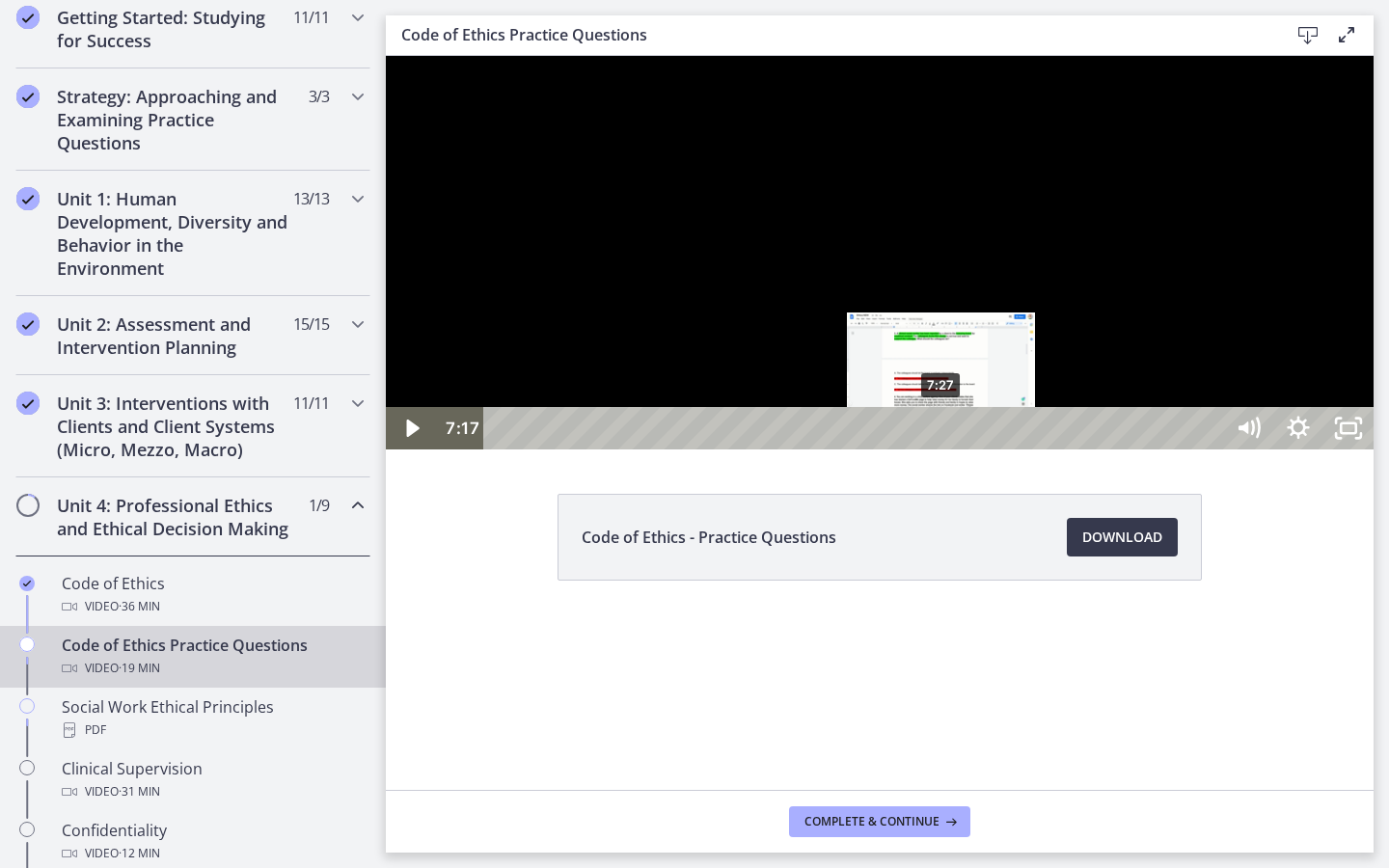 click on "7:27" at bounding box center (857, 428) 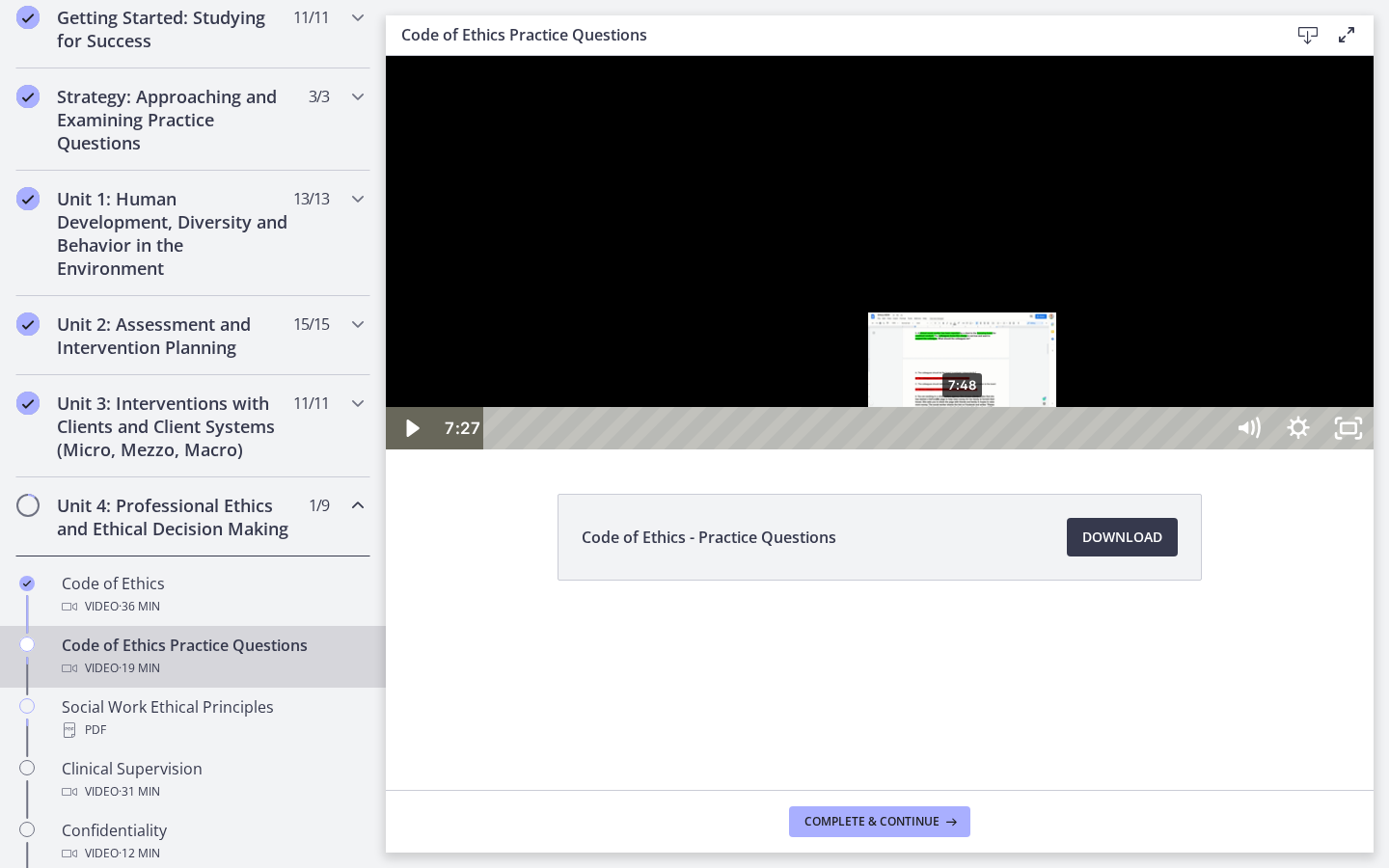 click on "7:48" at bounding box center [857, 428] 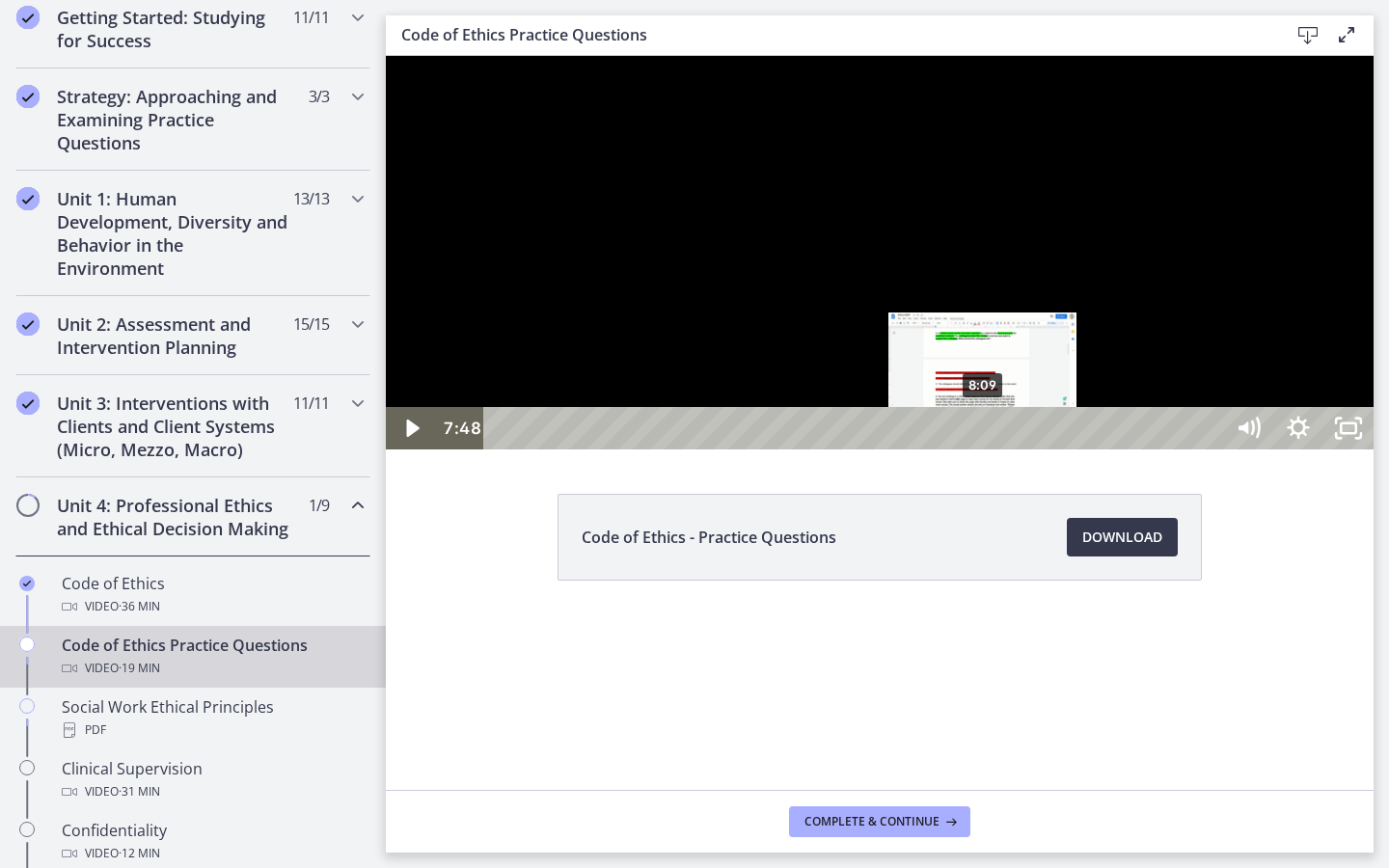 click on "8:09" at bounding box center [857, 428] 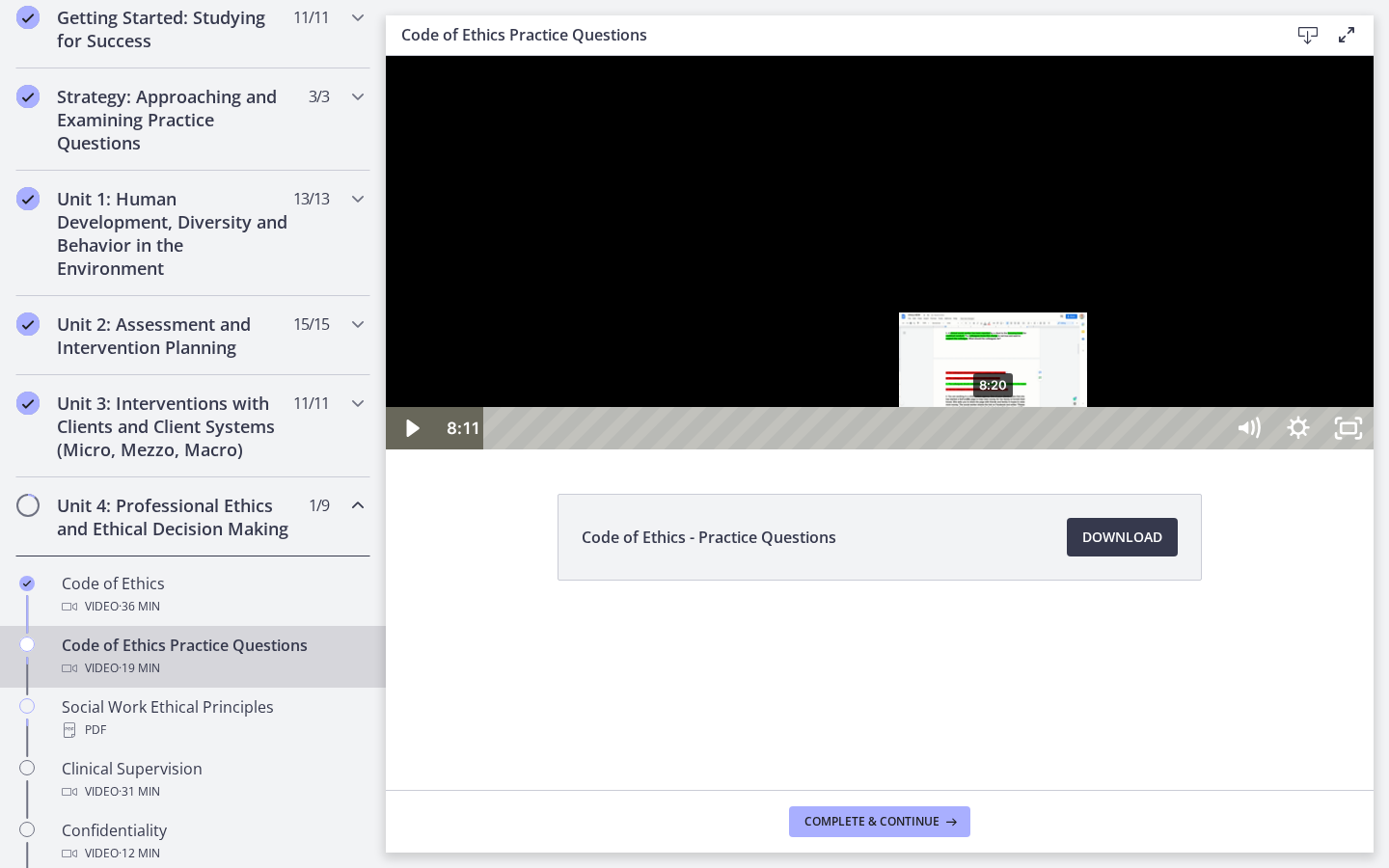 click on "8:20" at bounding box center [857, 428] 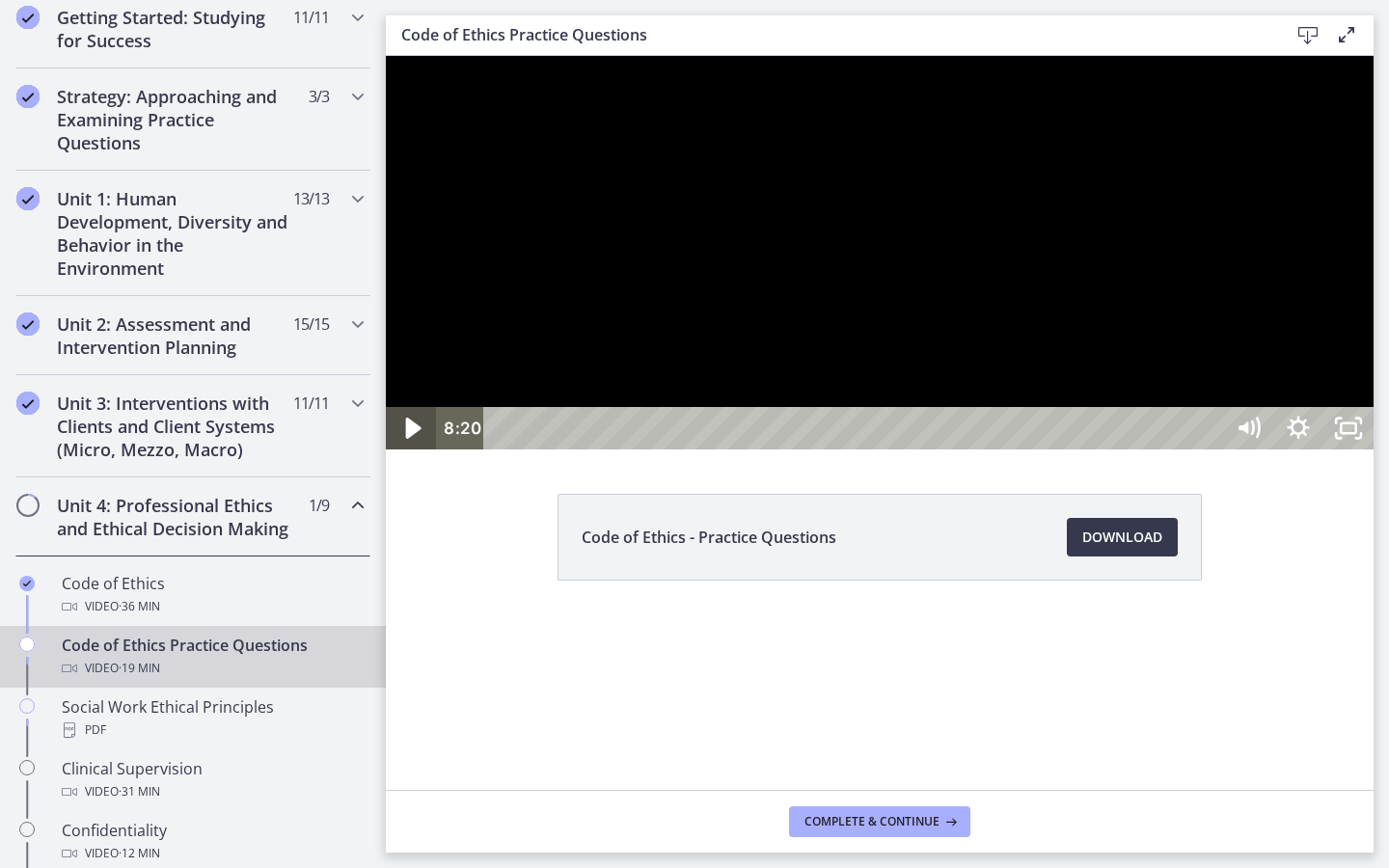 click 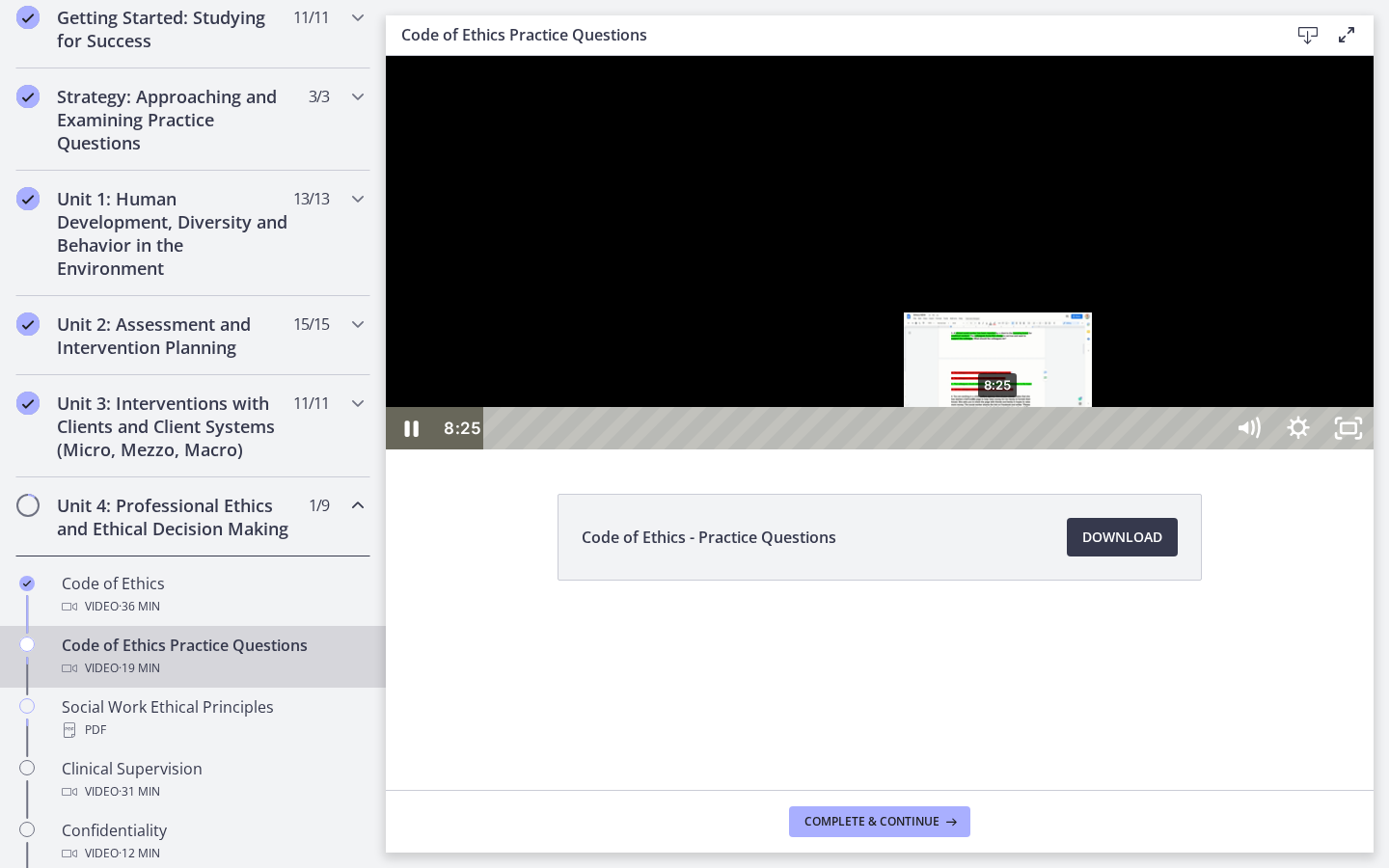 click at bounding box center (997, 428) 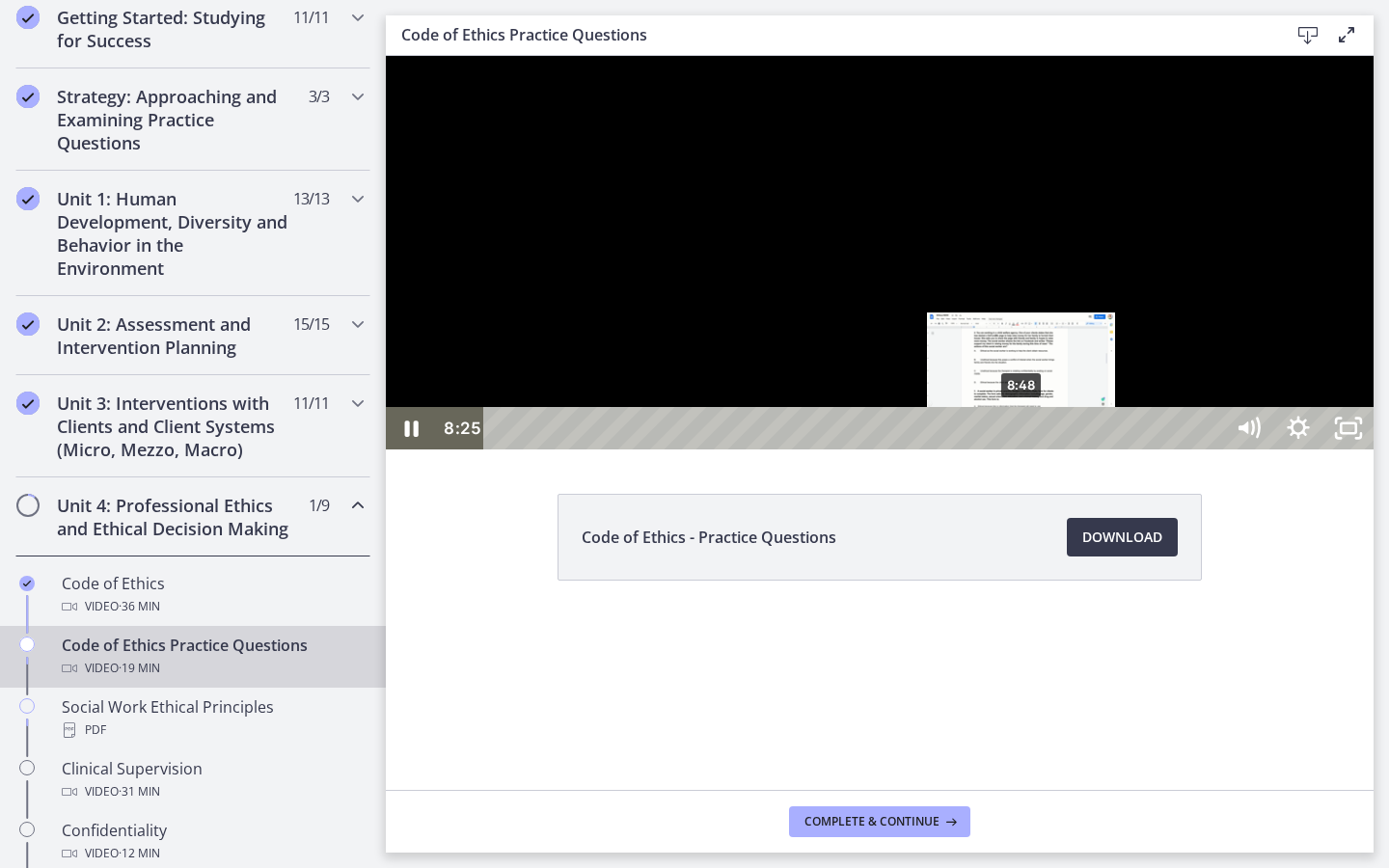 click on "8:48" at bounding box center [857, 428] 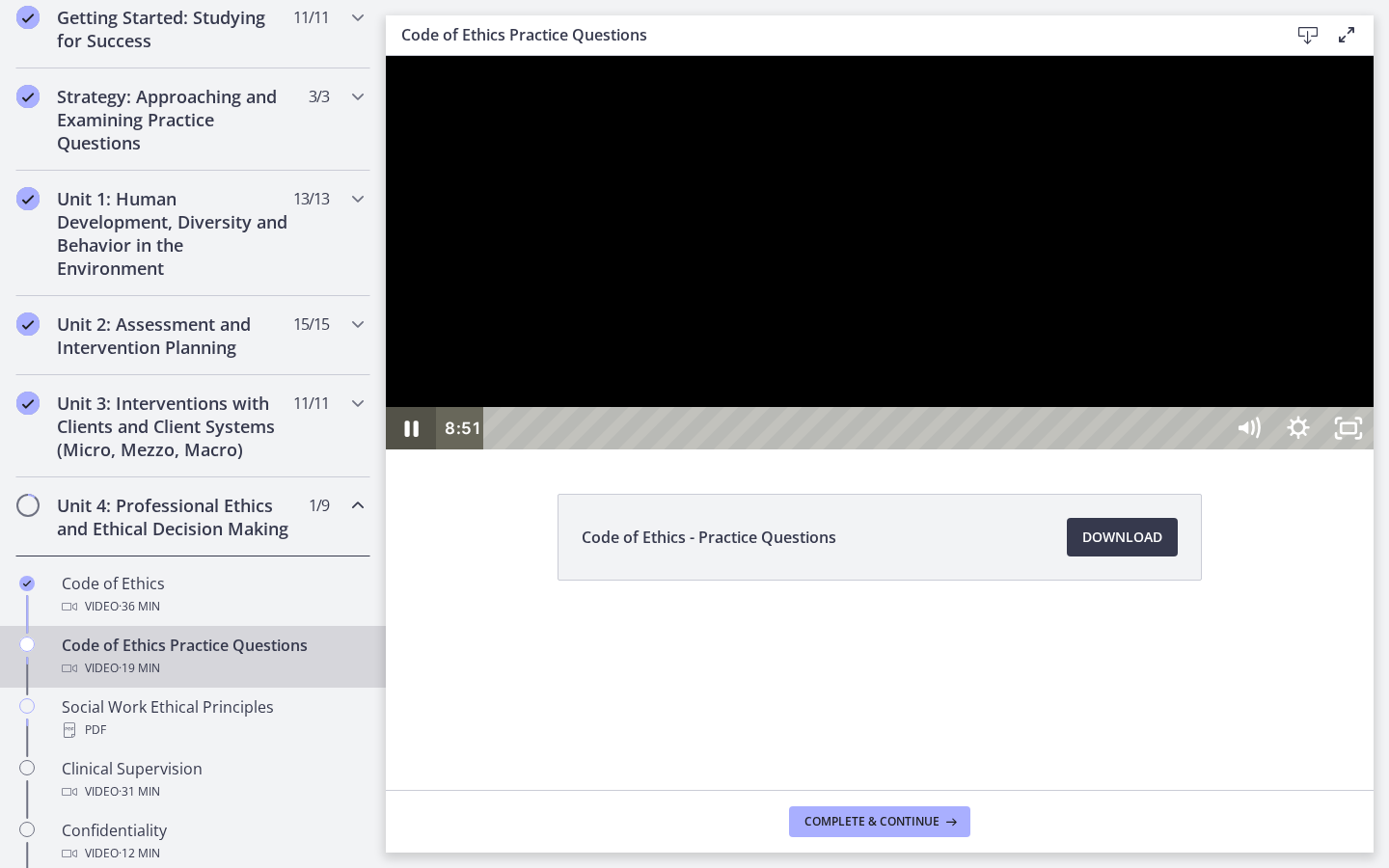 click 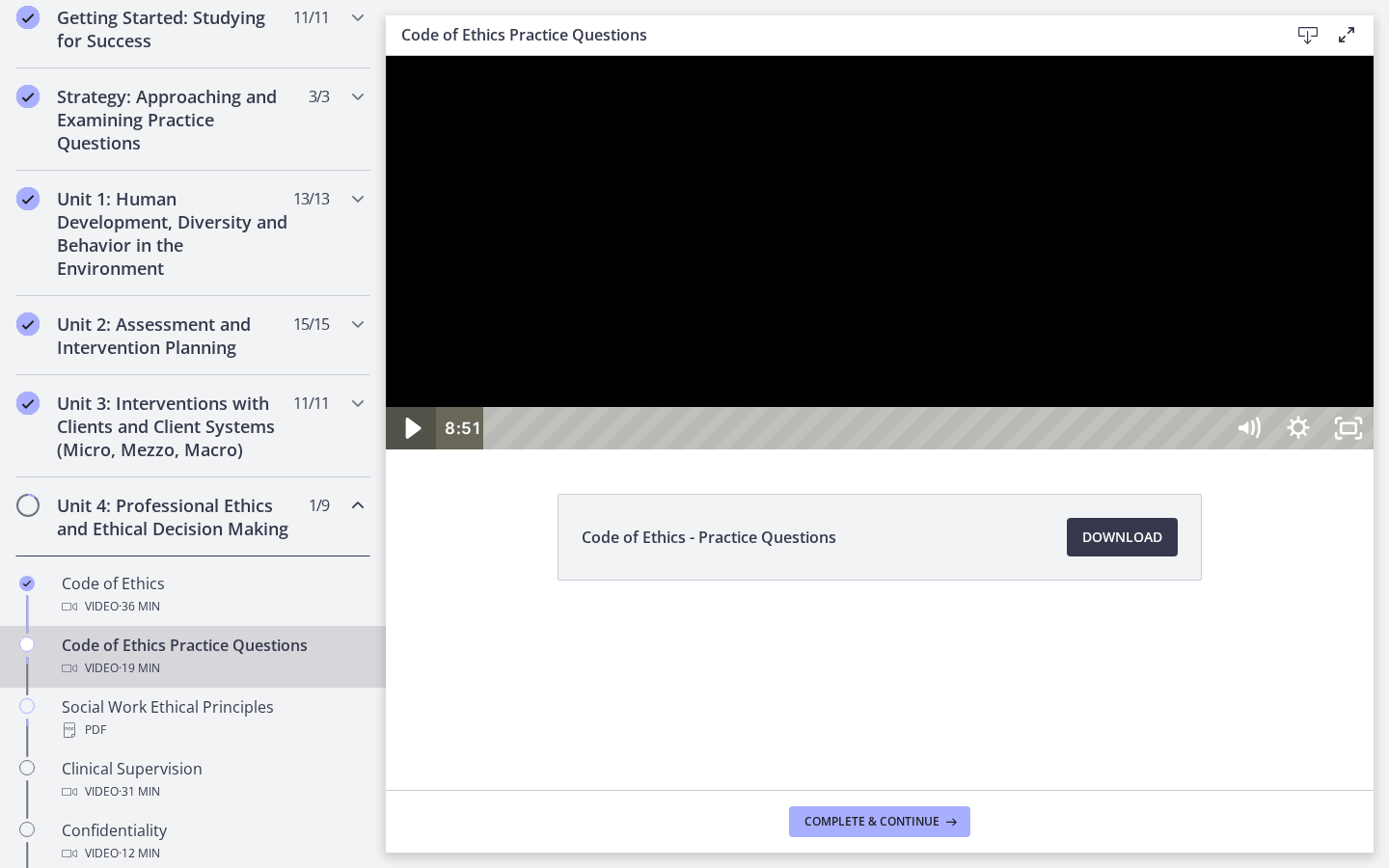 click 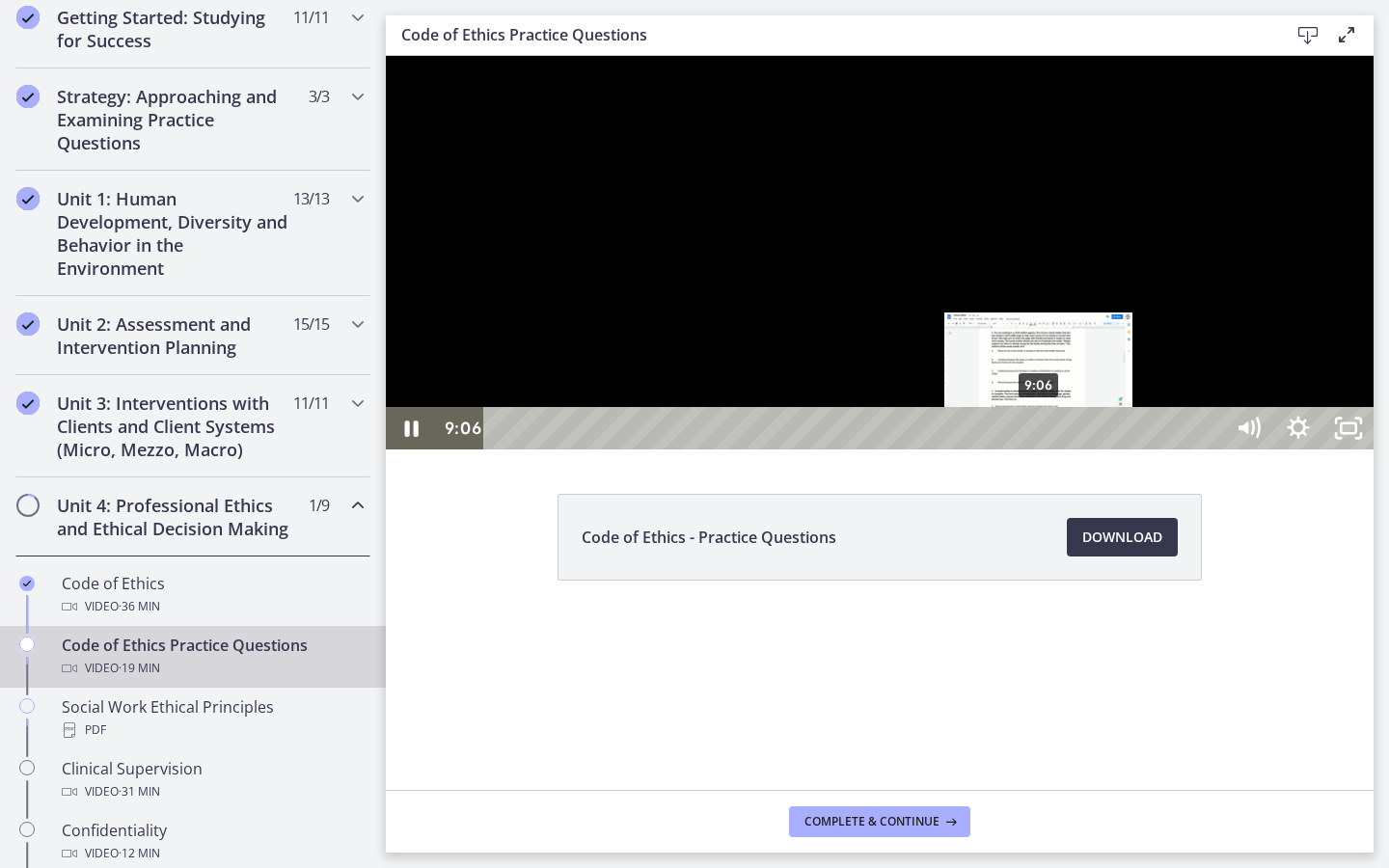 click on "9:06" at bounding box center [857, 428] 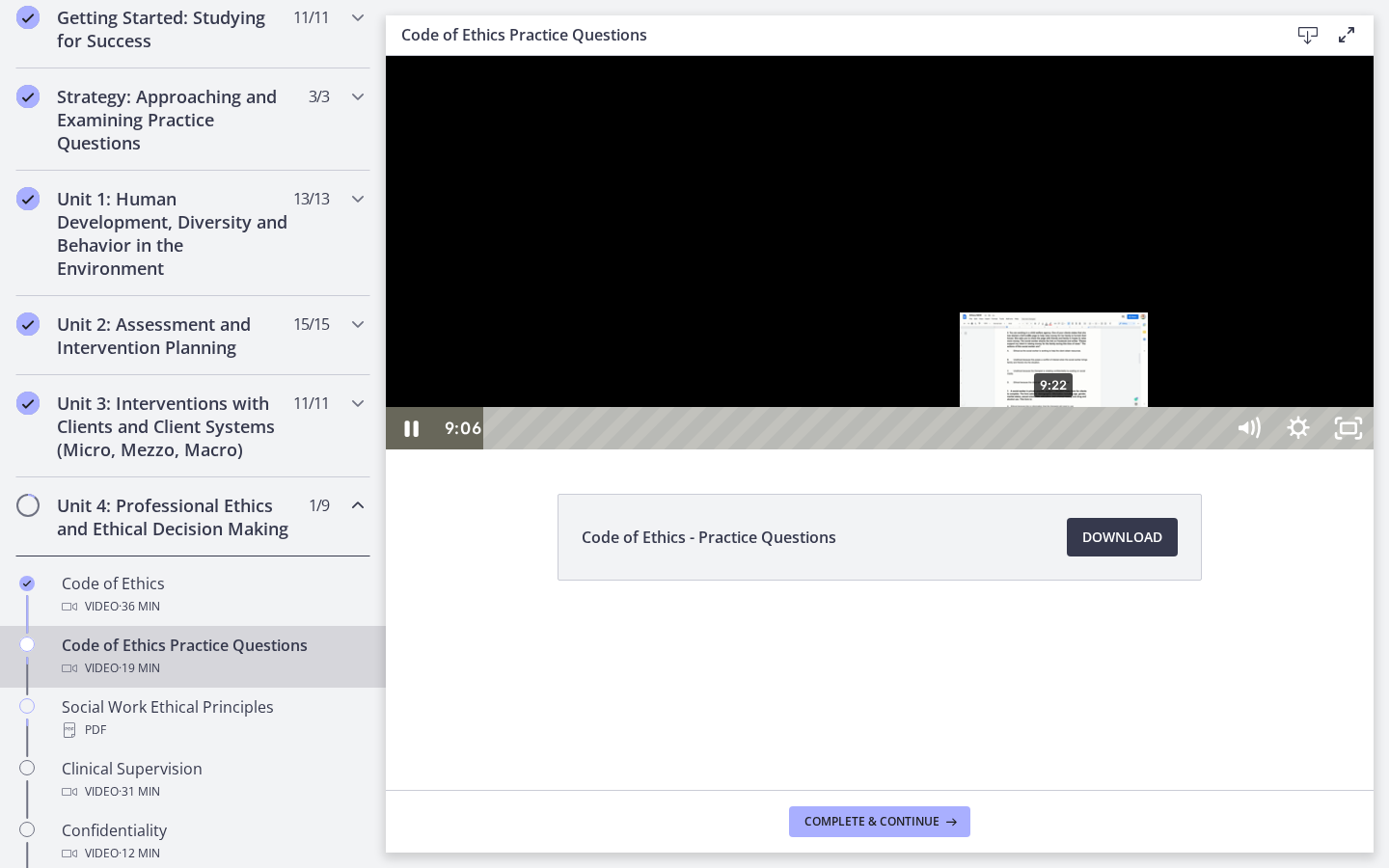 click on "9:22" at bounding box center [857, 428] 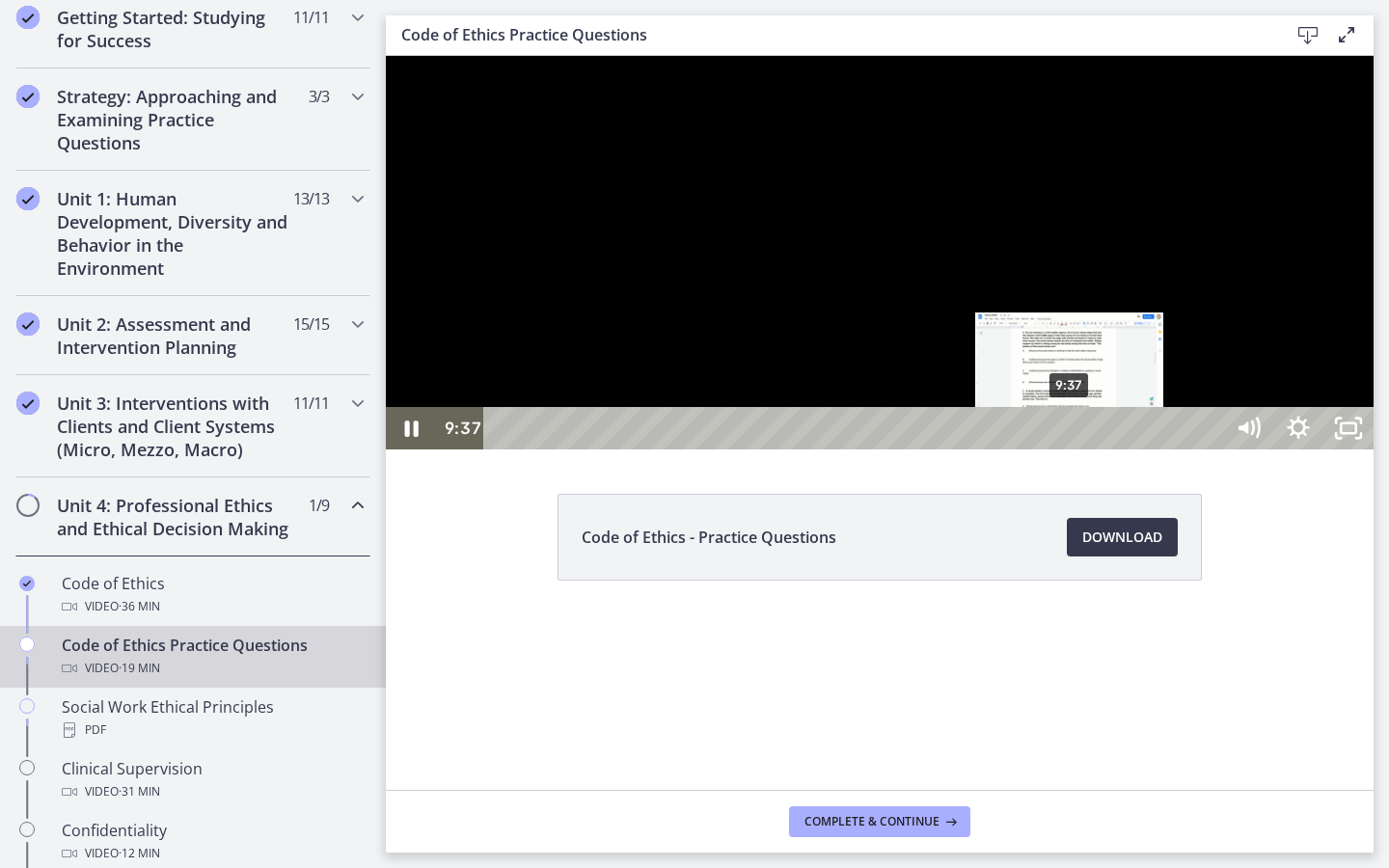 click on "9:37" at bounding box center (857, 428) 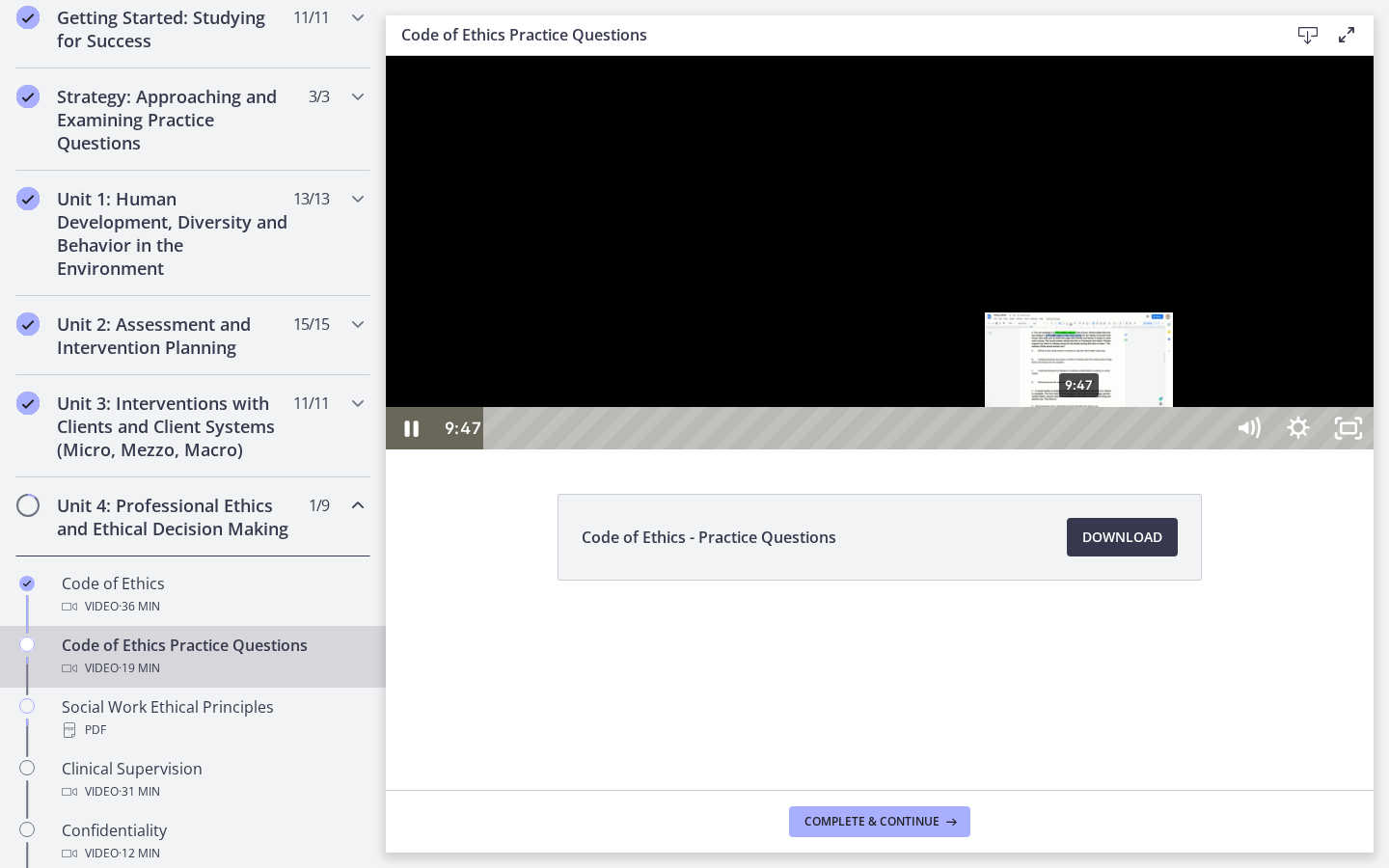 click on "9:47" at bounding box center (857, 428) 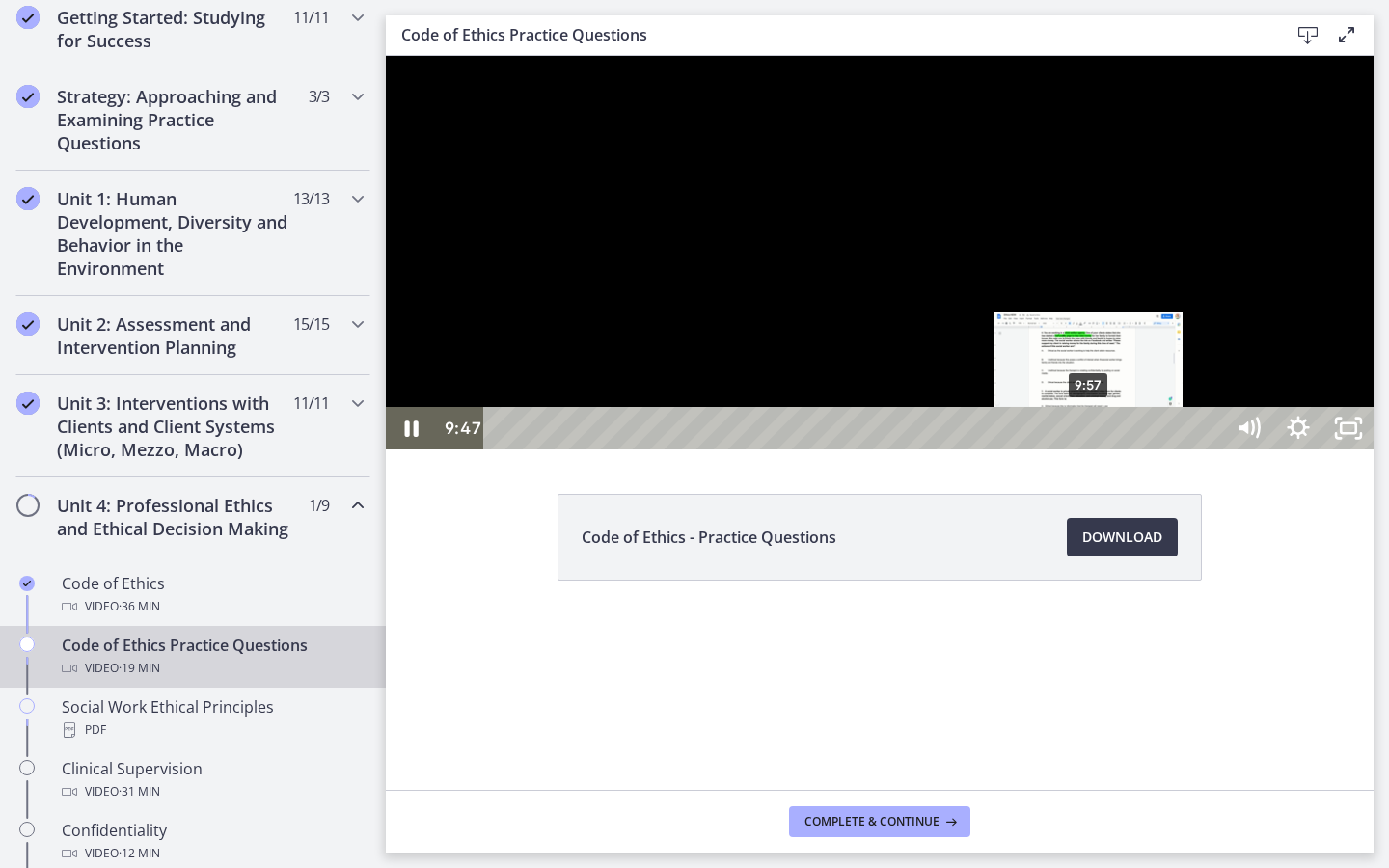 click on "9:57" at bounding box center (857, 428) 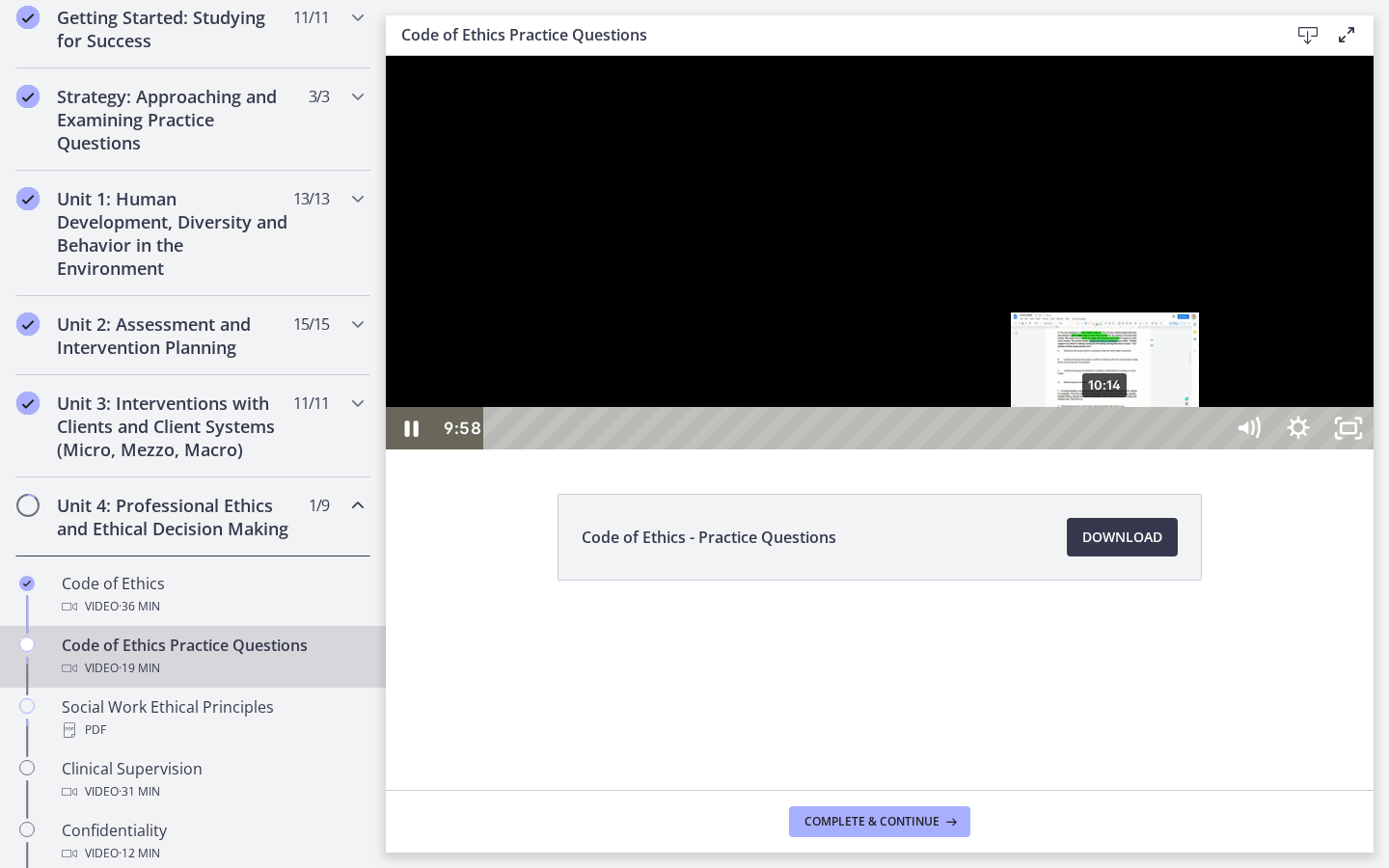 click on "10:14" at bounding box center [857, 428] 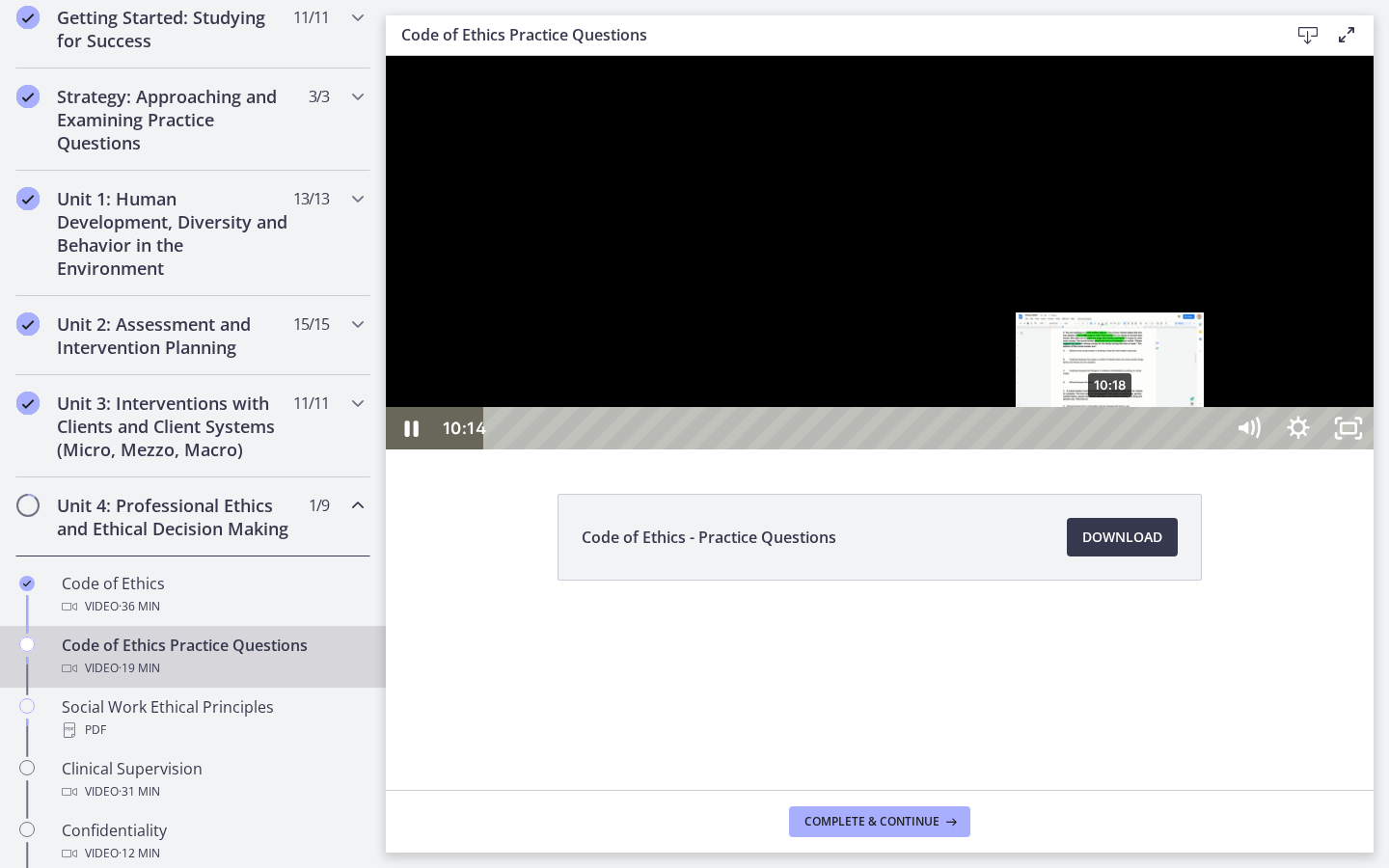click at bounding box center [1104, 428] 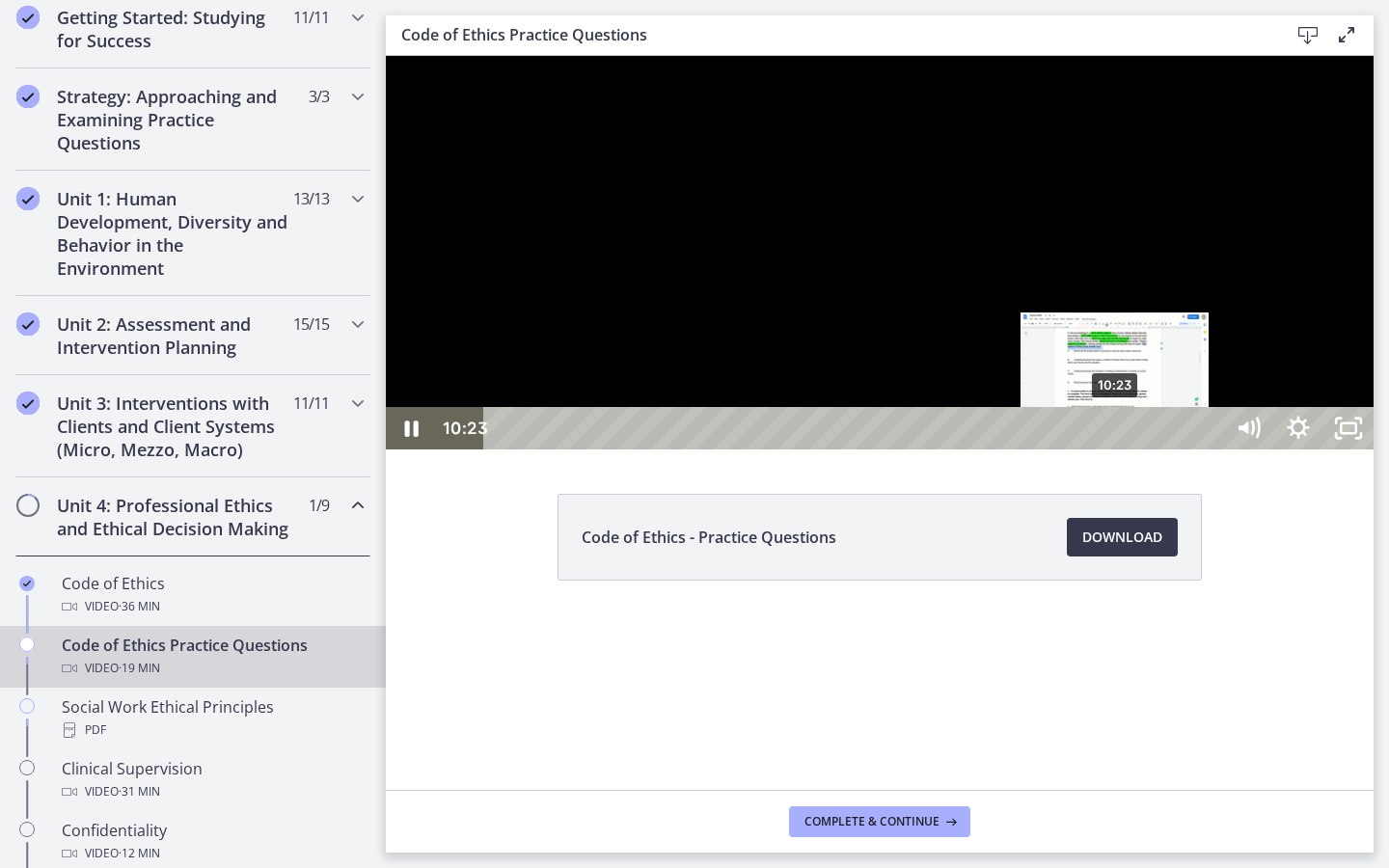 click at bounding box center (1114, 428) 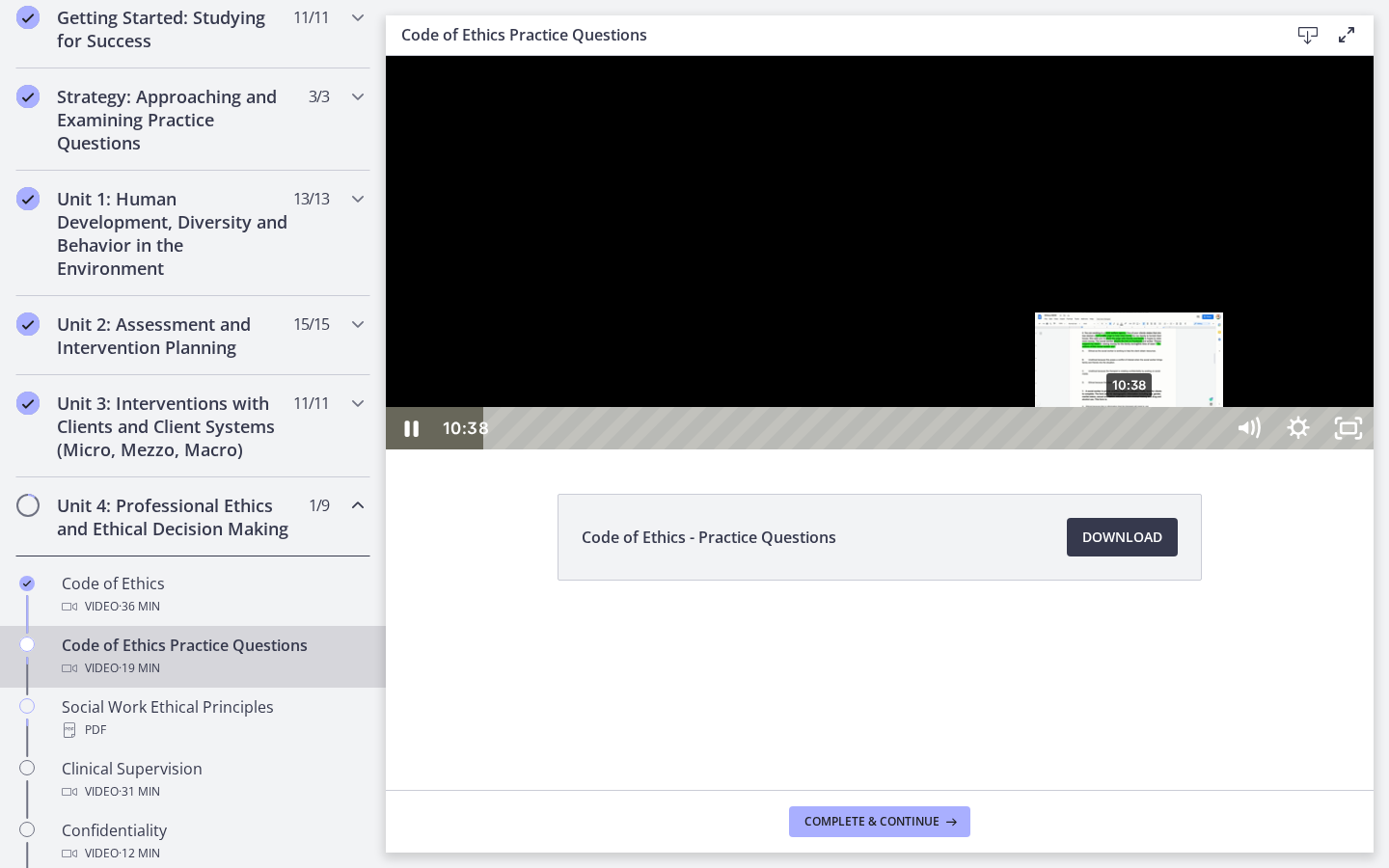 click on "10:38" at bounding box center [857, 428] 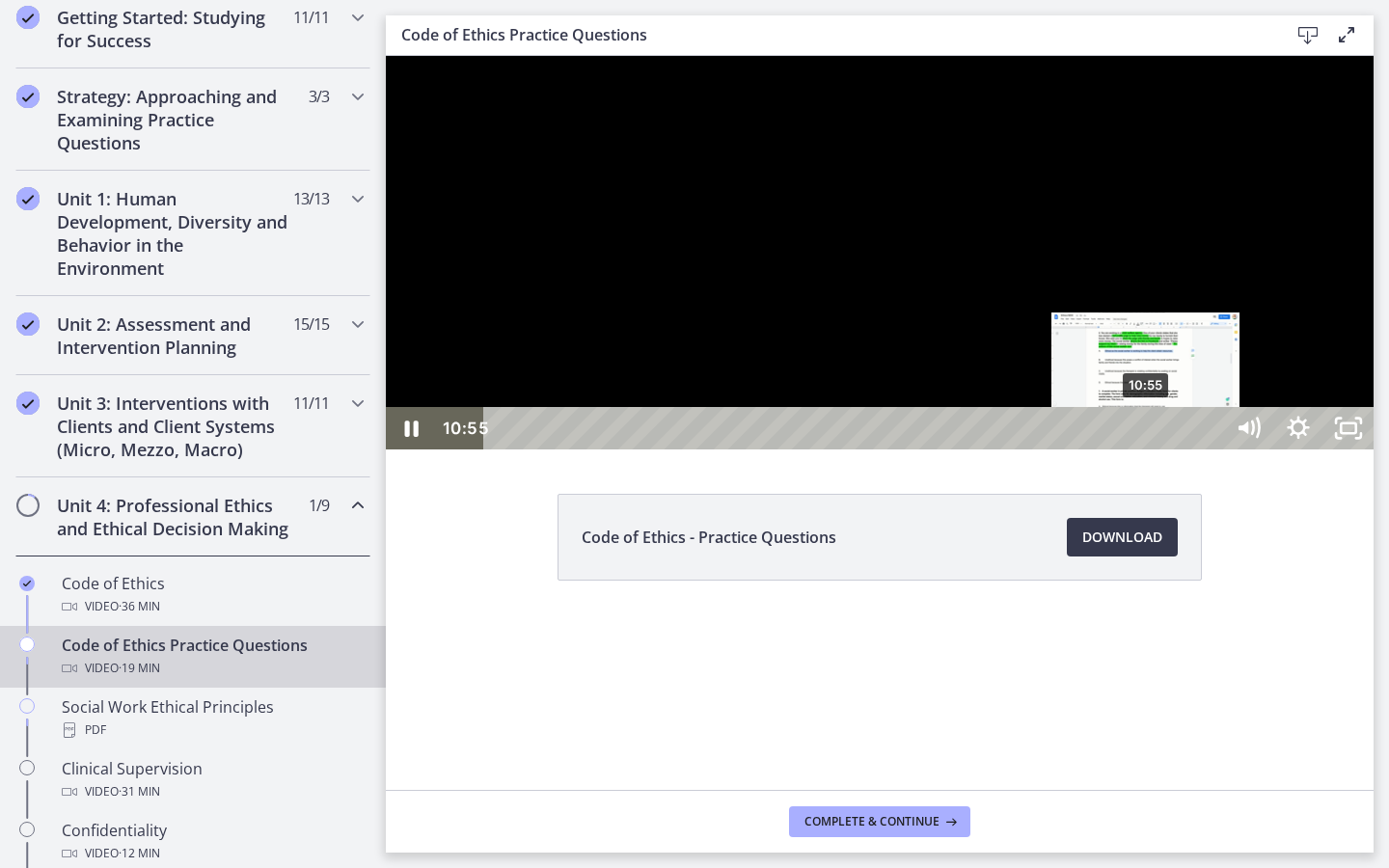 click on "10:55" at bounding box center (857, 428) 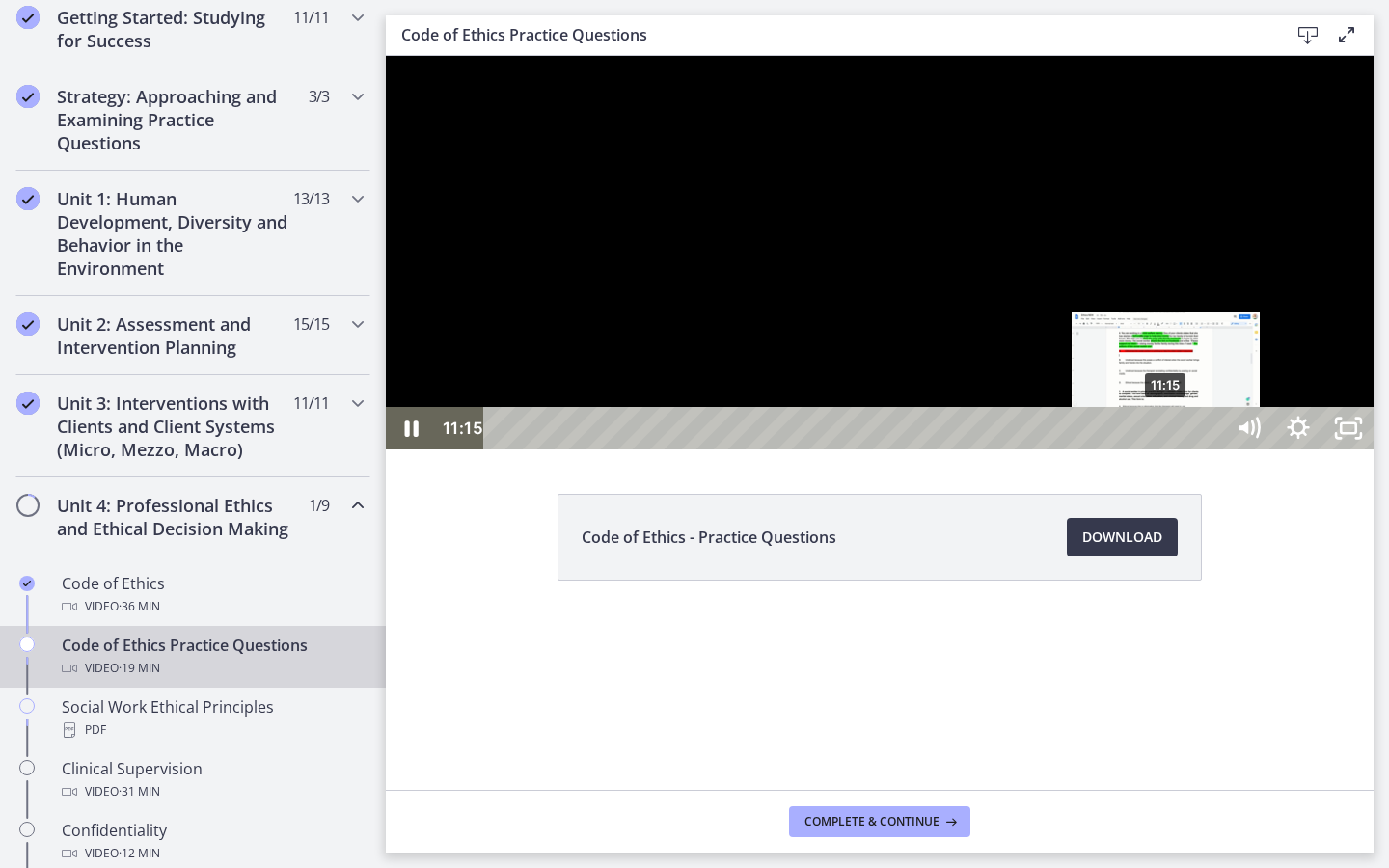 click on "11:15" at bounding box center (857, 428) 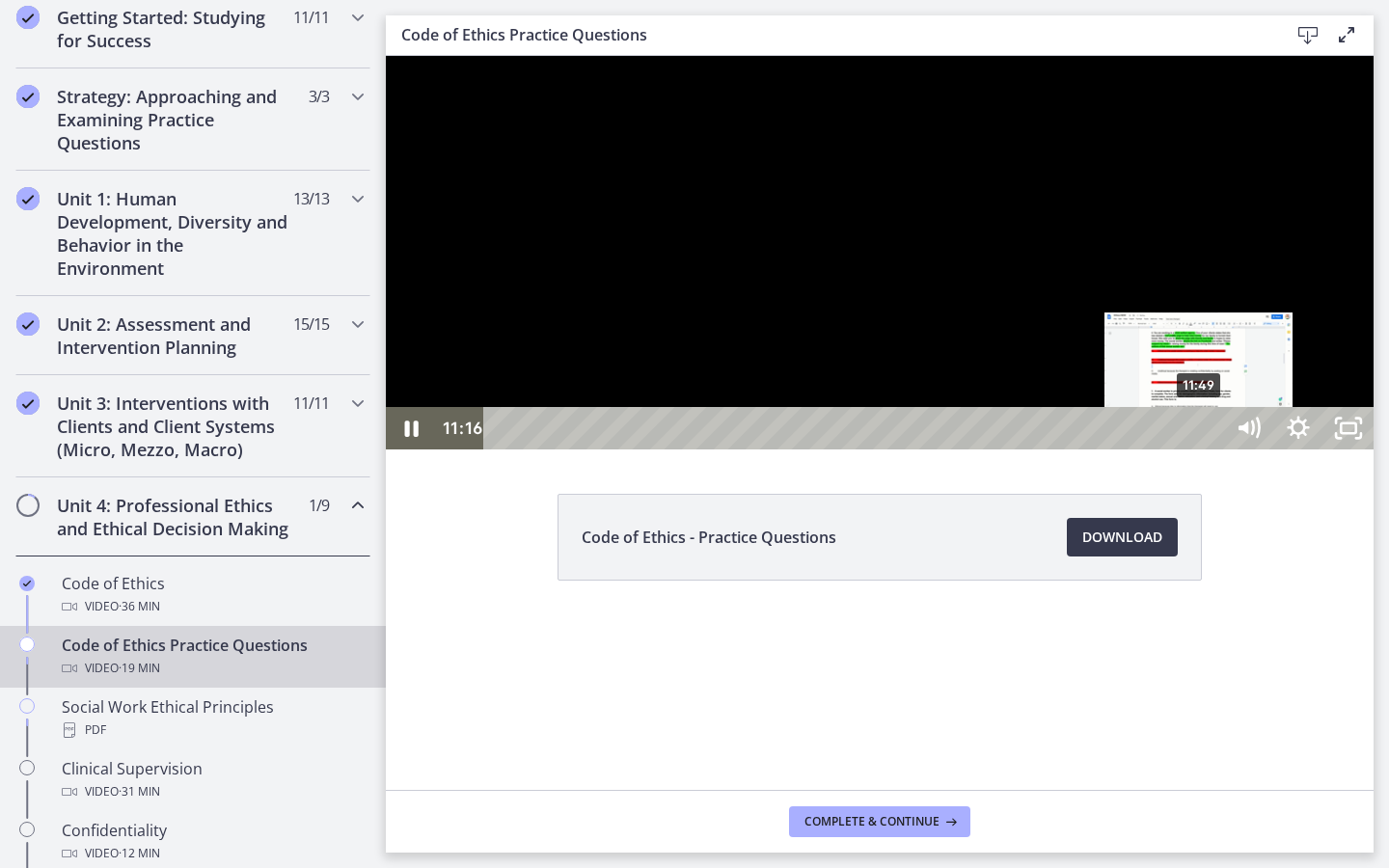 click on "11:49" at bounding box center (857, 428) 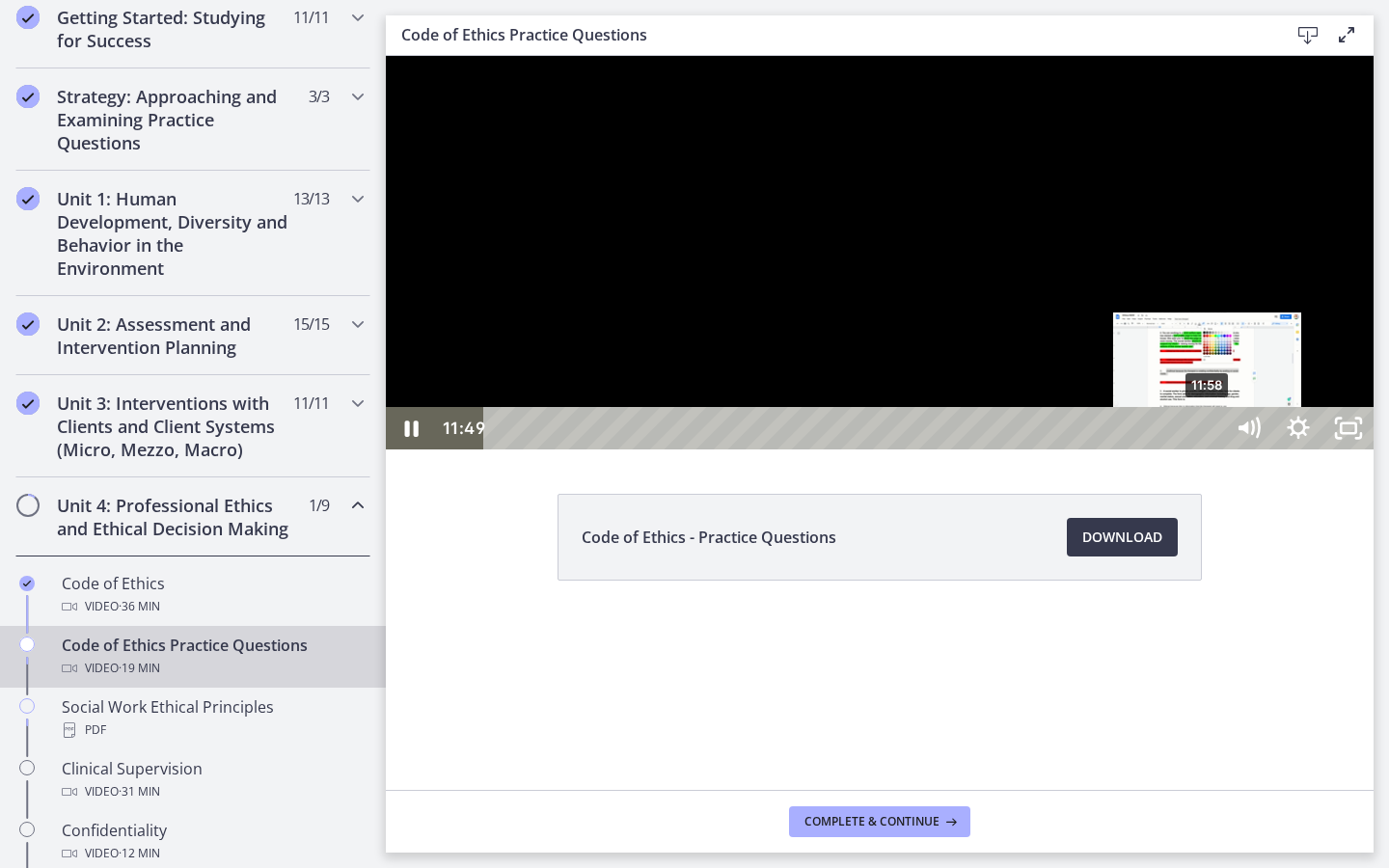 click on "11:58" at bounding box center (857, 428) 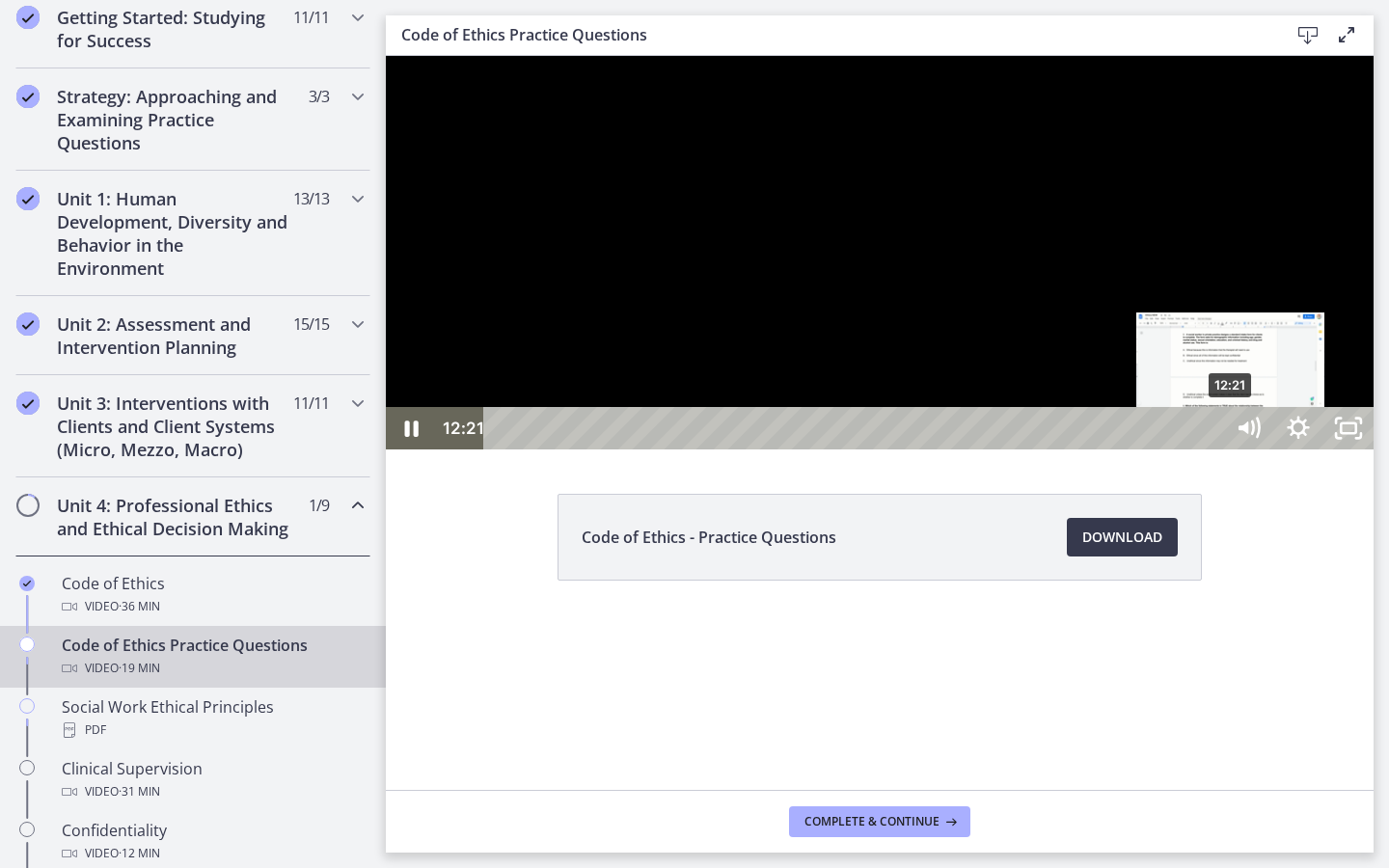 click on "12:21" at bounding box center (857, 428) 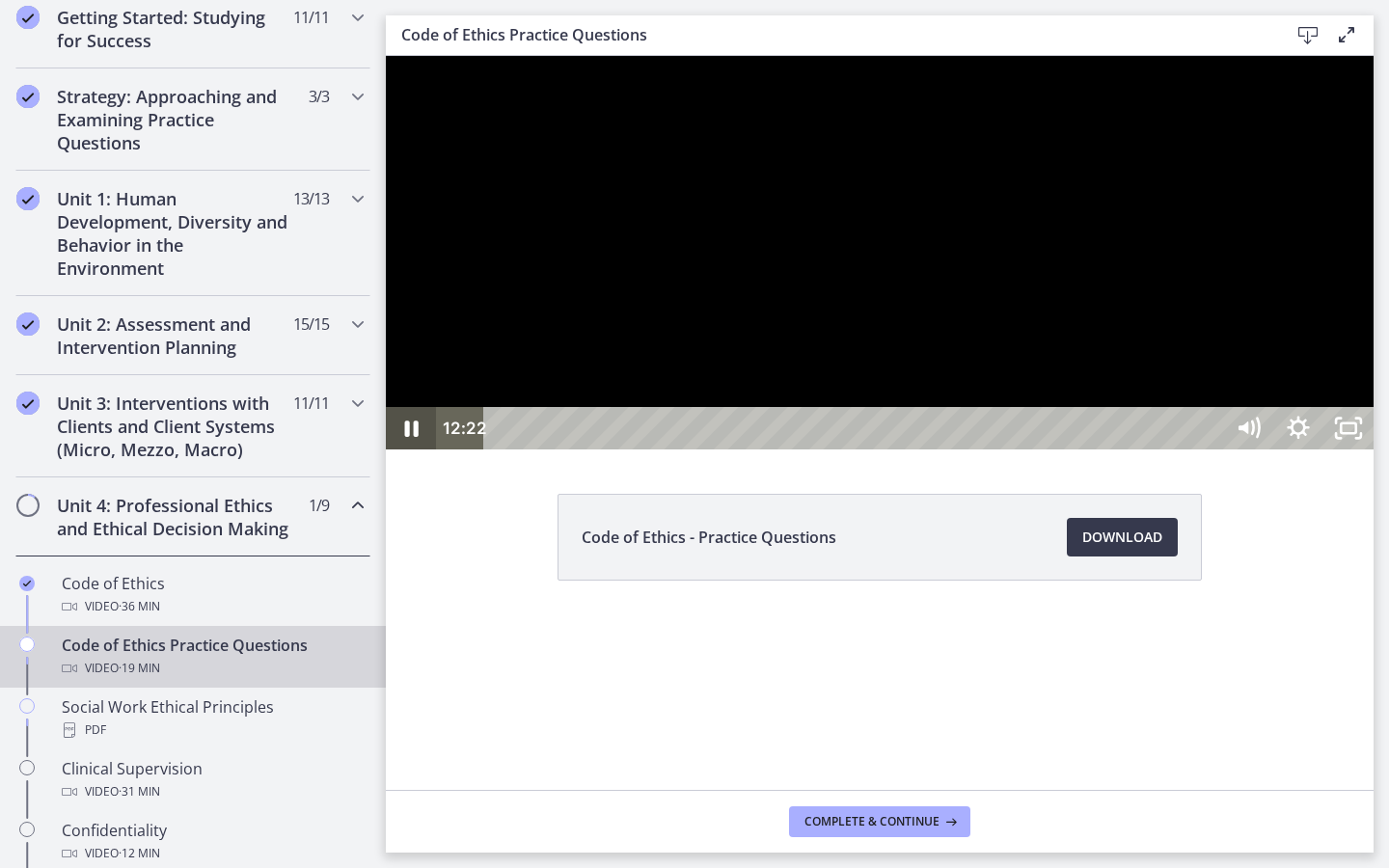 click 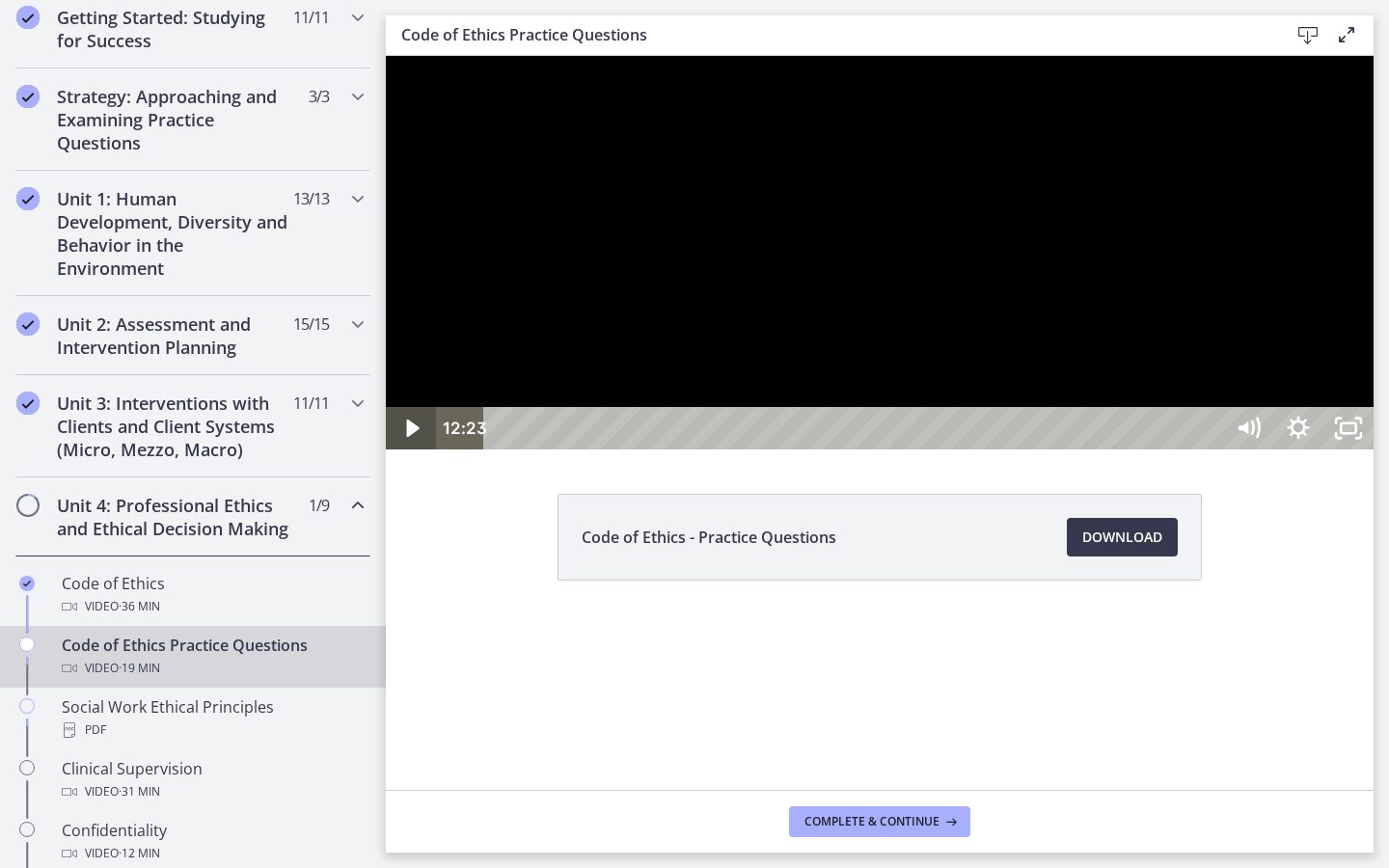 click 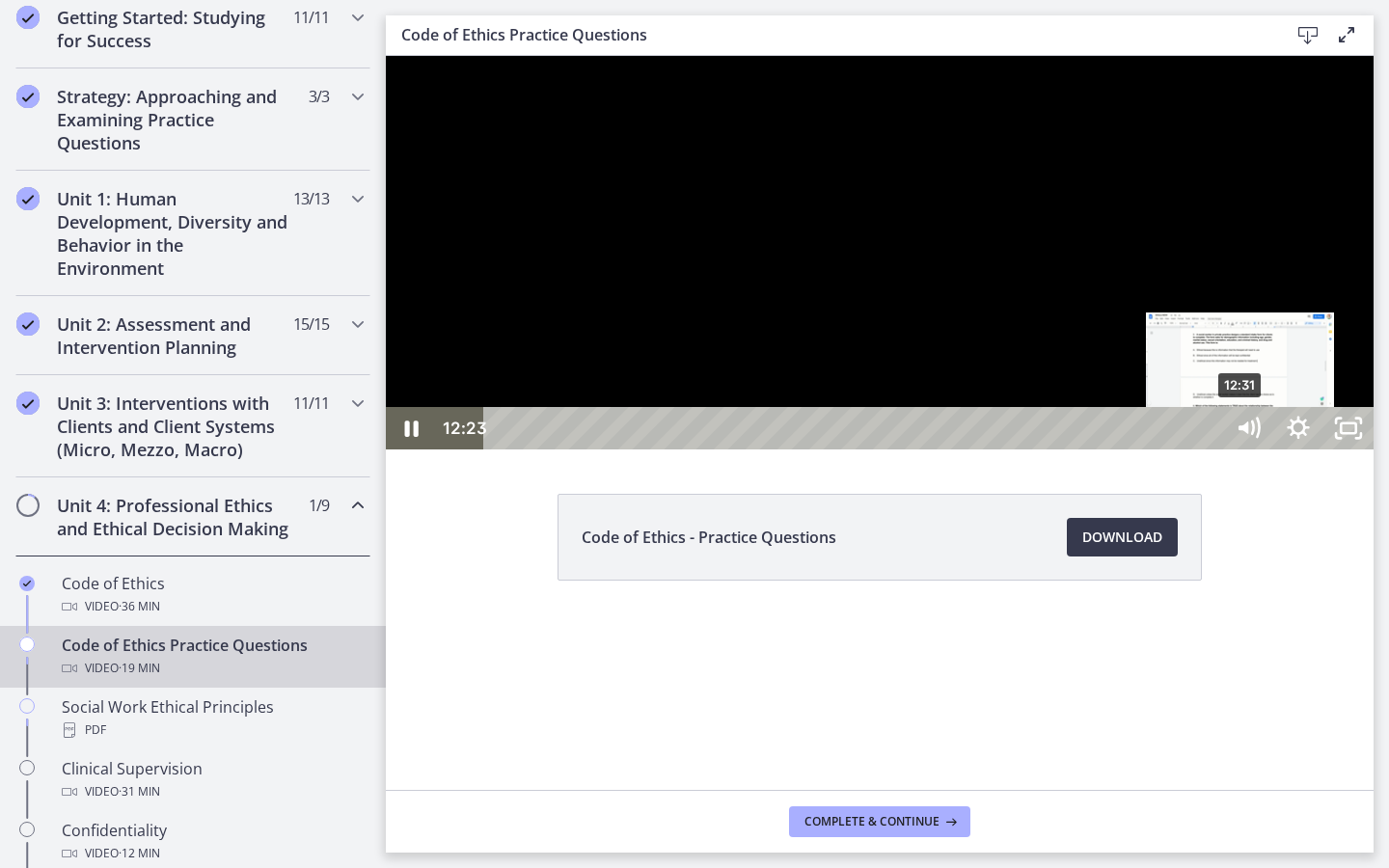 click on "12:31" at bounding box center [857, 428] 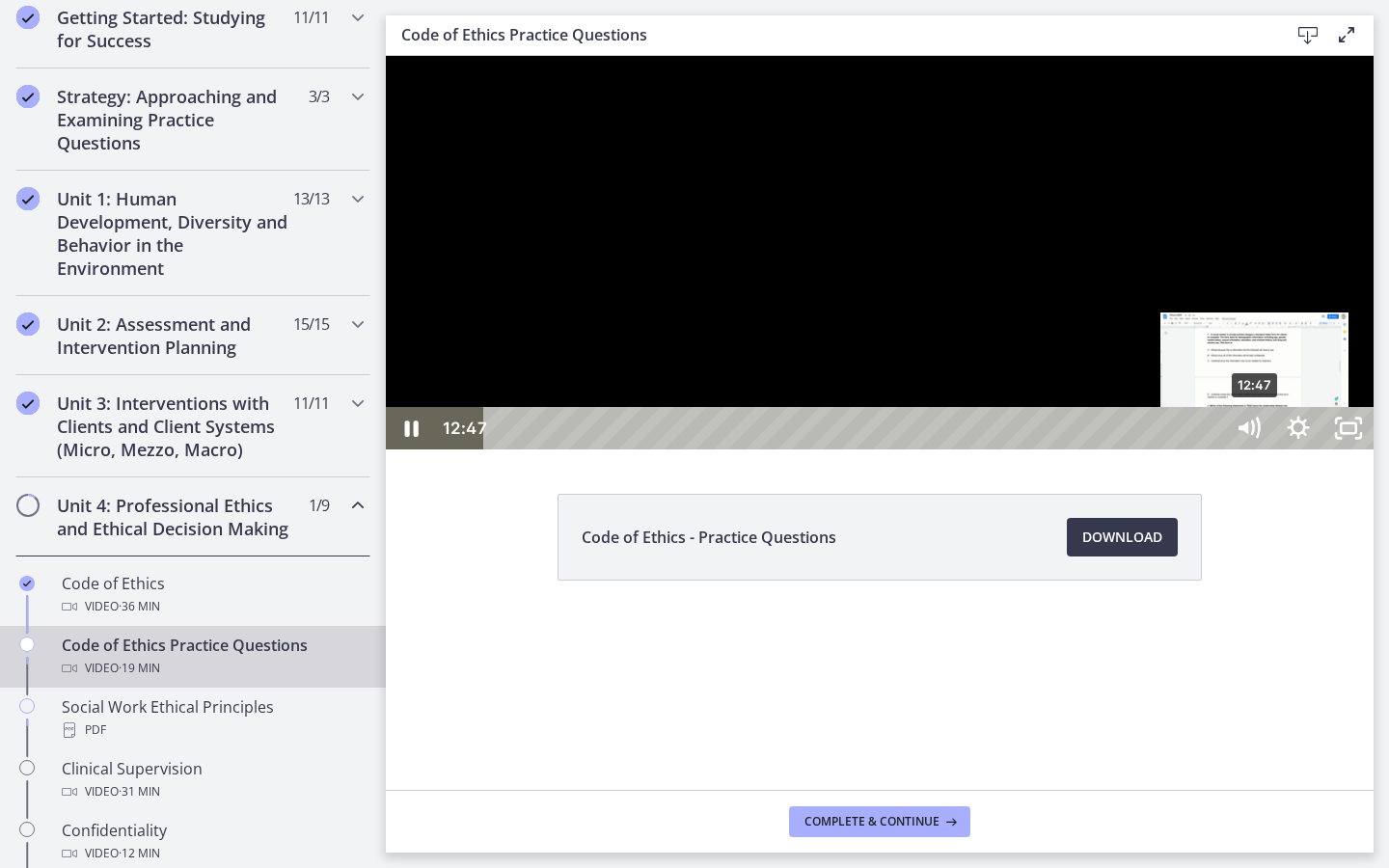 click on "12:47" at bounding box center [857, 428] 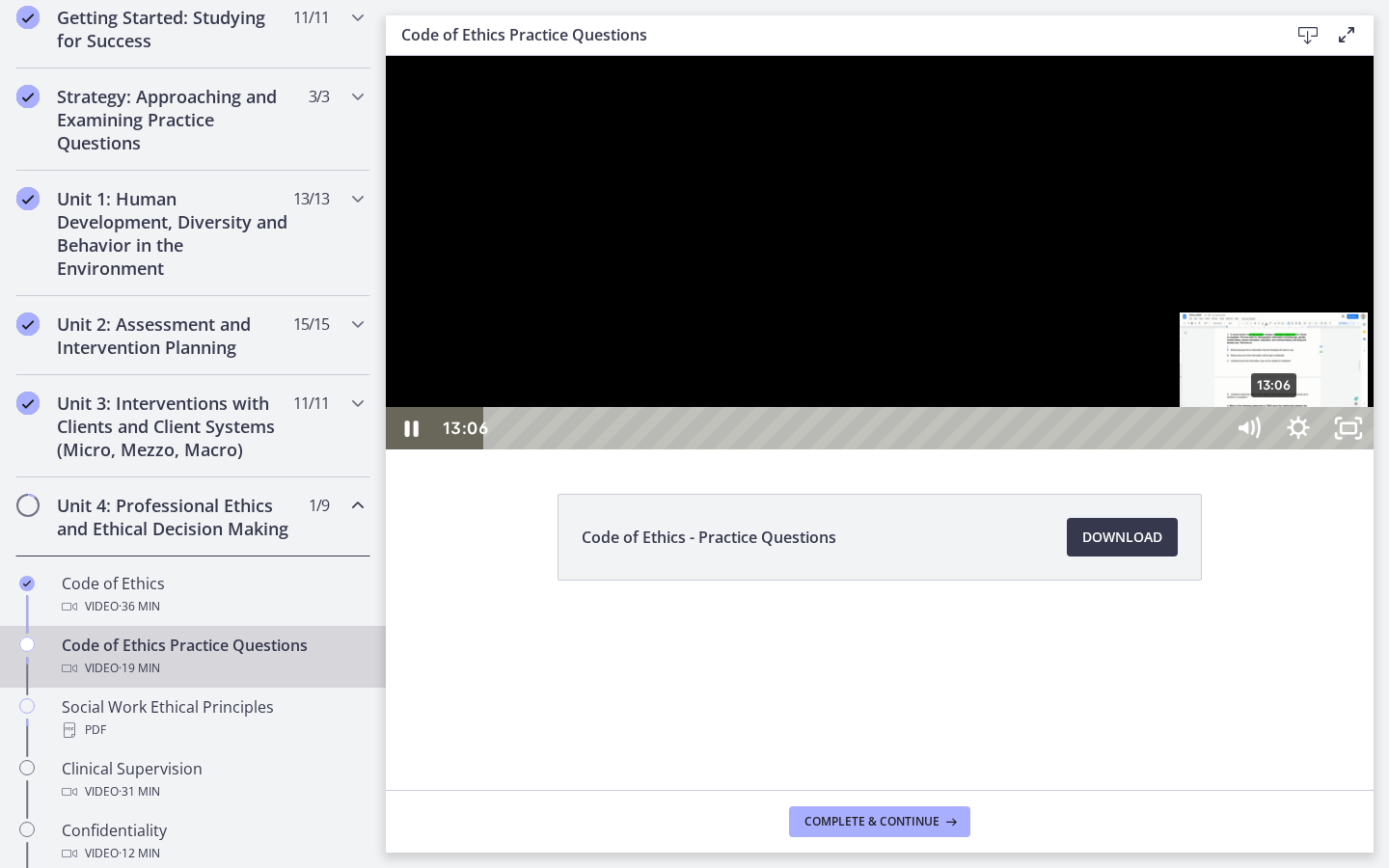 click on "13:06" at bounding box center [857, 428] 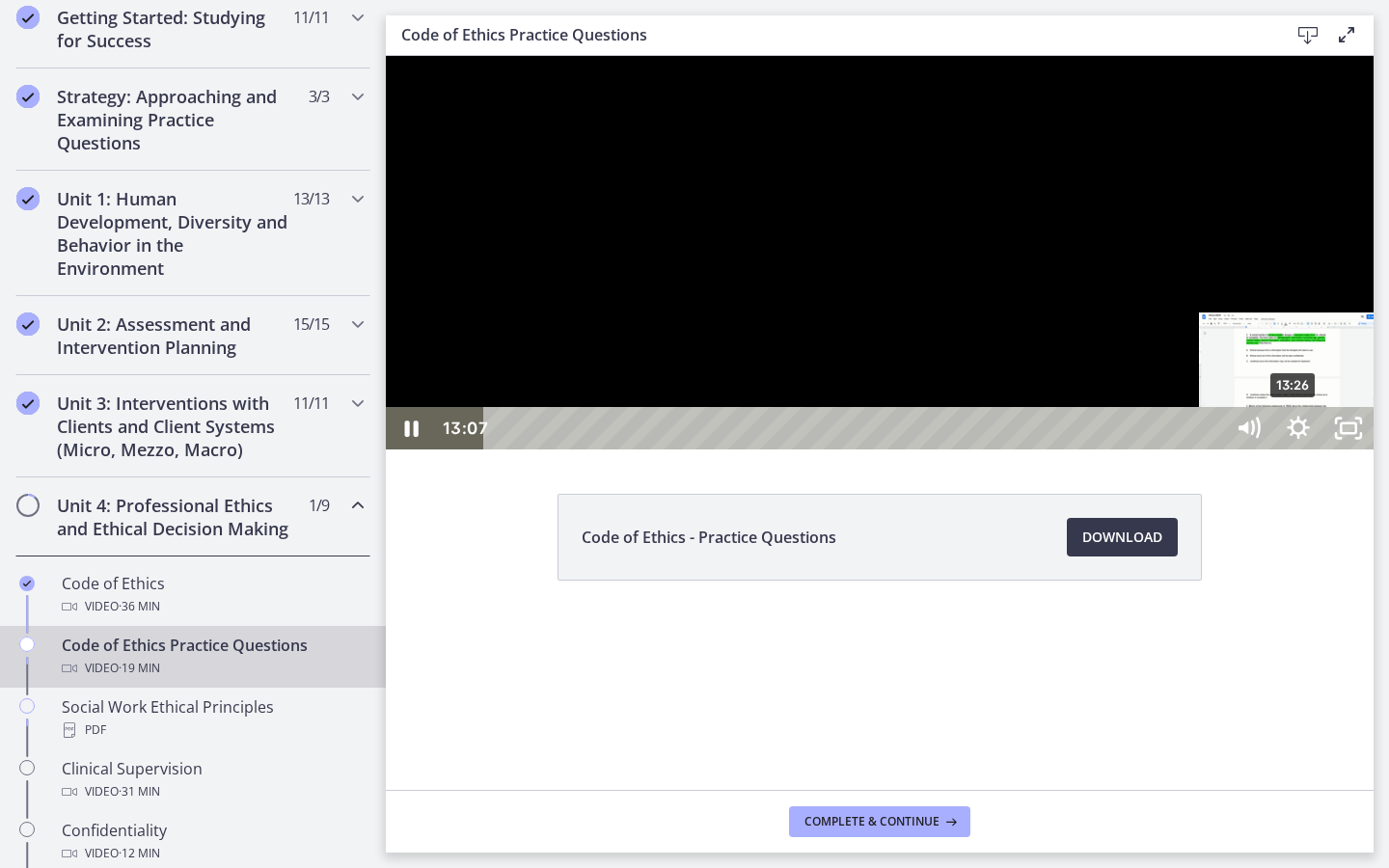 click on "13:26" at bounding box center (857, 428) 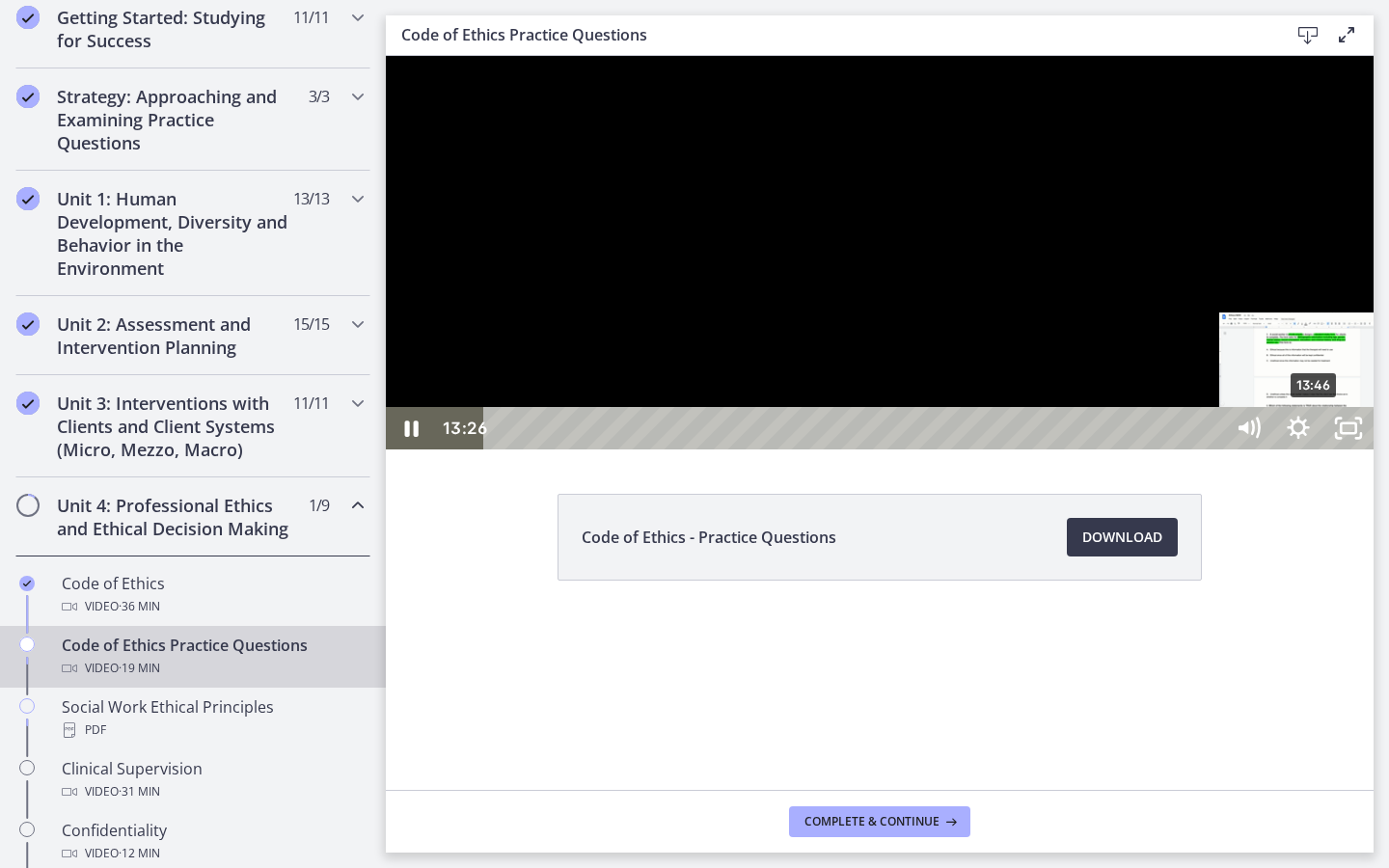 click on "13:46" at bounding box center (857, 428) 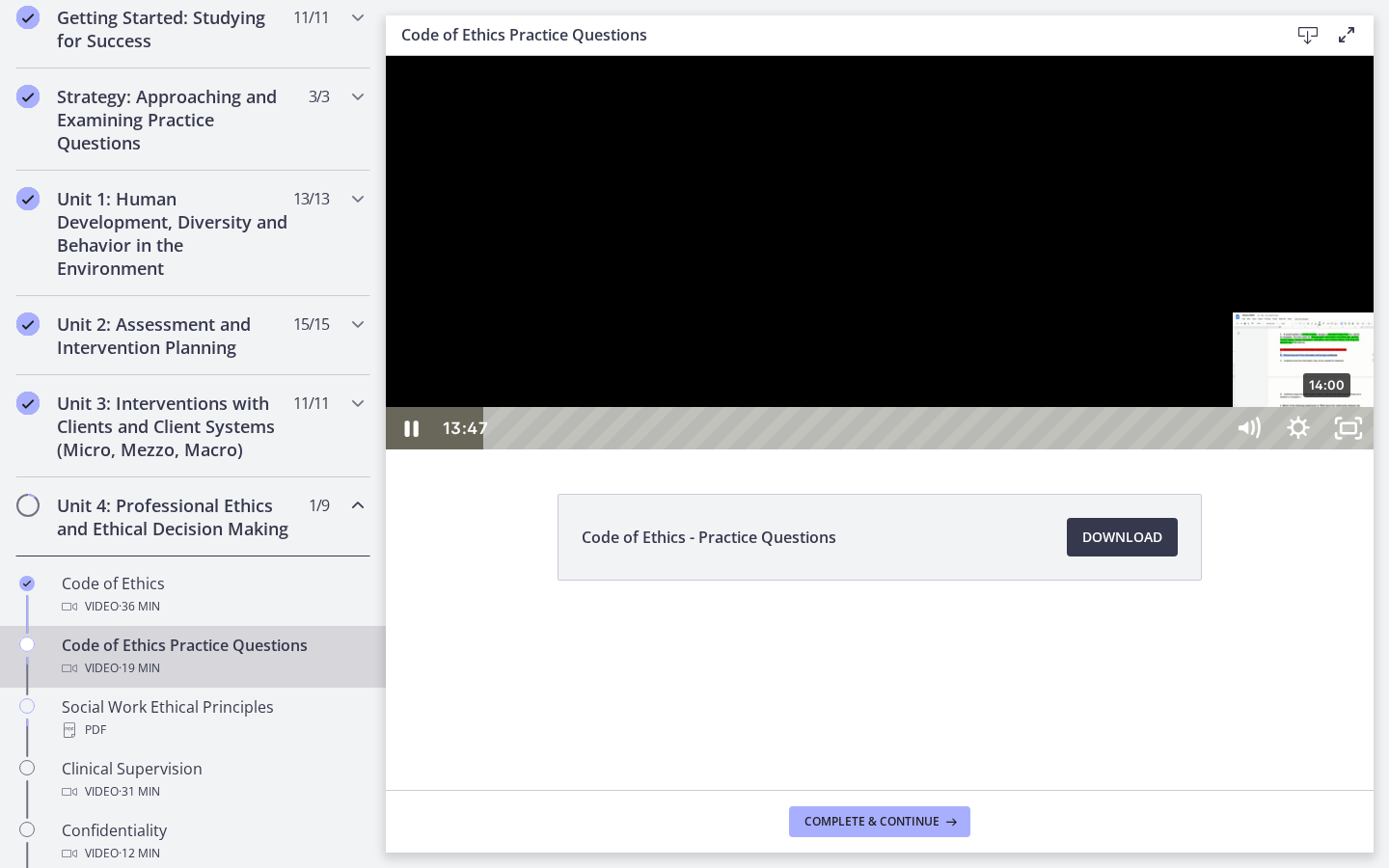 click on "14:00" at bounding box center (857, 428) 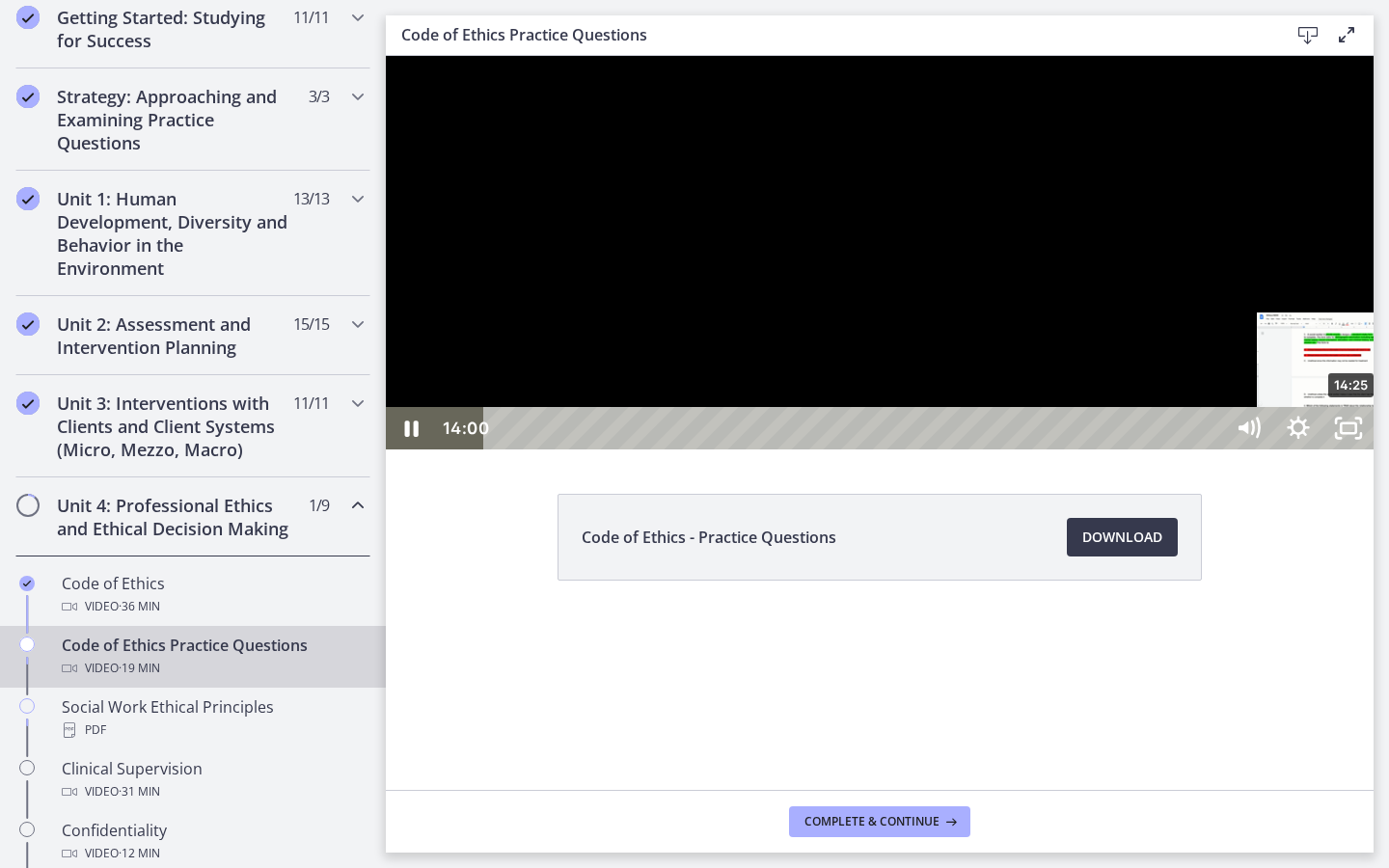 click on "14:25" at bounding box center (857, 428) 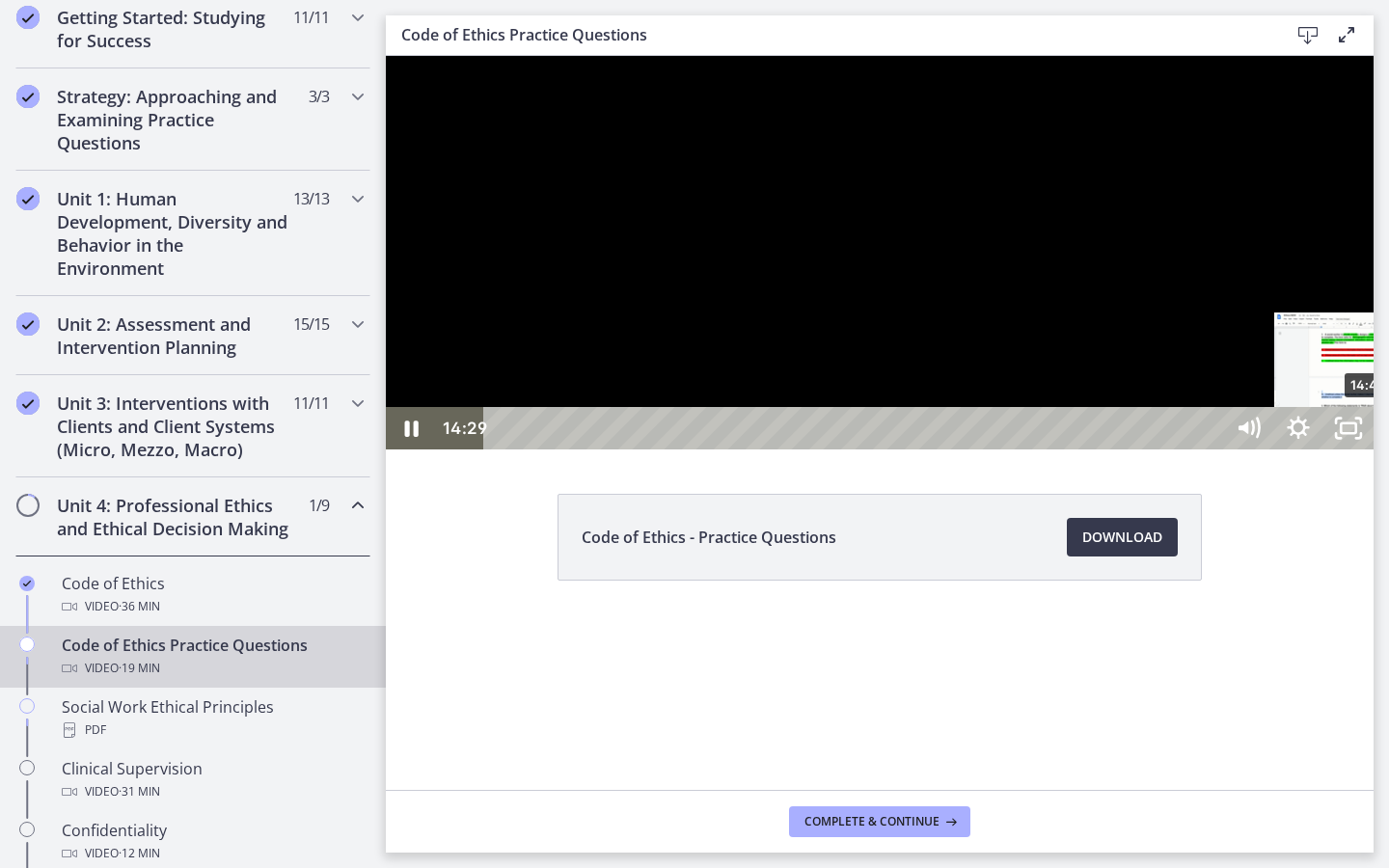 click on "14:42" at bounding box center [857, 428] 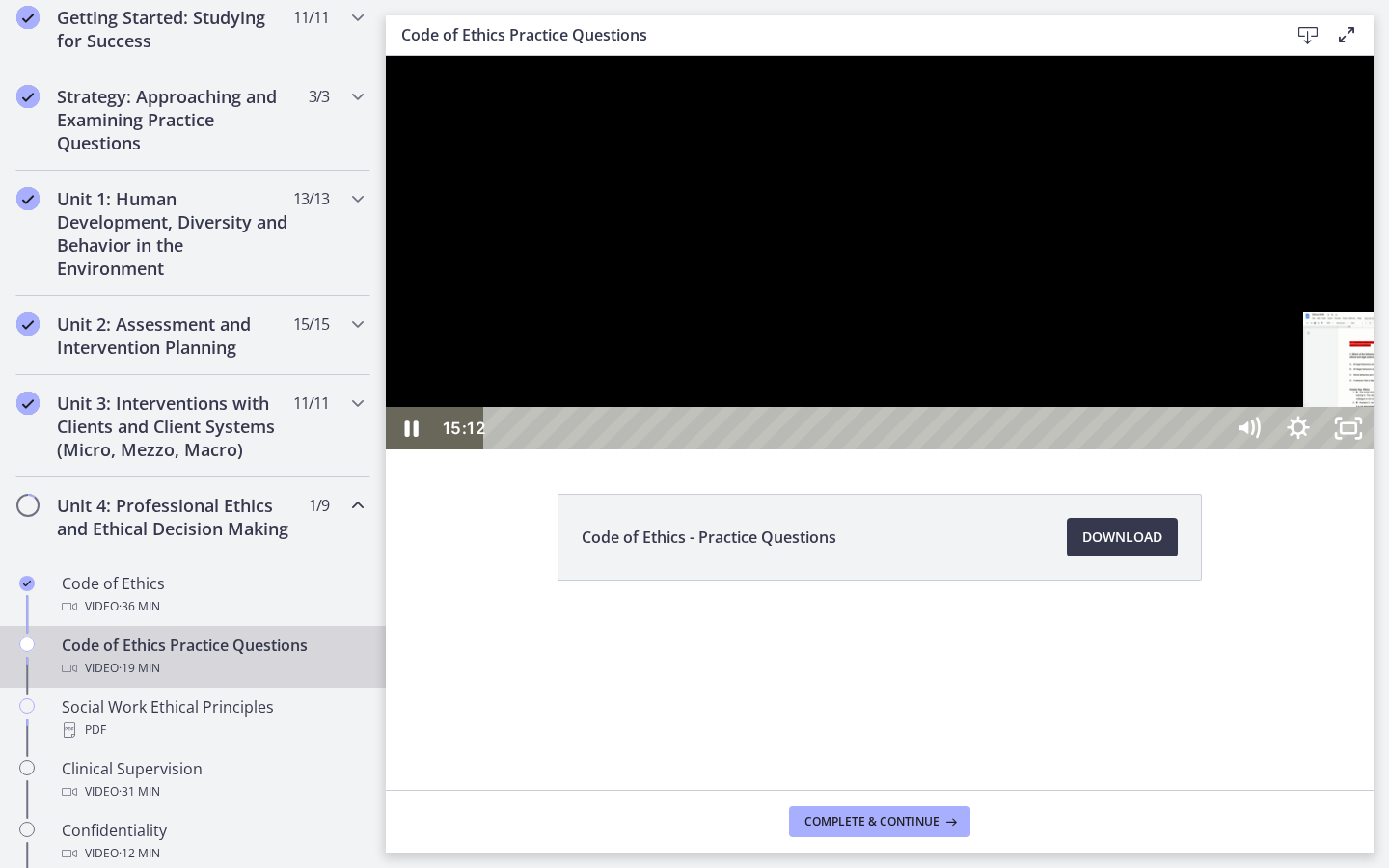 click on "15:12" at bounding box center [857, 428] 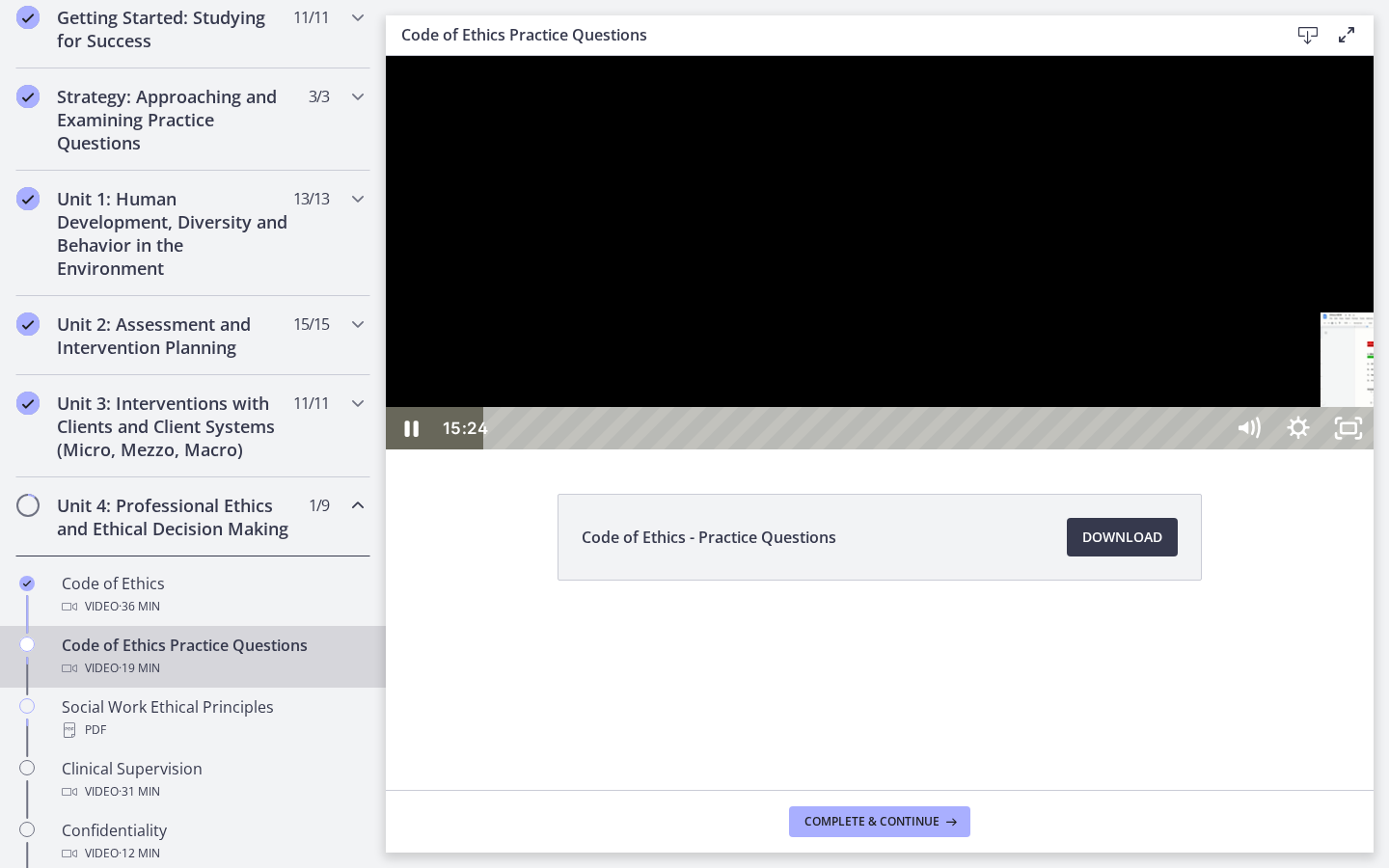 click on "15:30" at bounding box center (857, 428) 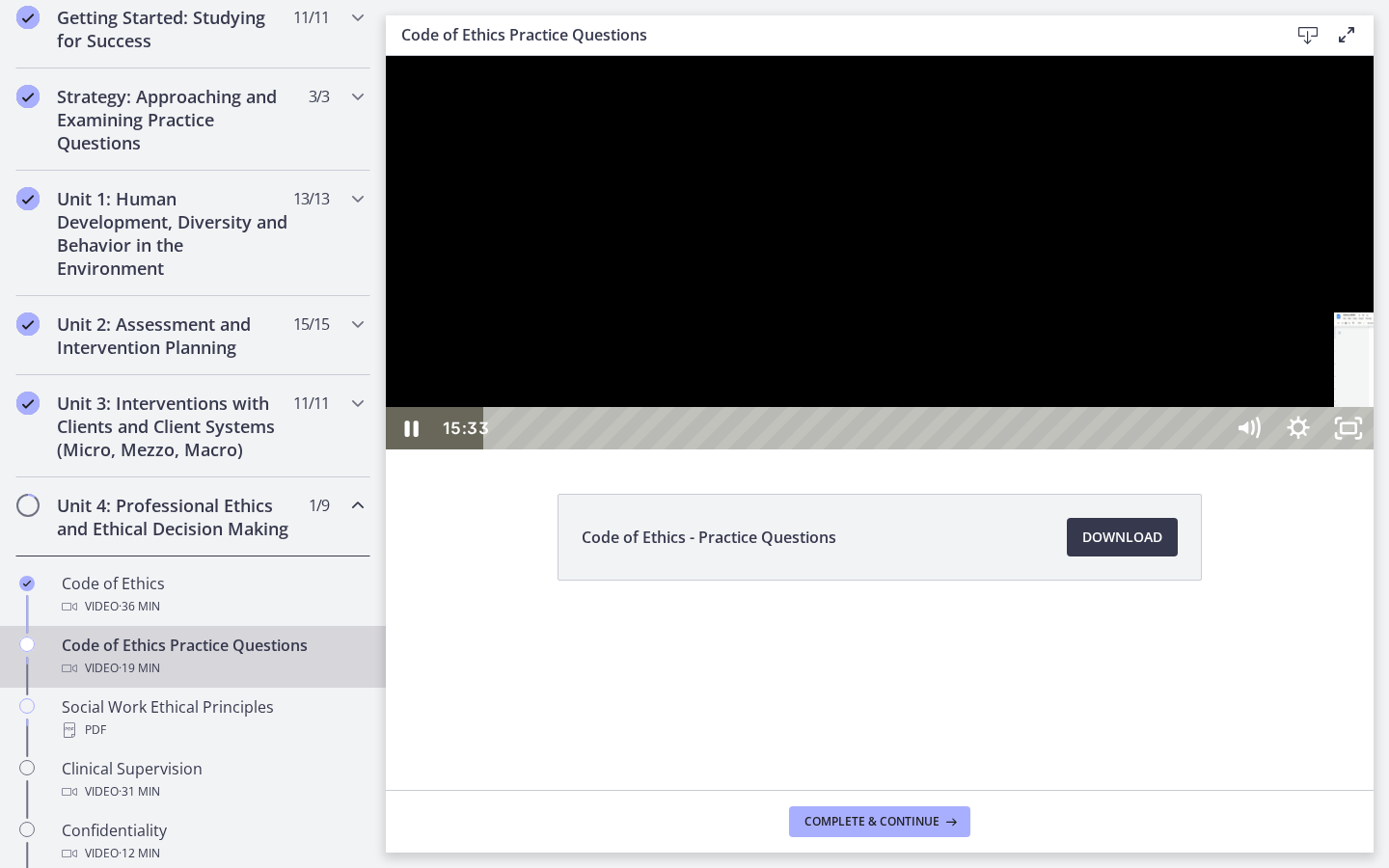 click on "15:43" at bounding box center [857, 428] 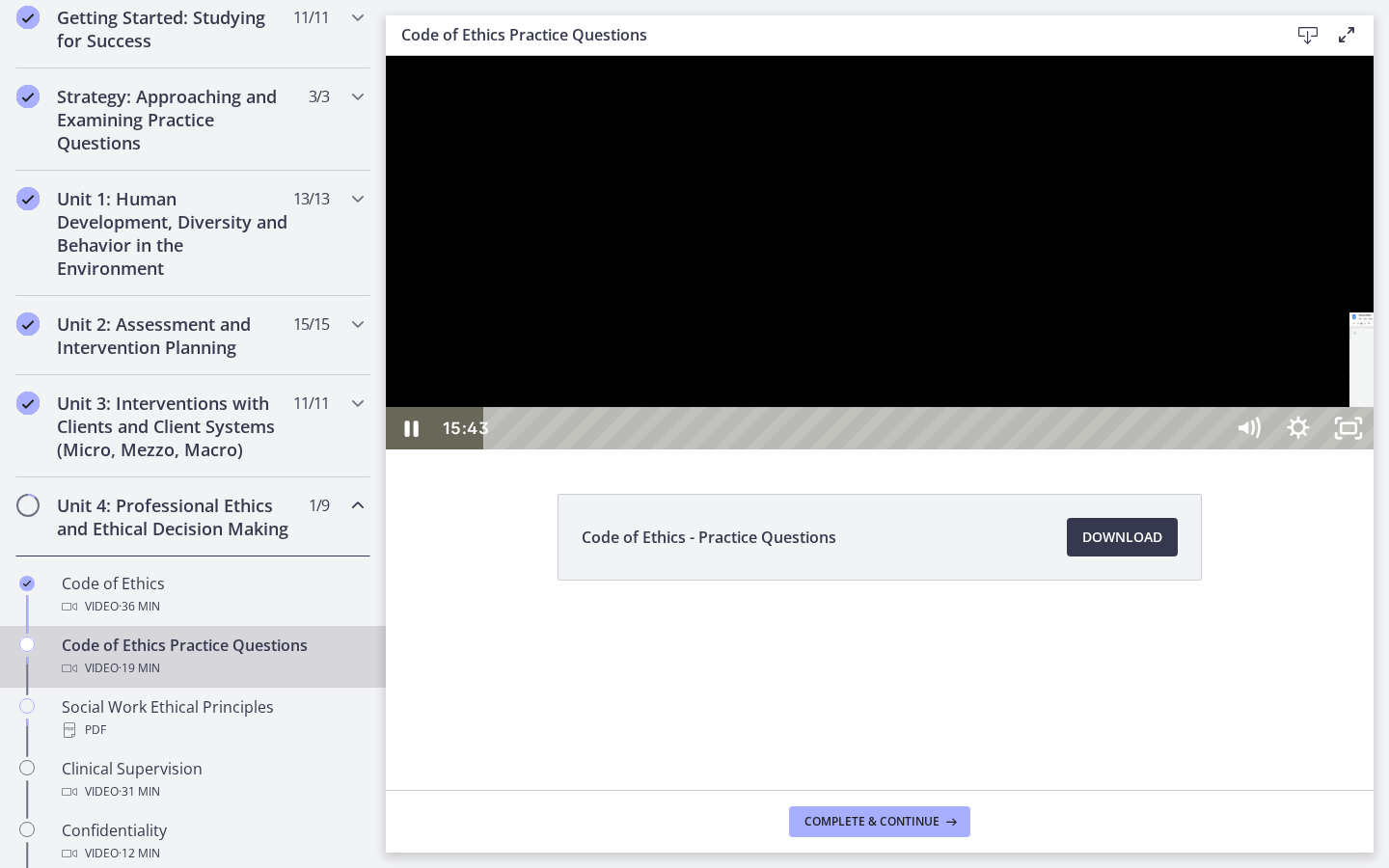 click on "15:59" at bounding box center (857, 428) 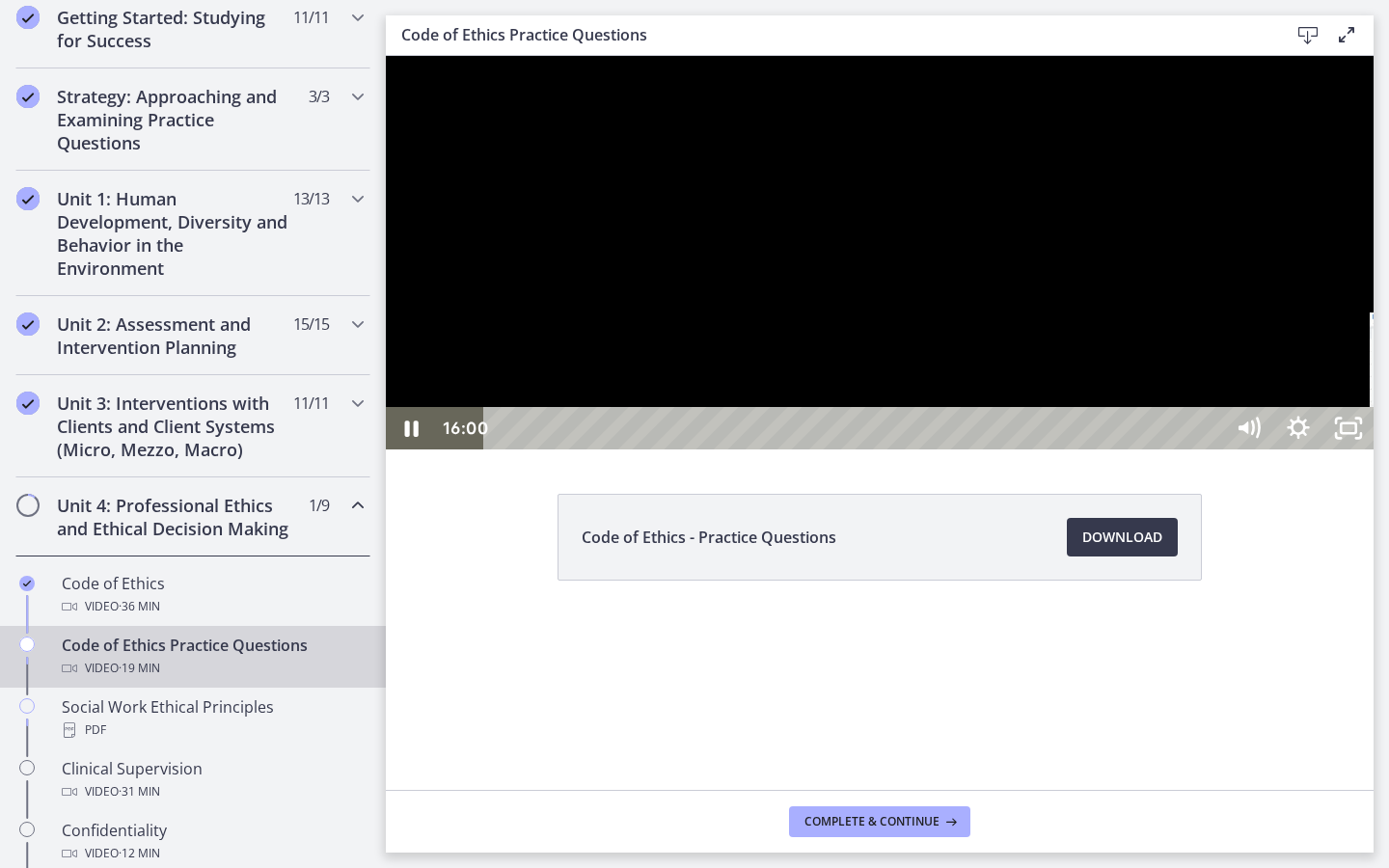 click on "16:20" at bounding box center [857, 428] 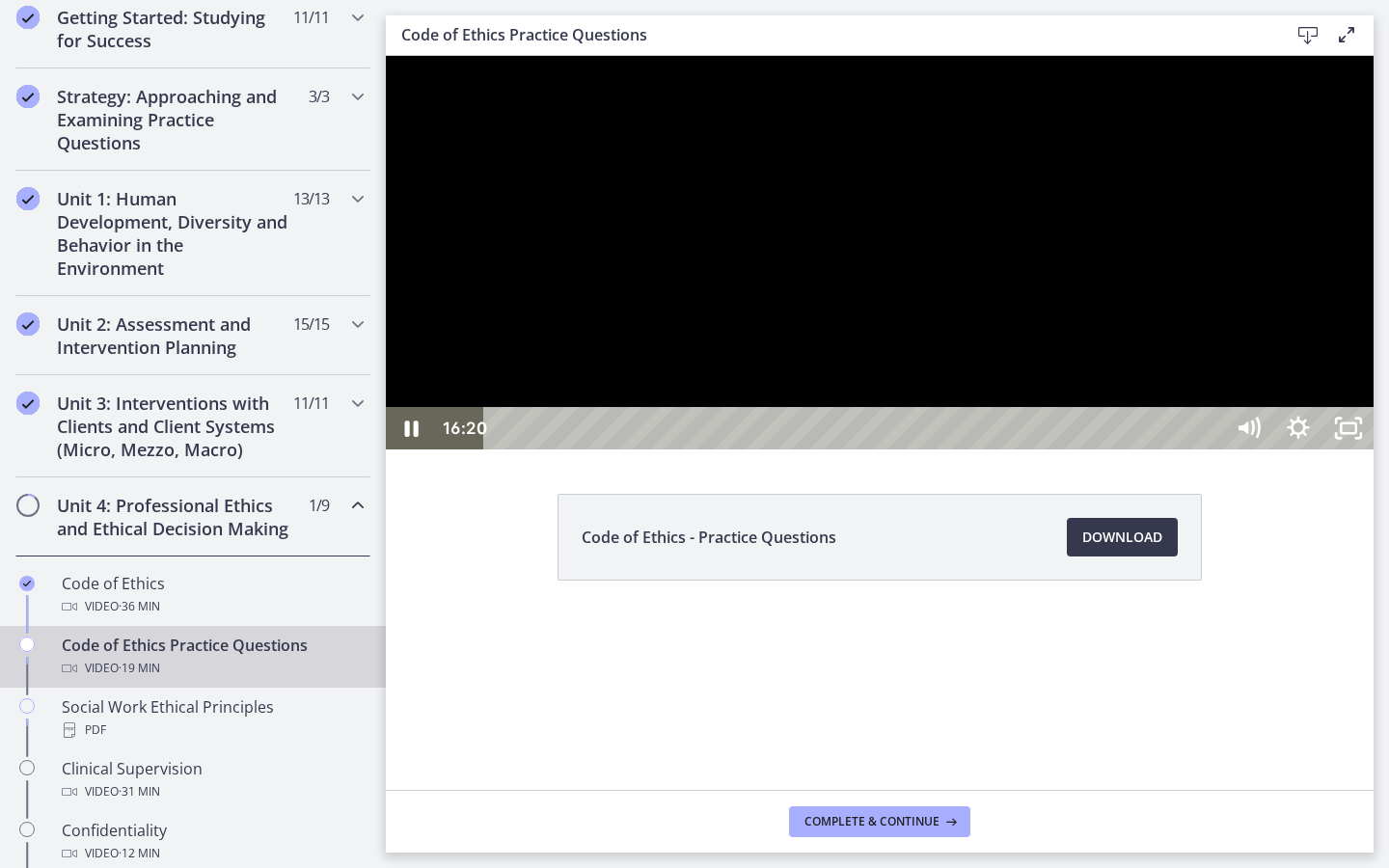 click on "16:31" at bounding box center (857, 428) 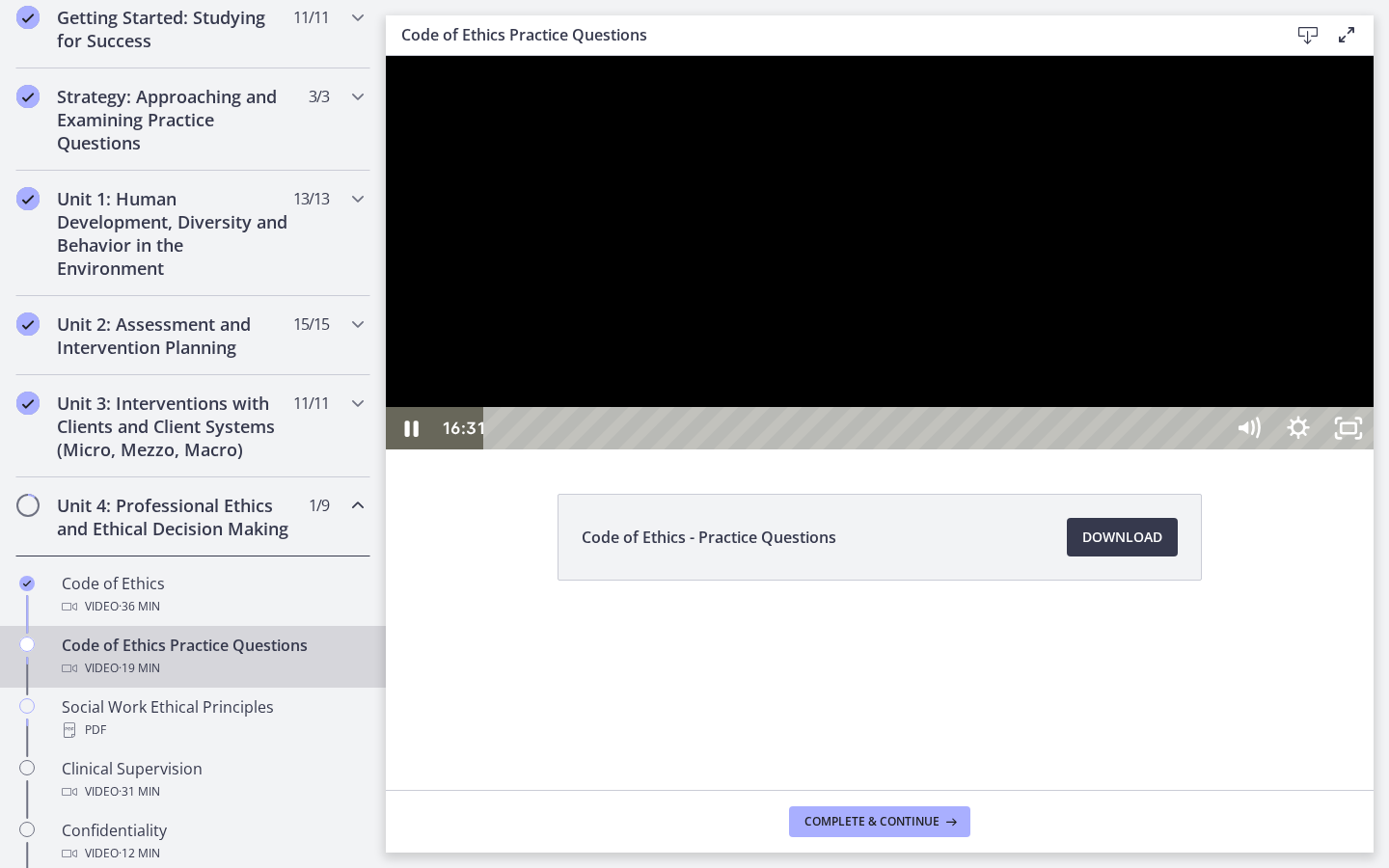 click on "16:45" at bounding box center (857, 428) 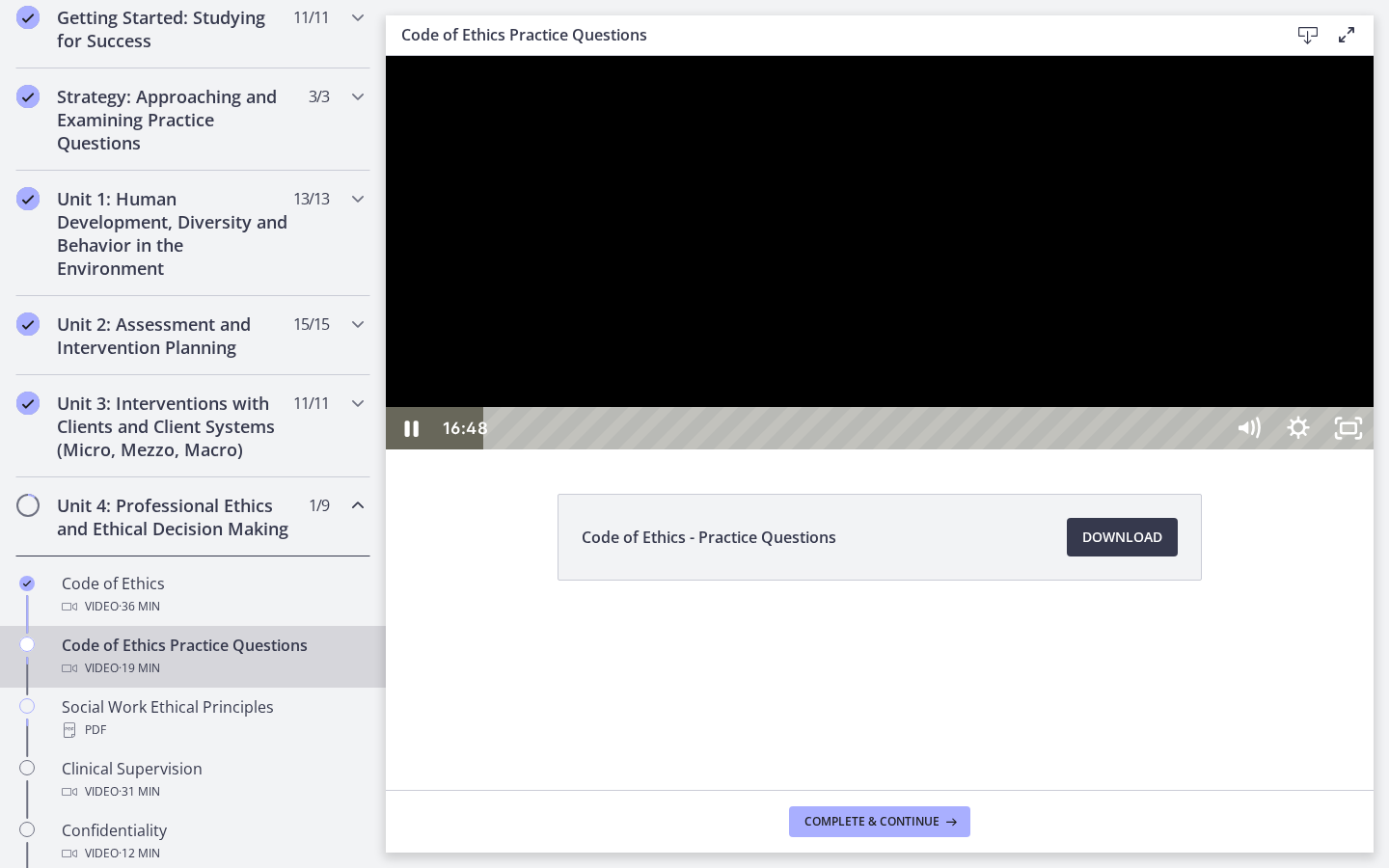 click on "17:06" at bounding box center [857, 428] 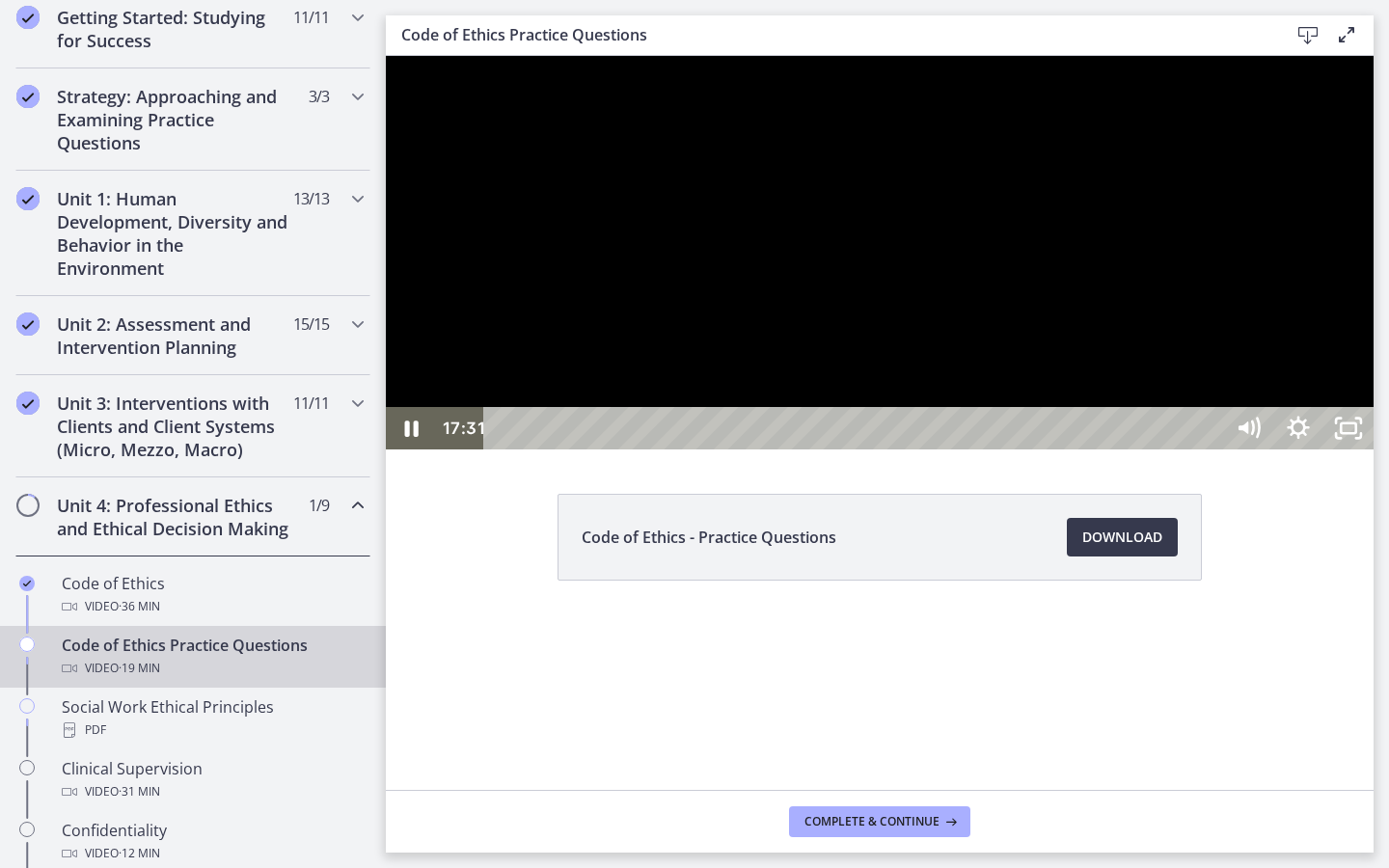 click on "17:31" at bounding box center [857, 428] 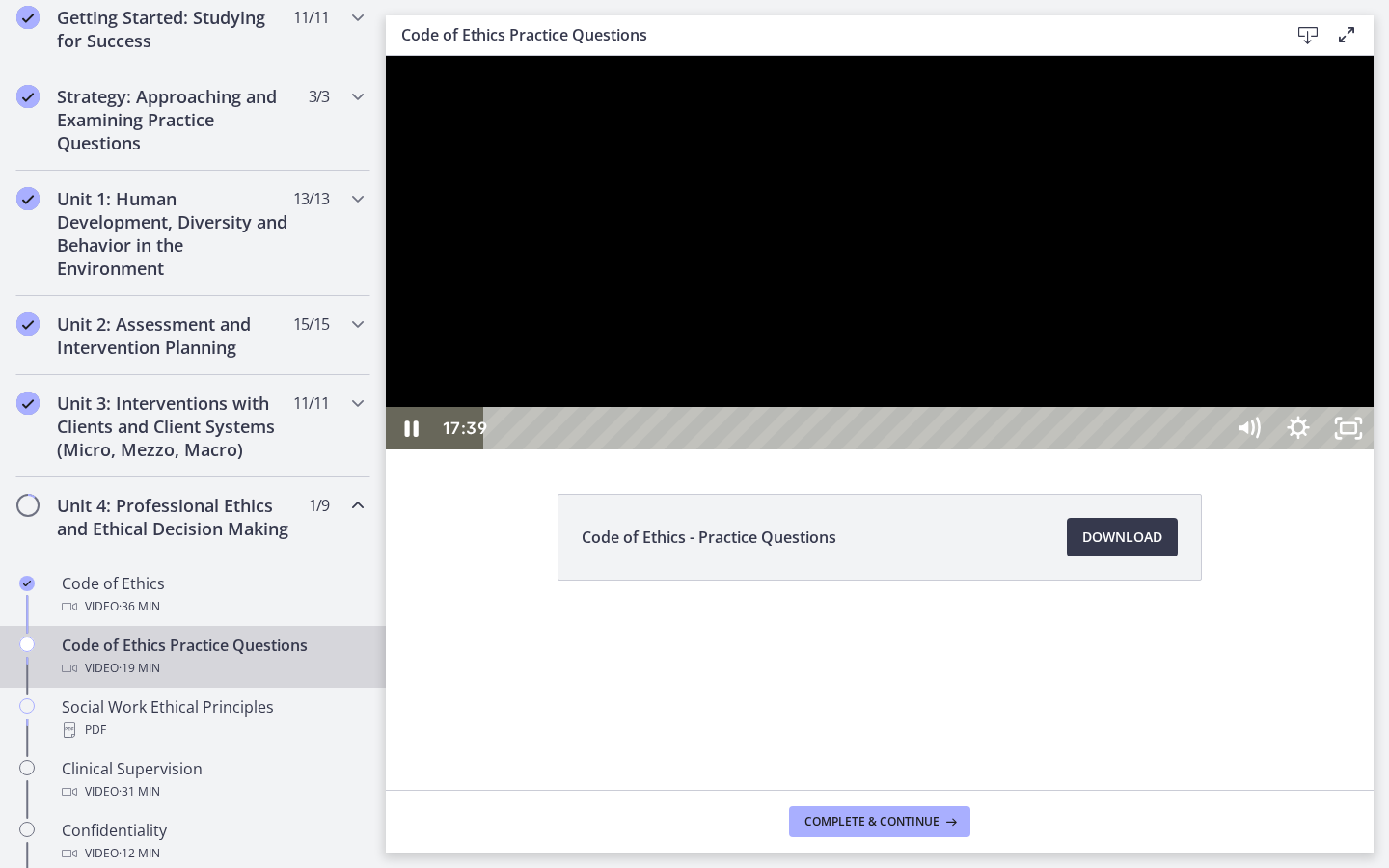 click on "17:39" at bounding box center [857, 428] 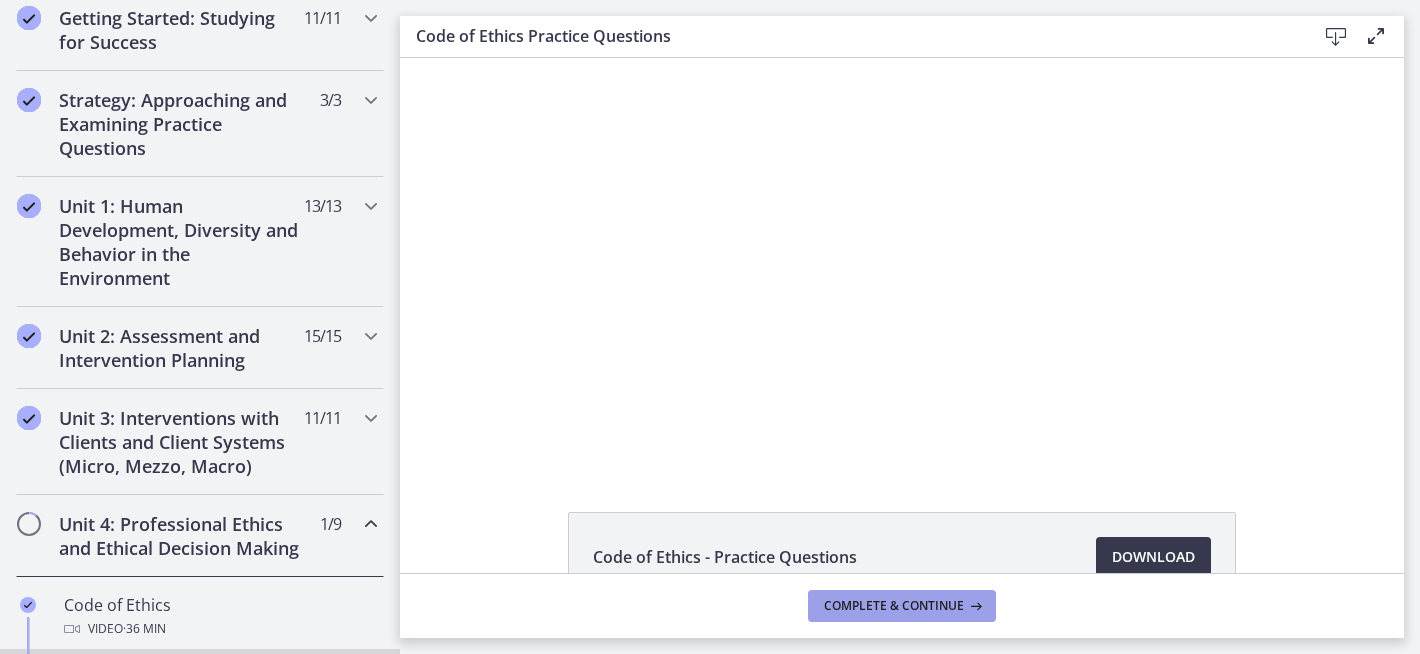 click on "Complete & continue" at bounding box center (894, 606) 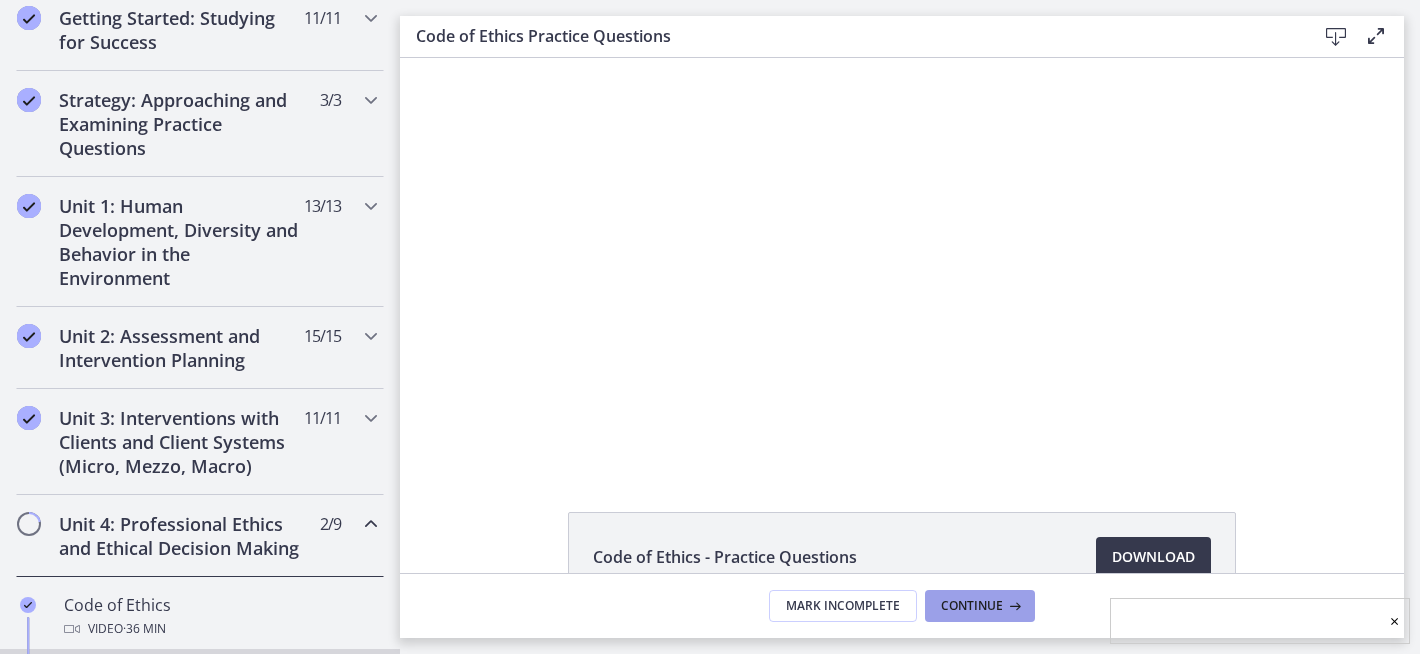 click on "Continue" at bounding box center (972, 606) 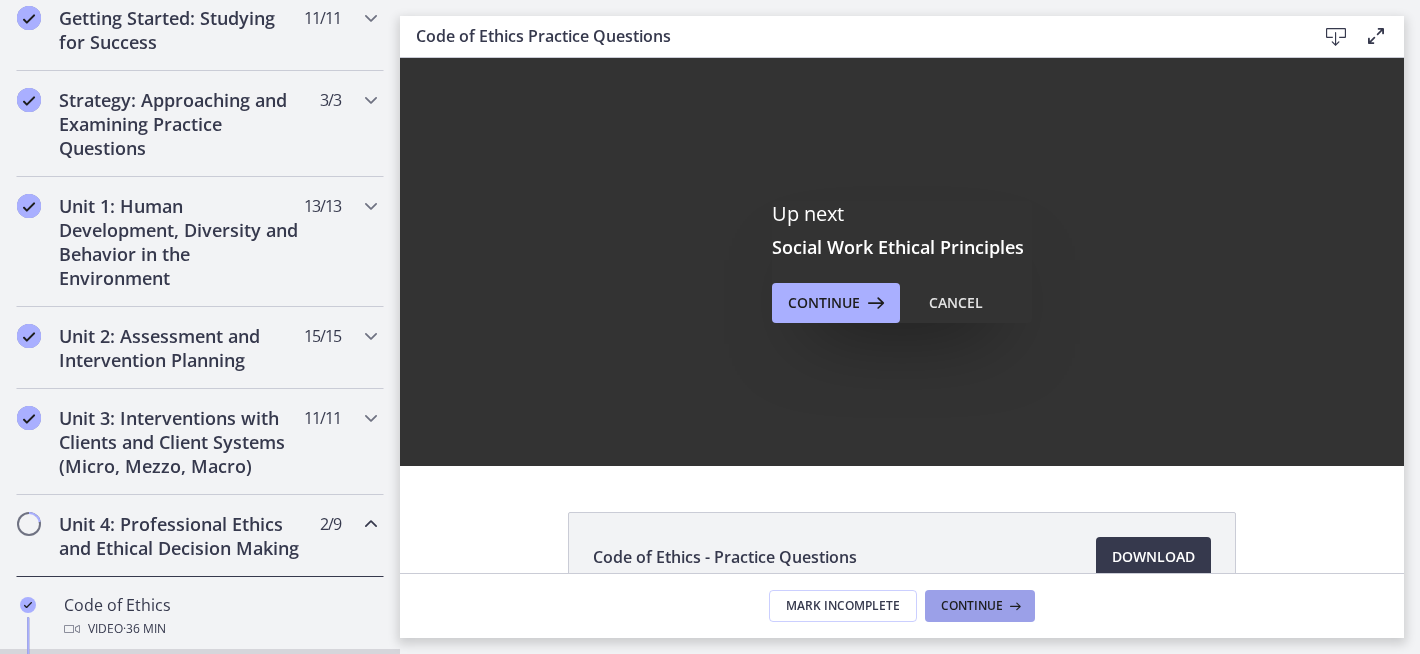 scroll, scrollTop: 0, scrollLeft: 0, axis: both 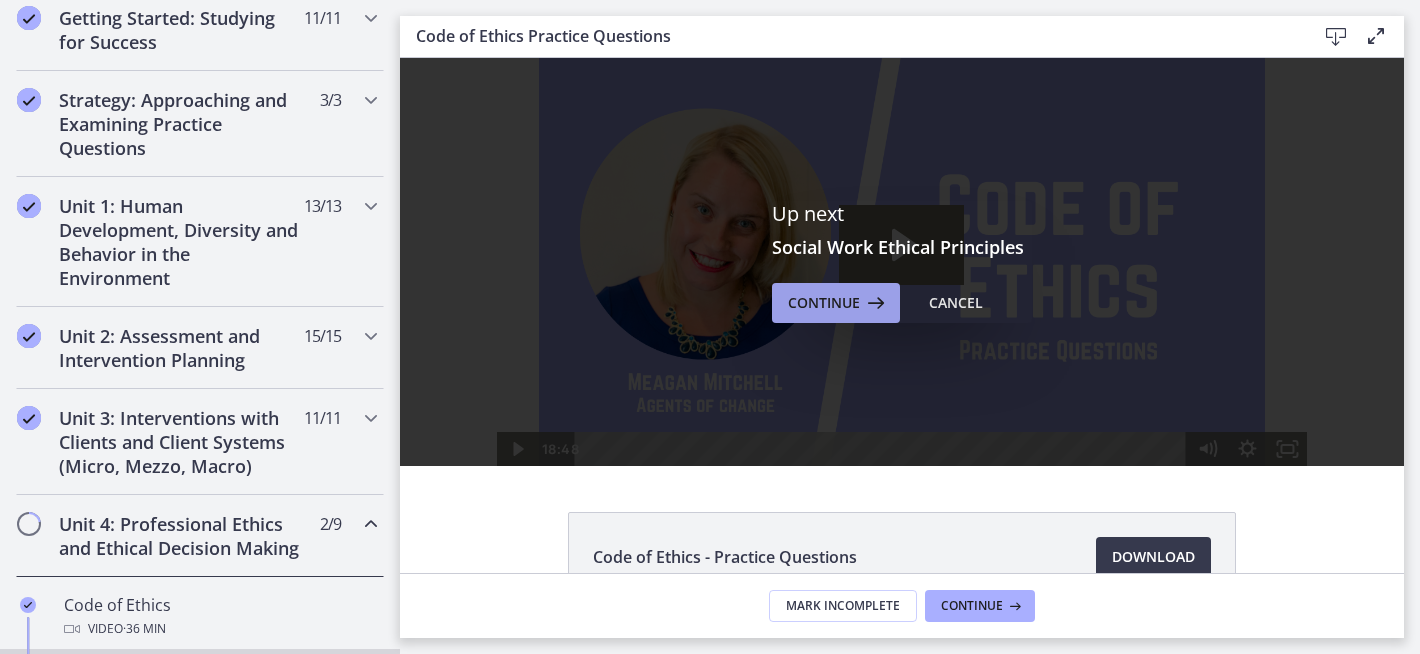 click on "Continue" at bounding box center [824, 303] 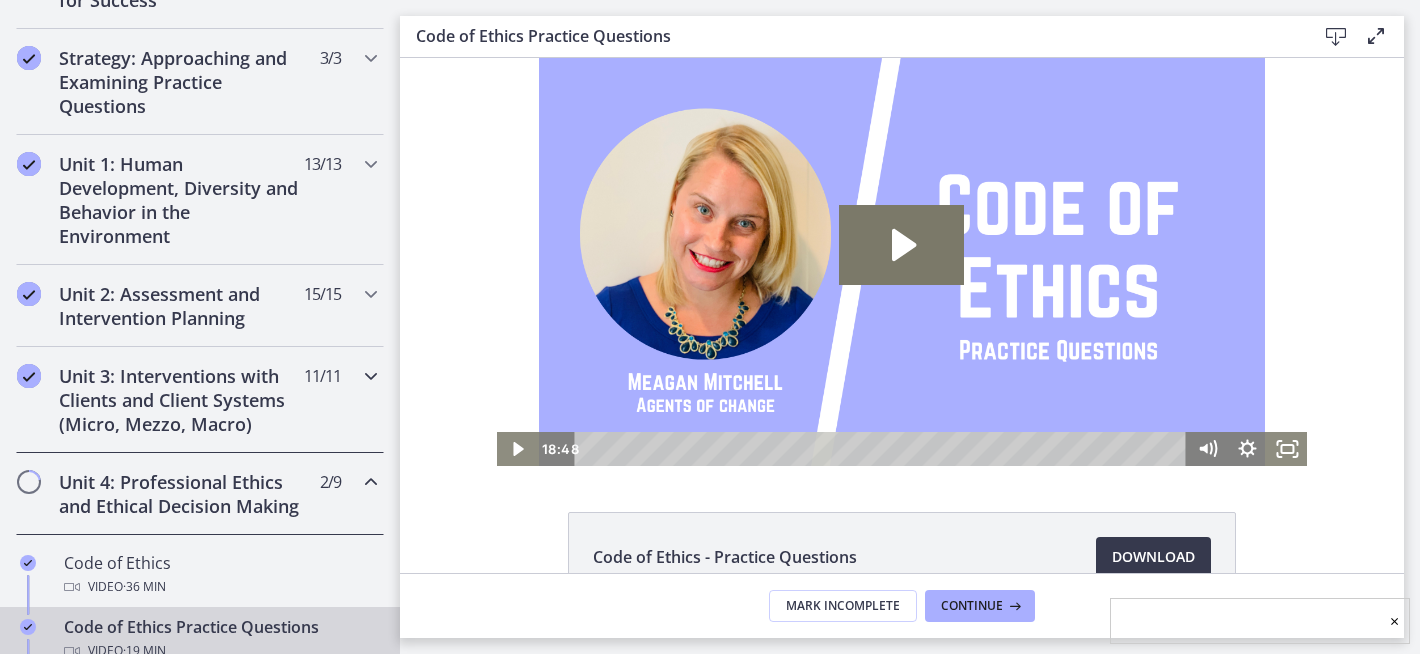 scroll, scrollTop: 542, scrollLeft: 0, axis: vertical 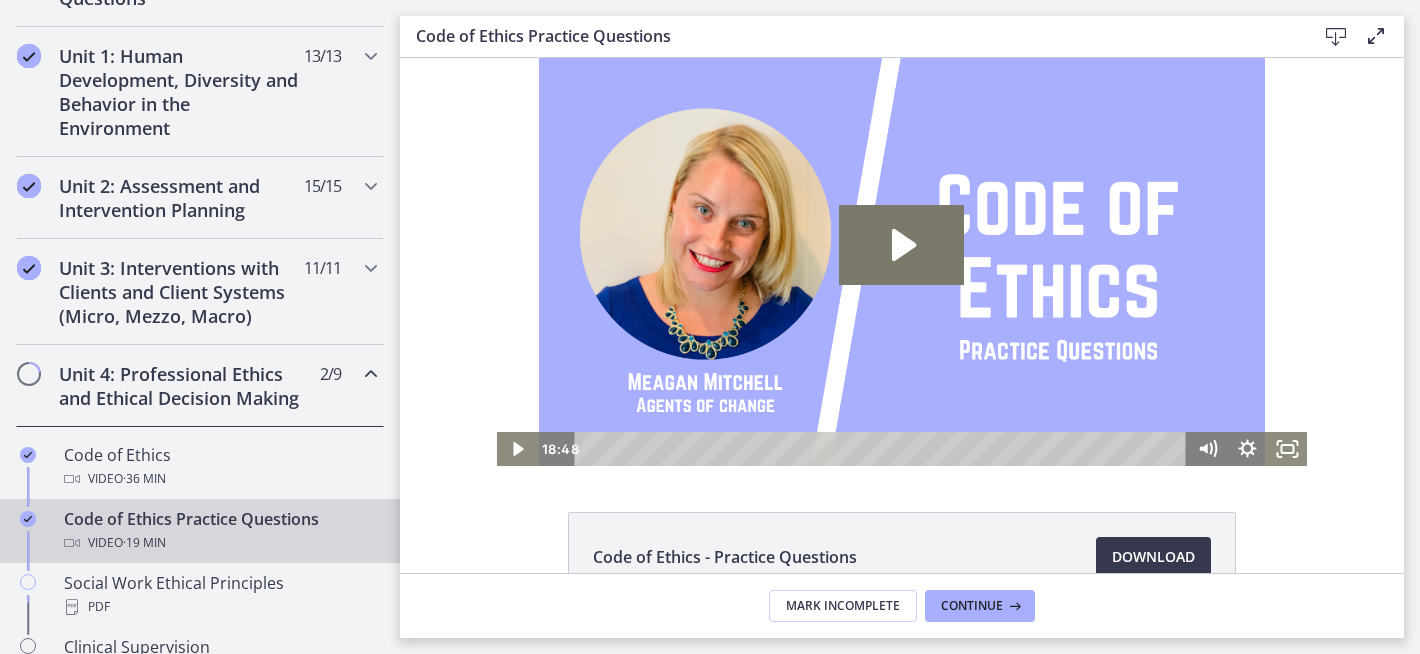 click at bounding box center [371, 374] 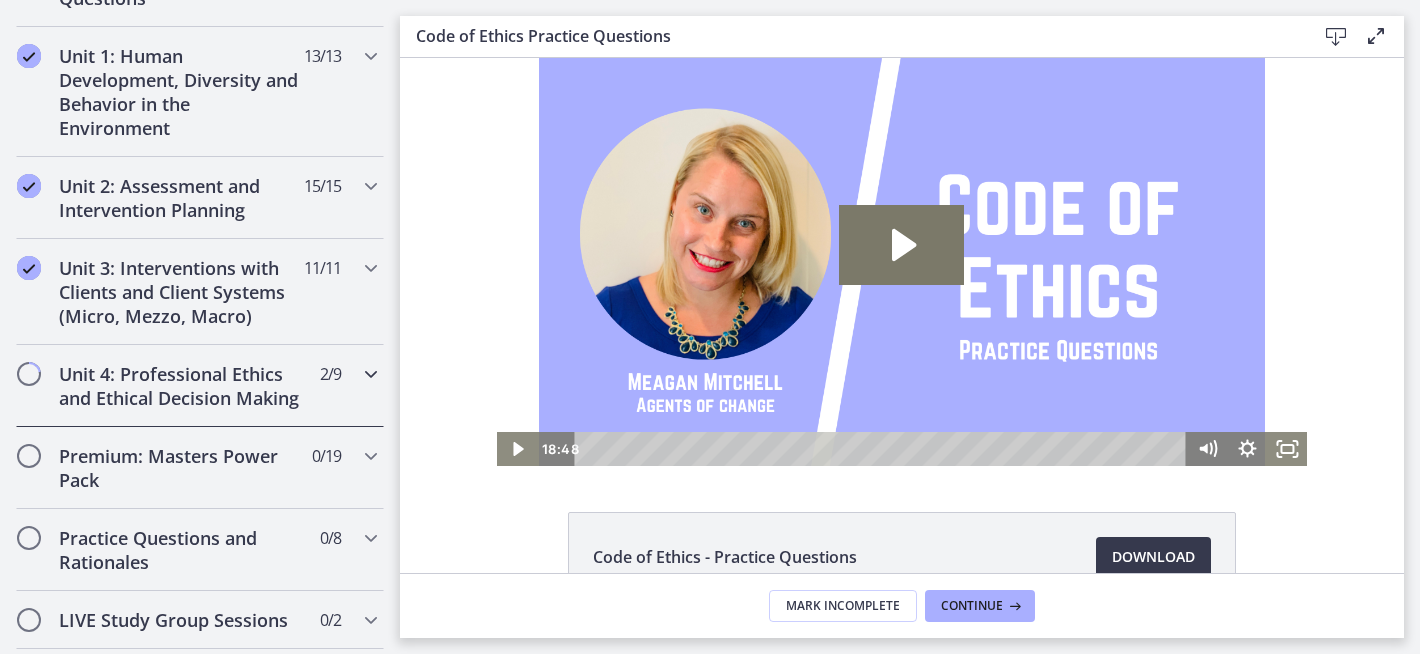 click at bounding box center (371, 374) 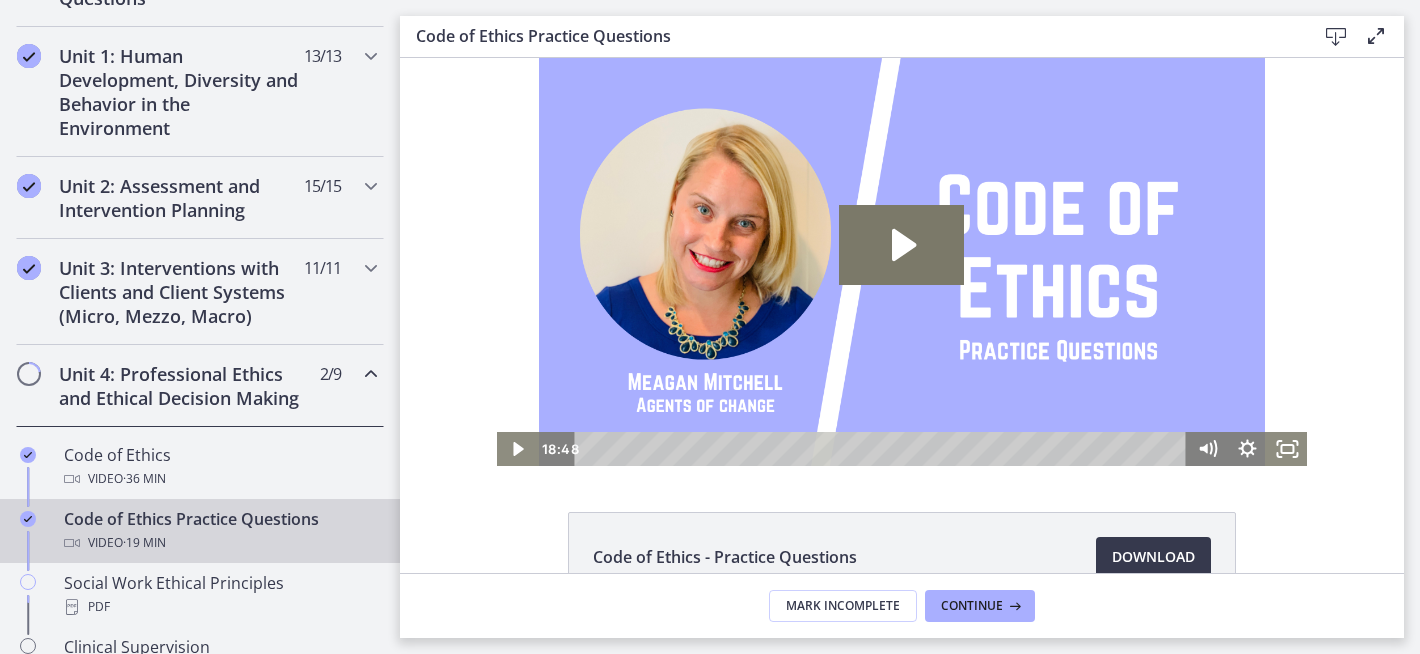 scroll, scrollTop: 869, scrollLeft: 0, axis: vertical 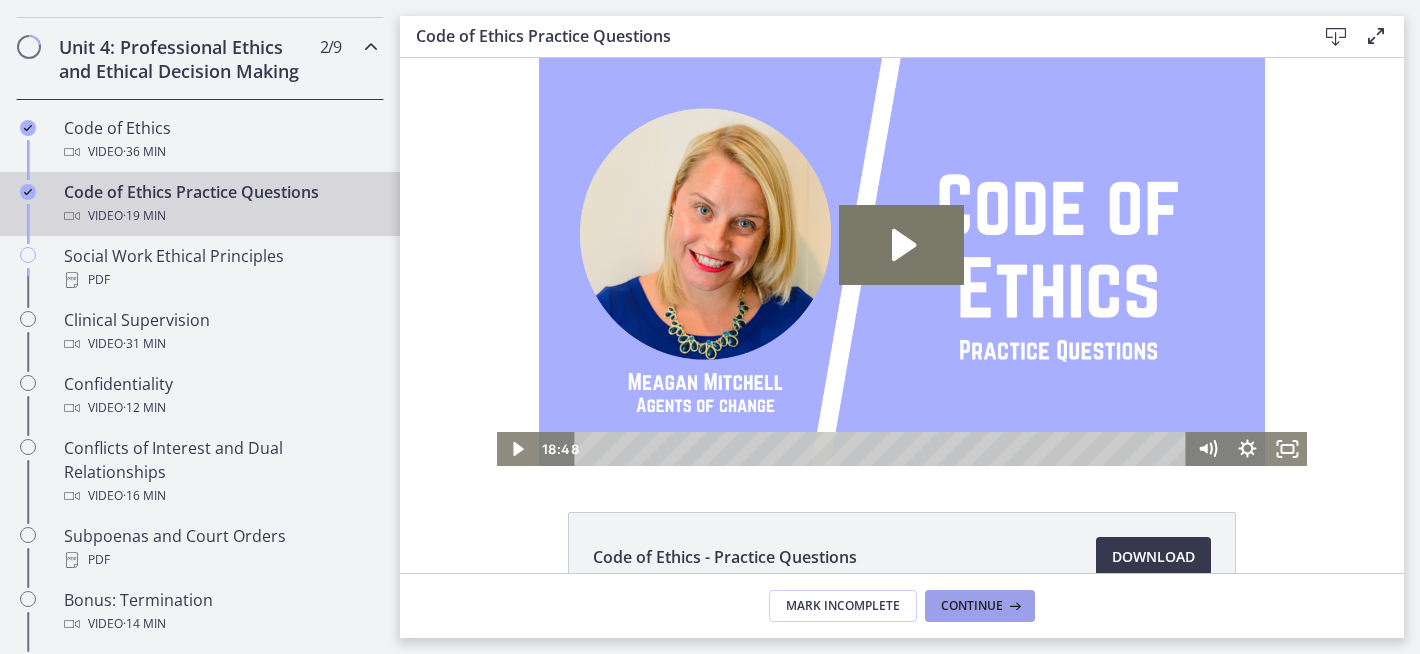 click on "Continue" at bounding box center (972, 606) 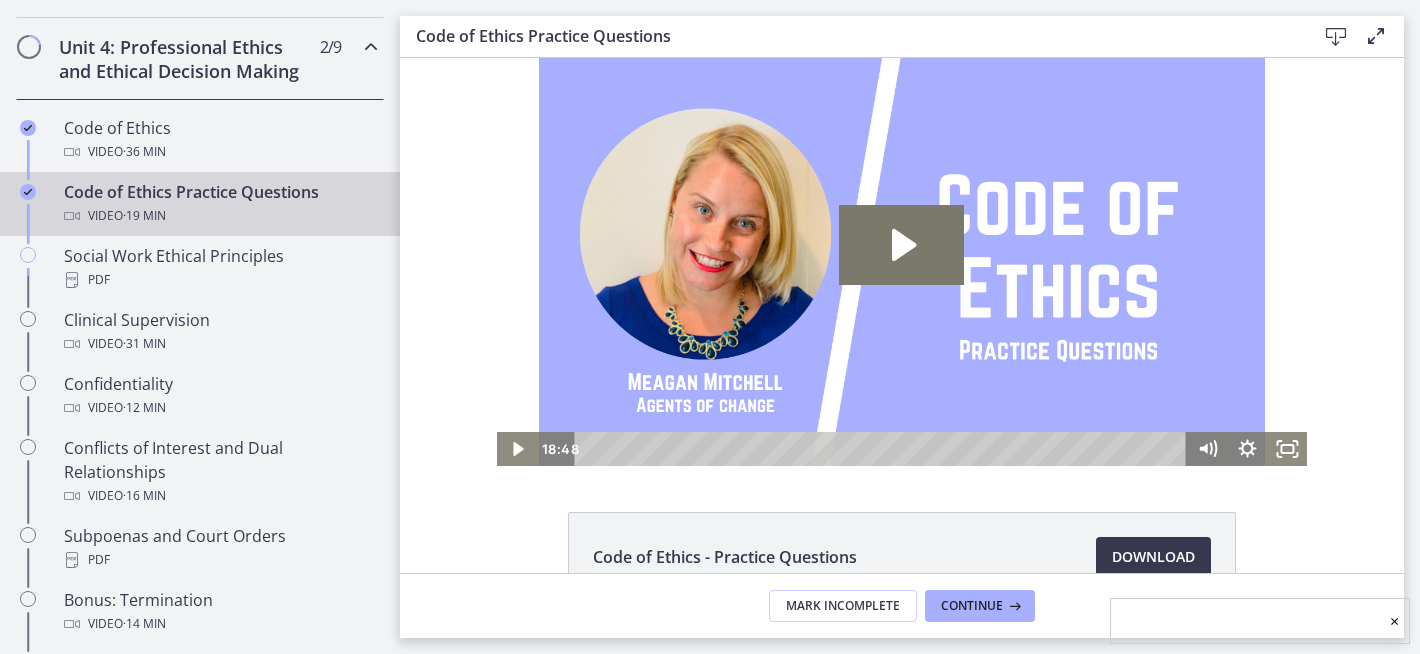 click on "×" at bounding box center (1394, 621) 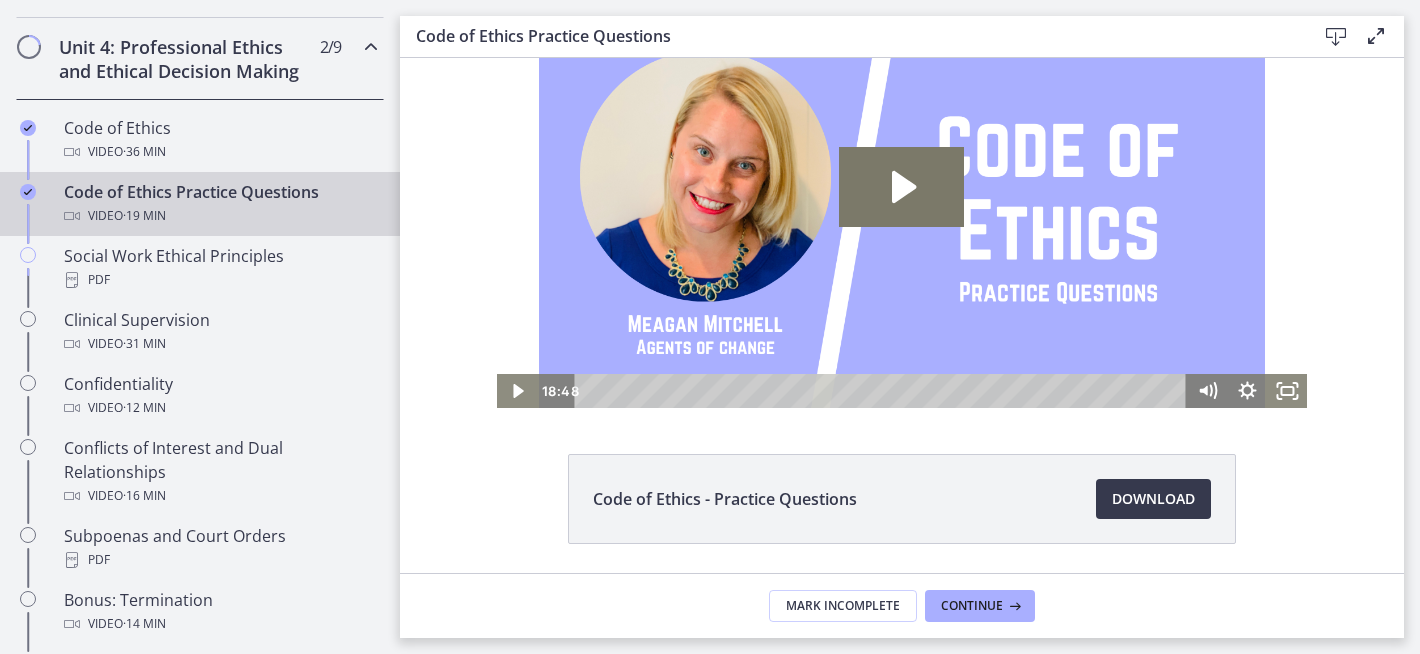 scroll, scrollTop: 125, scrollLeft: 0, axis: vertical 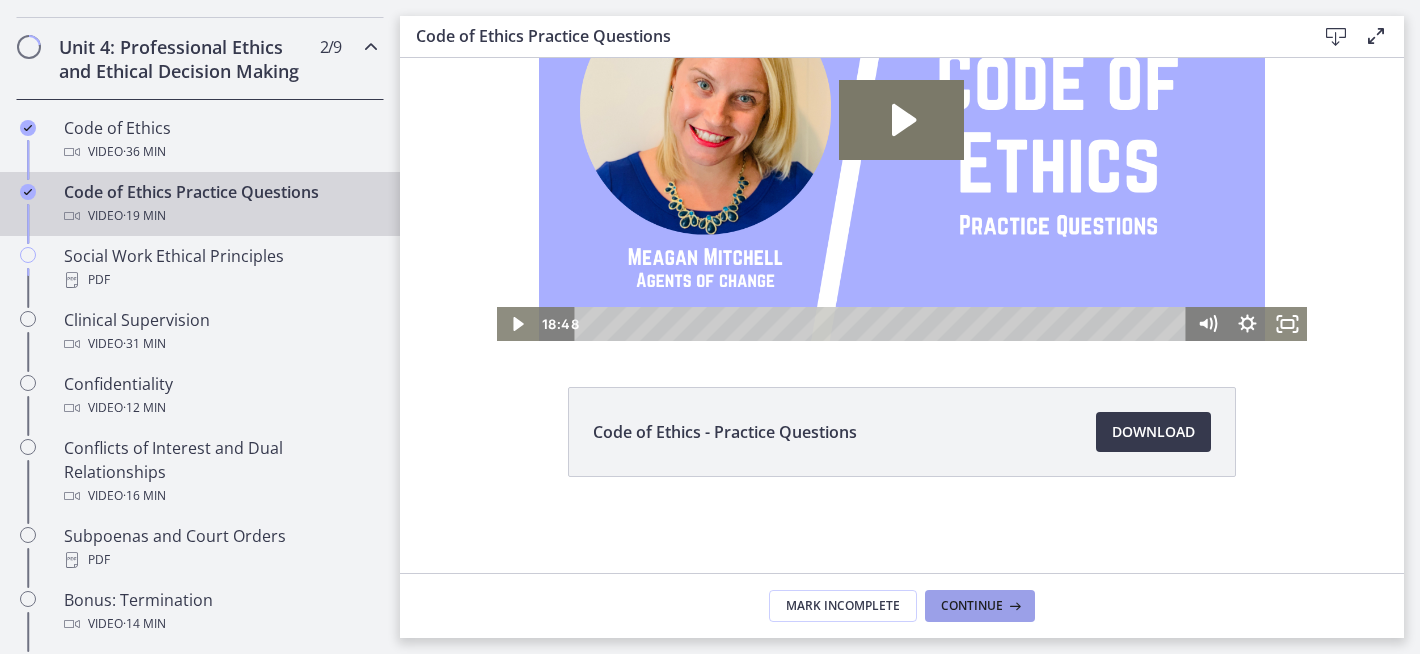 click on "Continue" at bounding box center (972, 606) 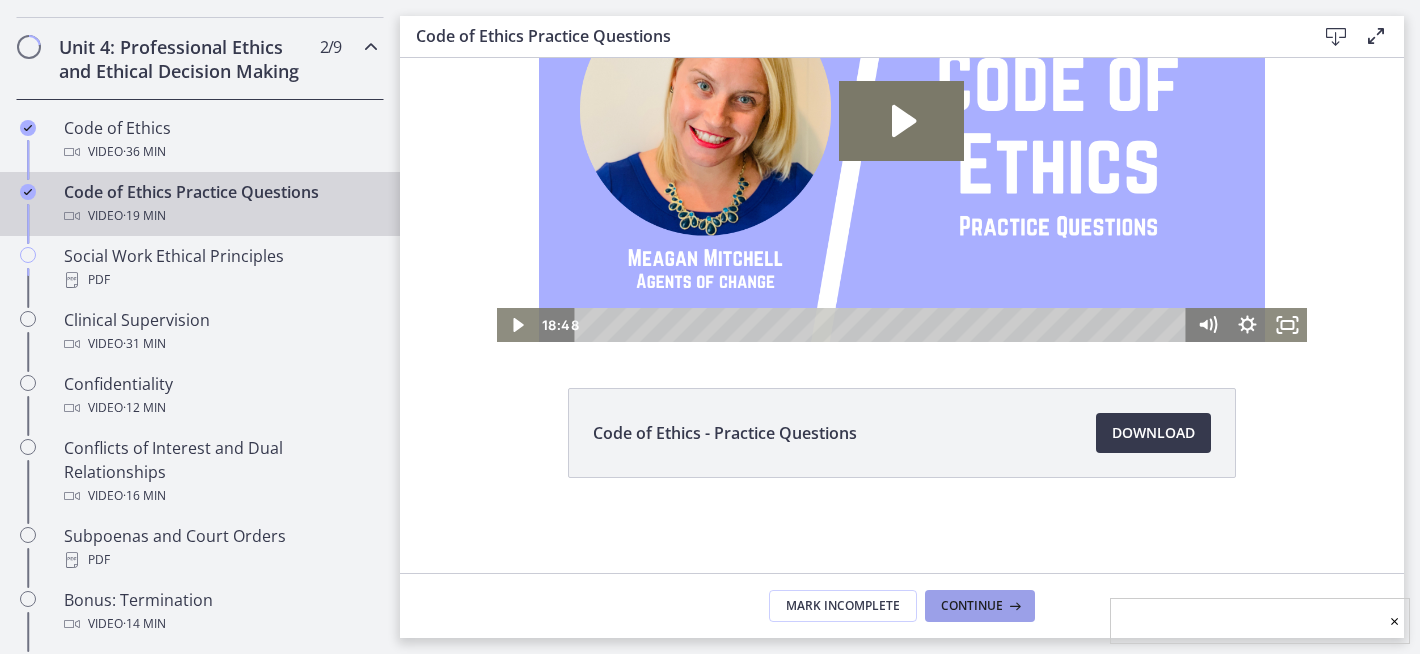 scroll, scrollTop: 125, scrollLeft: 0, axis: vertical 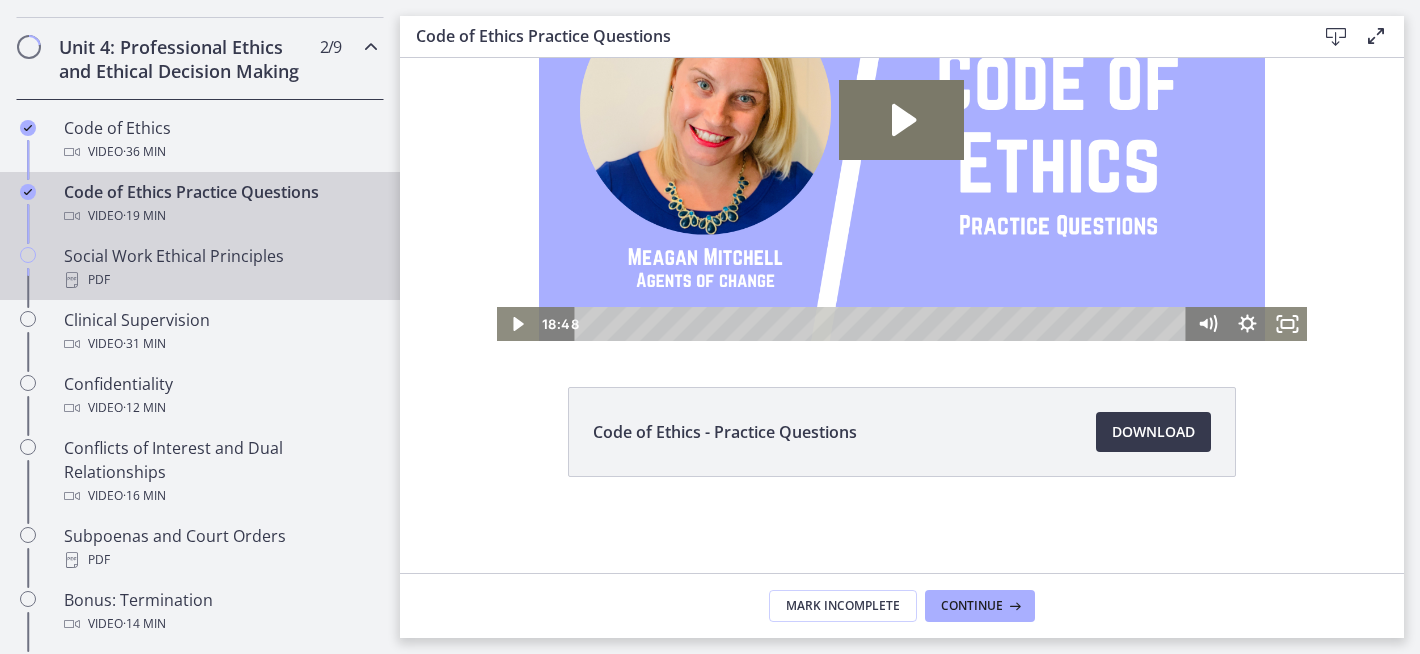 click on "Social Work Ethical Principles
PDF" at bounding box center (220, 268) 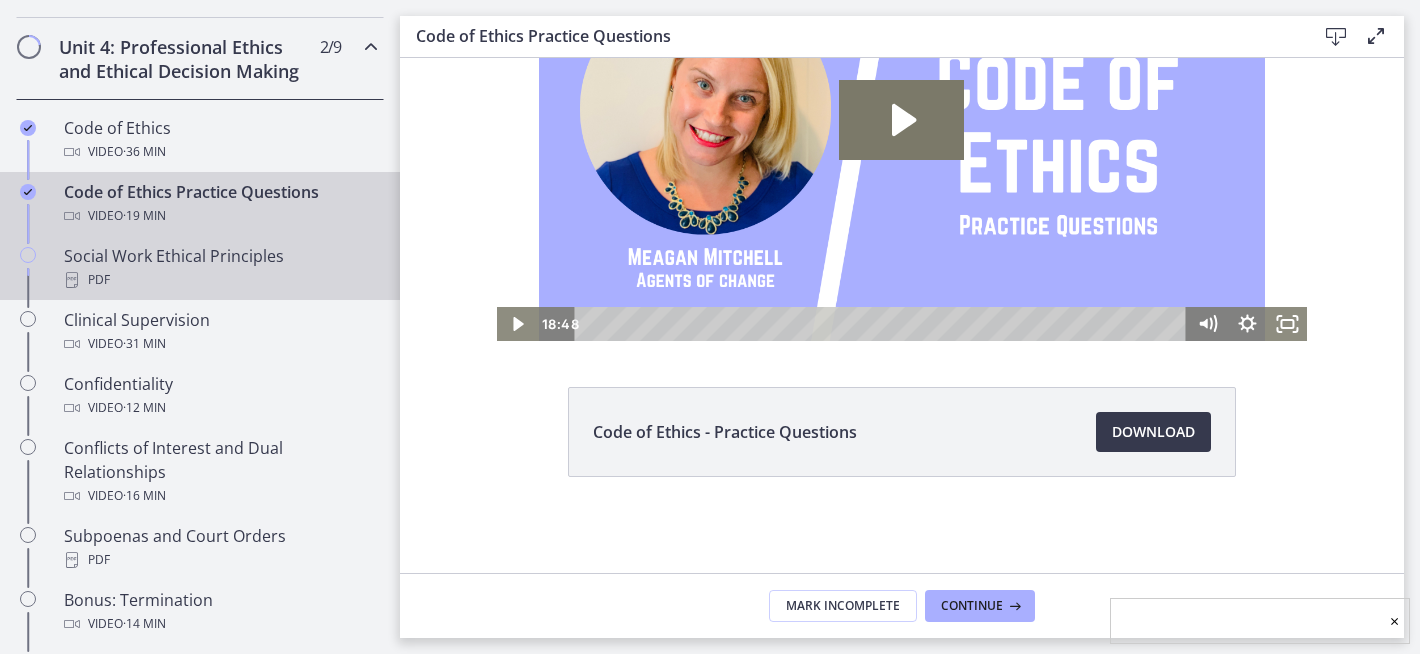 scroll, scrollTop: 0, scrollLeft: 0, axis: both 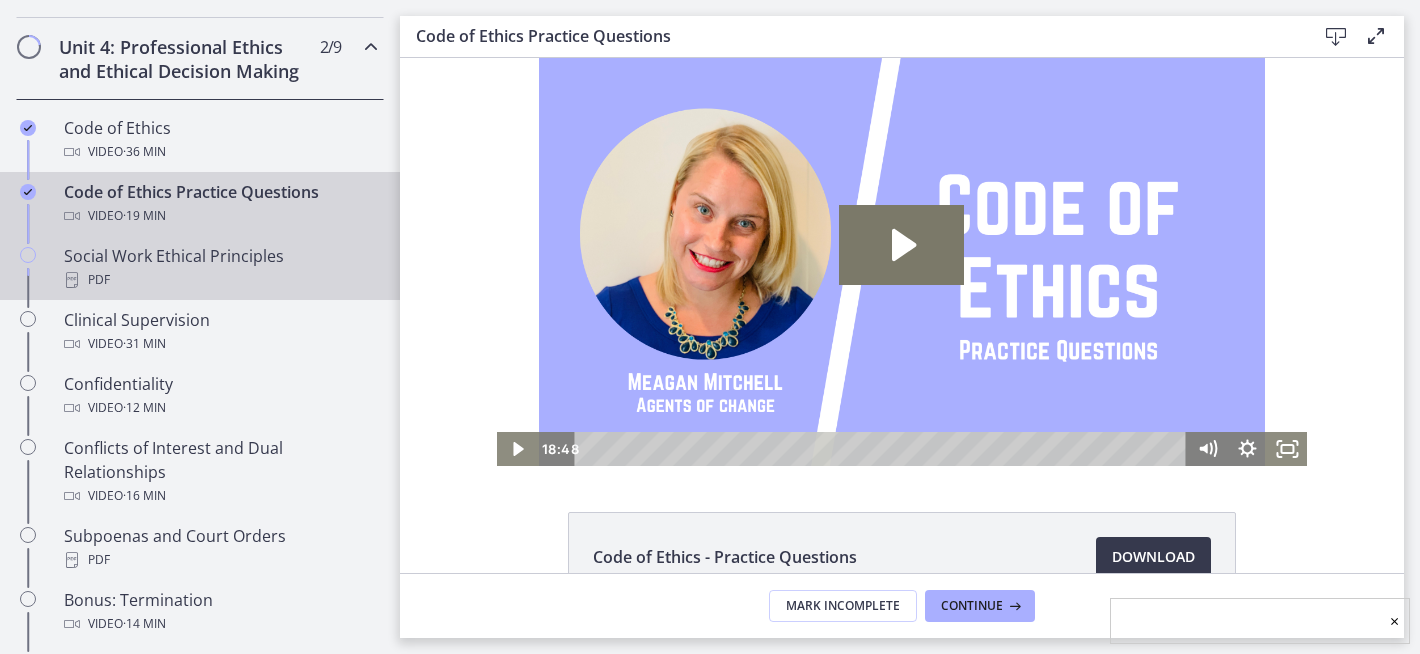 click on "Social Work Ethical Principles
PDF" at bounding box center (220, 268) 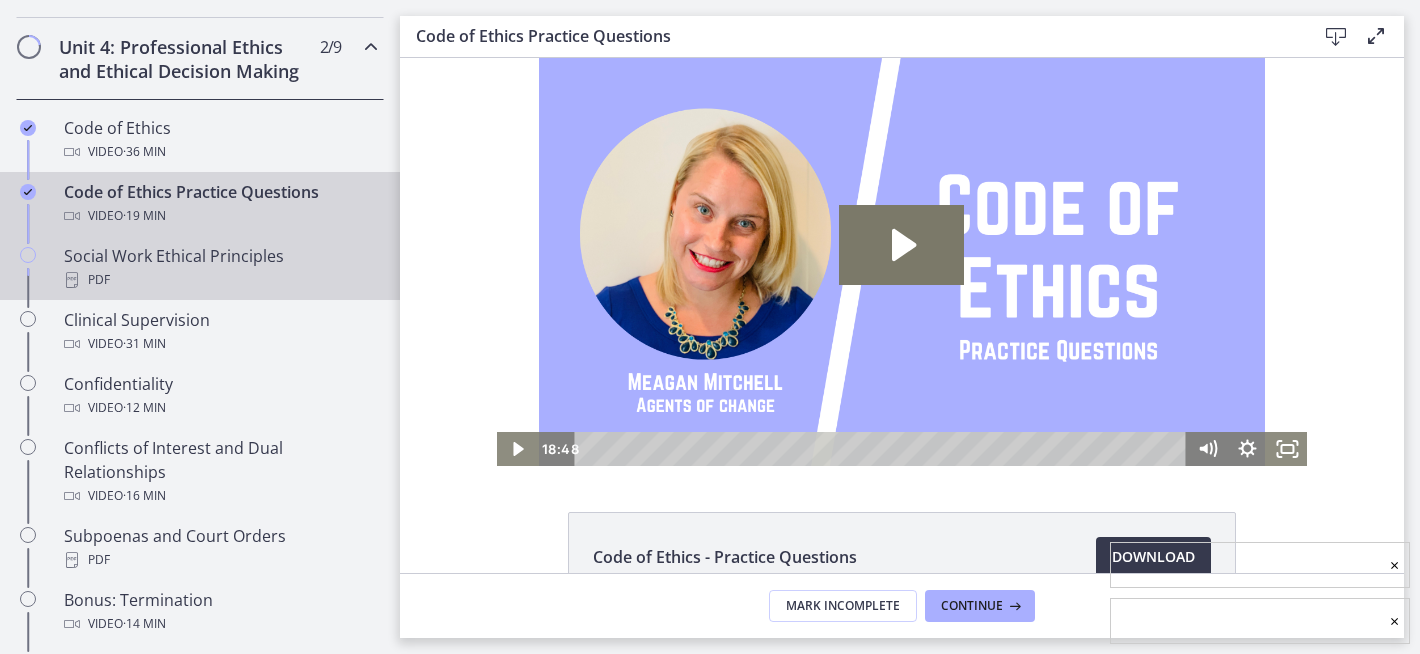 click on "Social Work Ethical Principles
PDF" at bounding box center (200, 268) 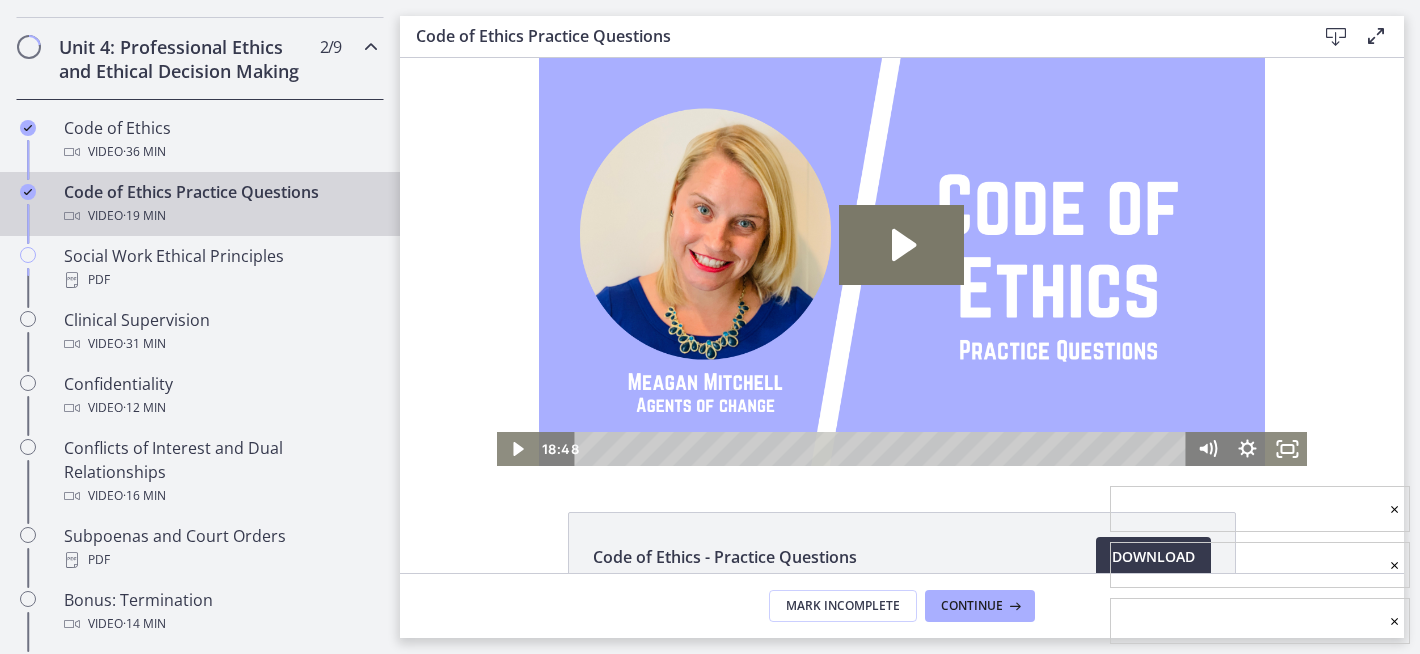 click on "×" at bounding box center [1394, 509] 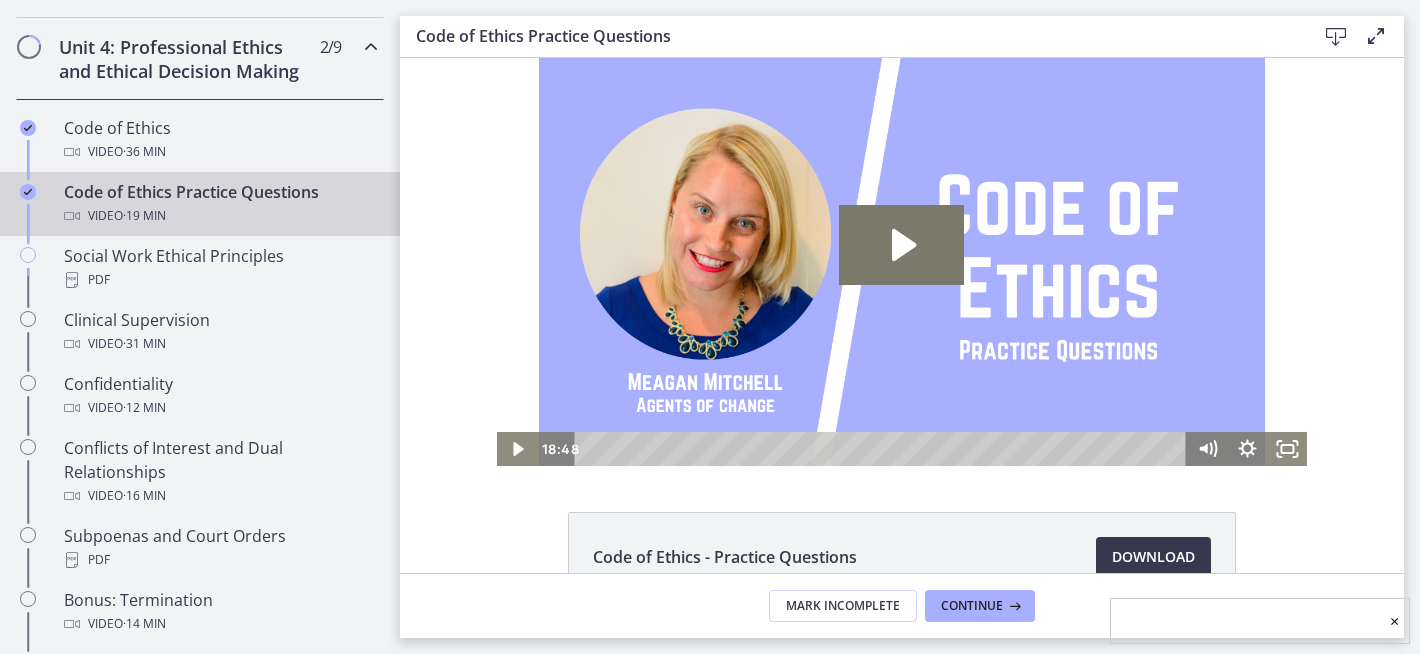 scroll, scrollTop: 125, scrollLeft: 0, axis: vertical 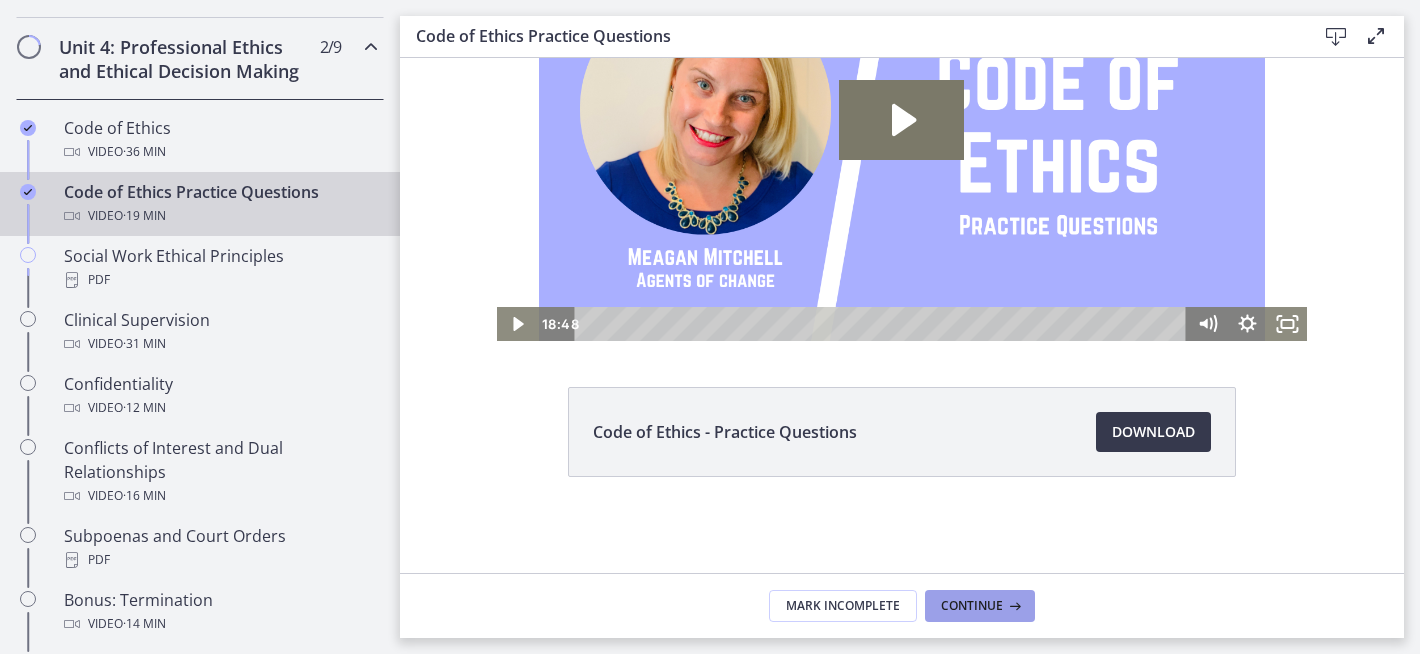 click on "Continue" at bounding box center (972, 606) 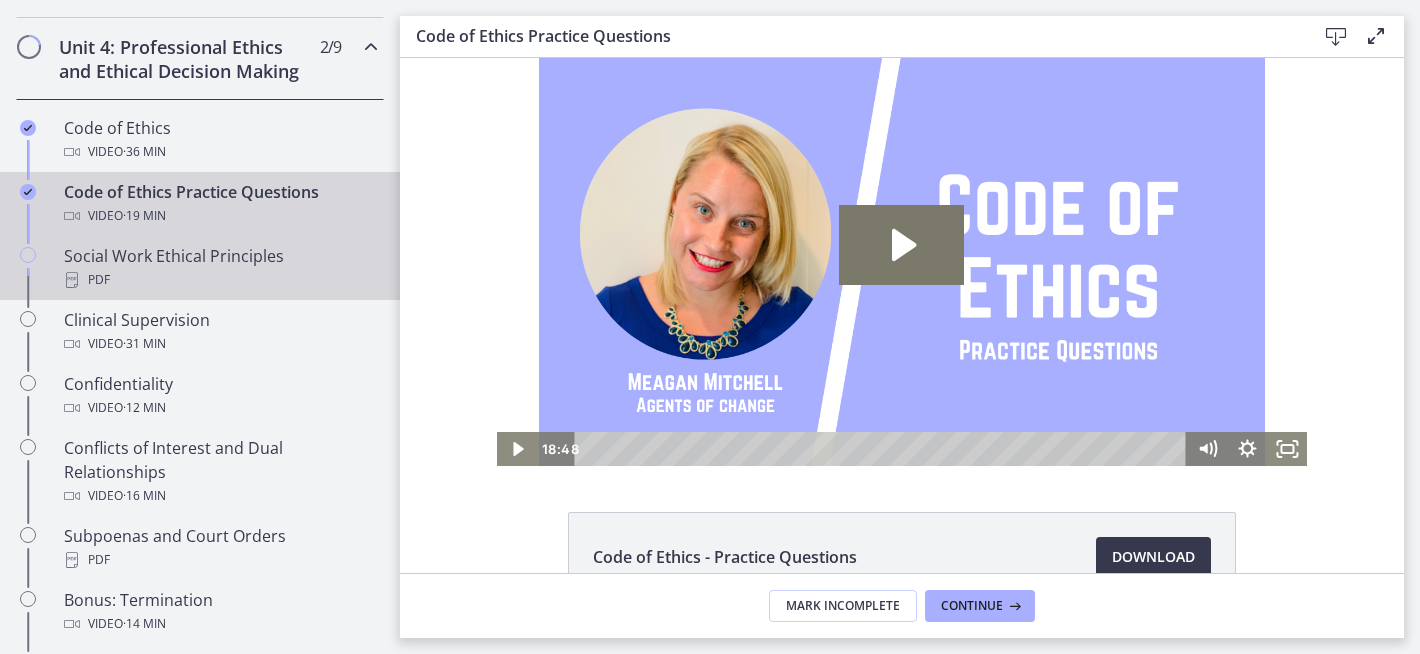 click on "PDF" at bounding box center [220, 280] 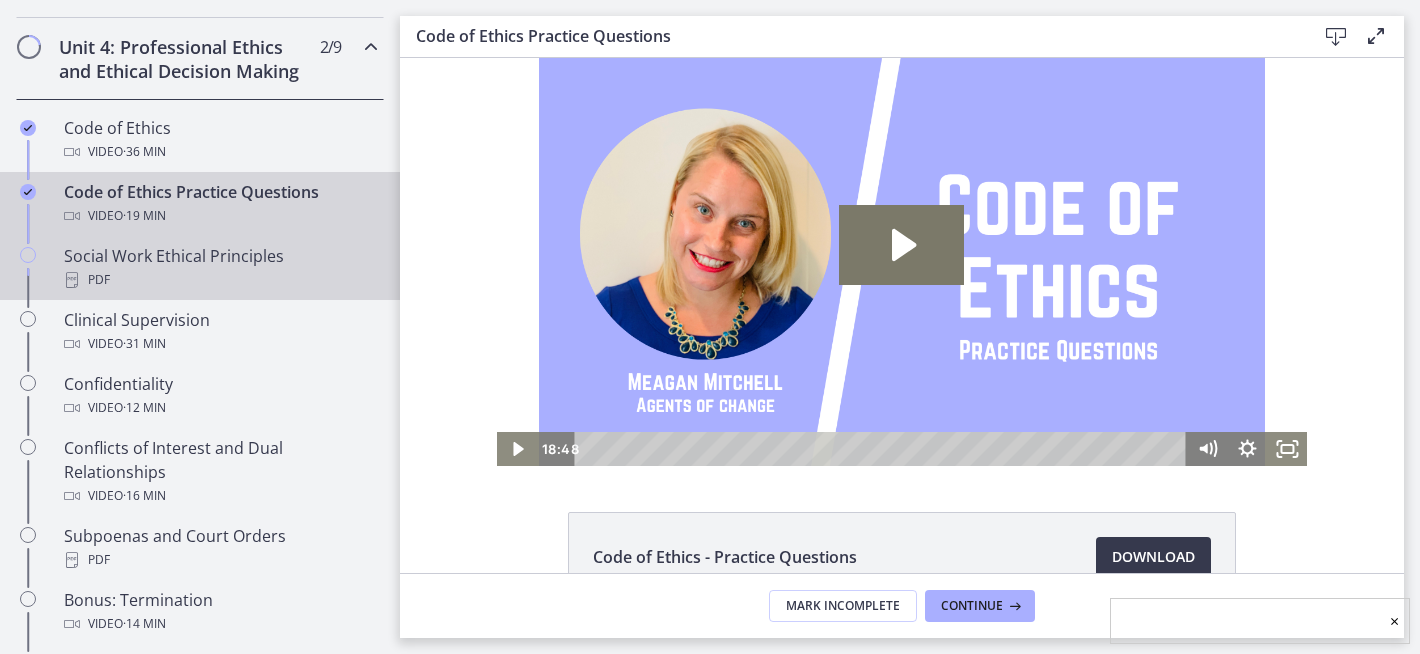 click on "PDF" at bounding box center [220, 280] 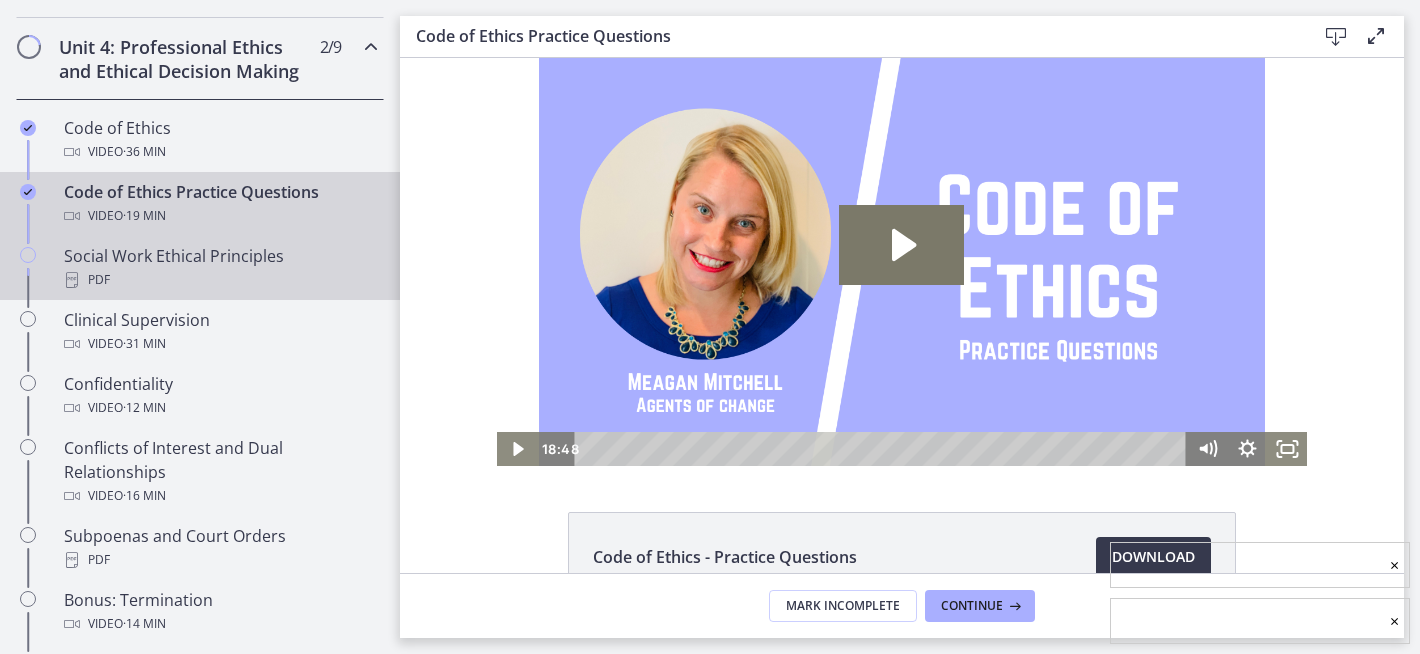 click on "PDF" at bounding box center [220, 280] 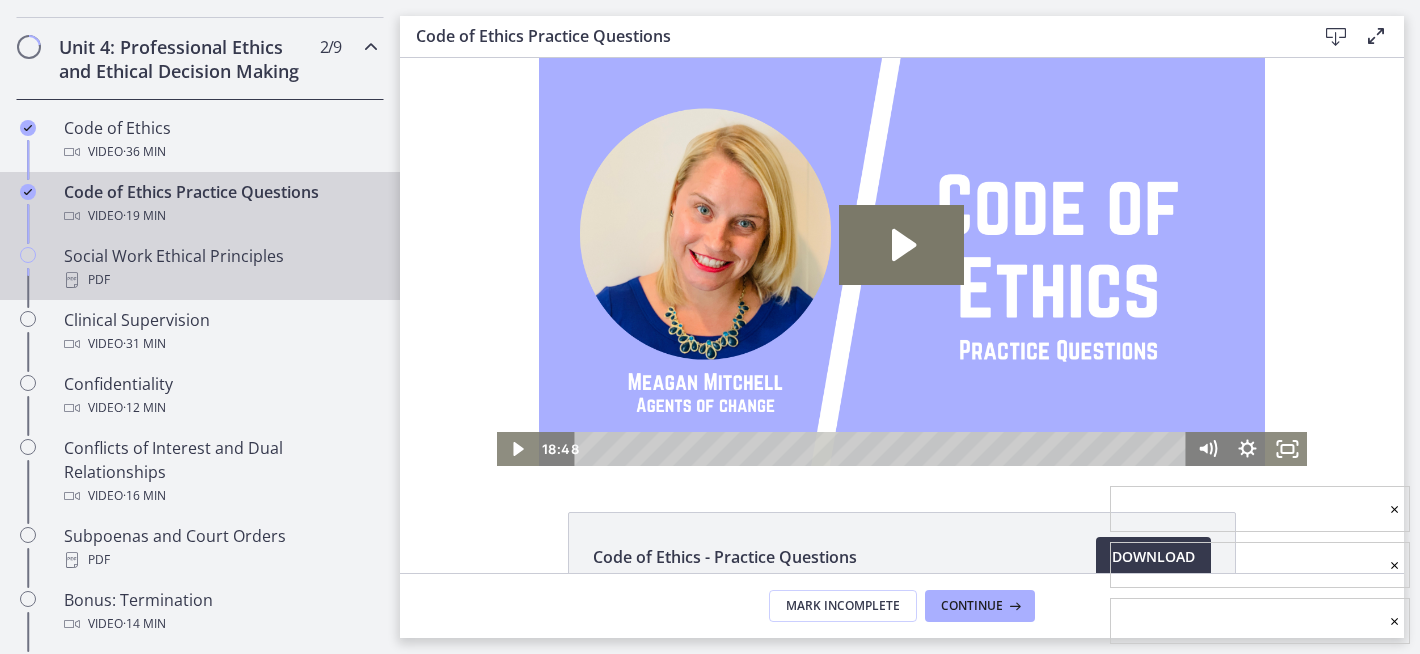 click on "PDF" at bounding box center (220, 280) 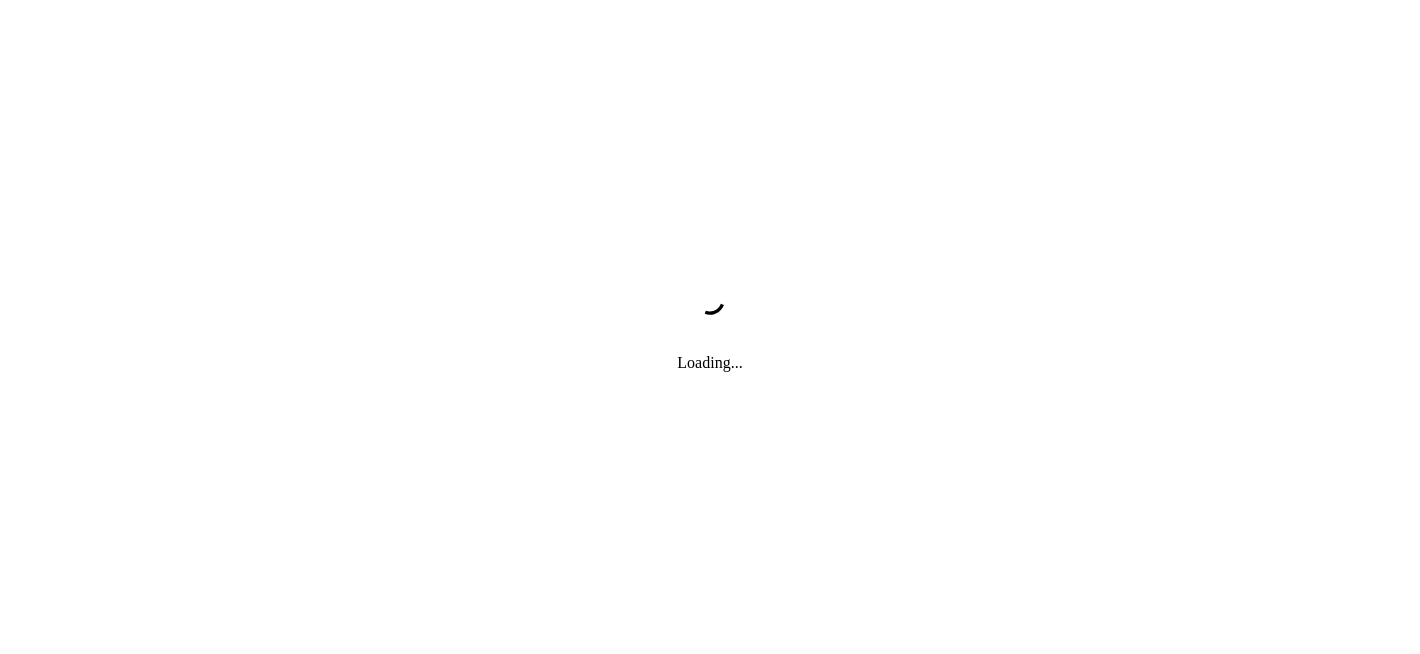 scroll, scrollTop: 0, scrollLeft: 0, axis: both 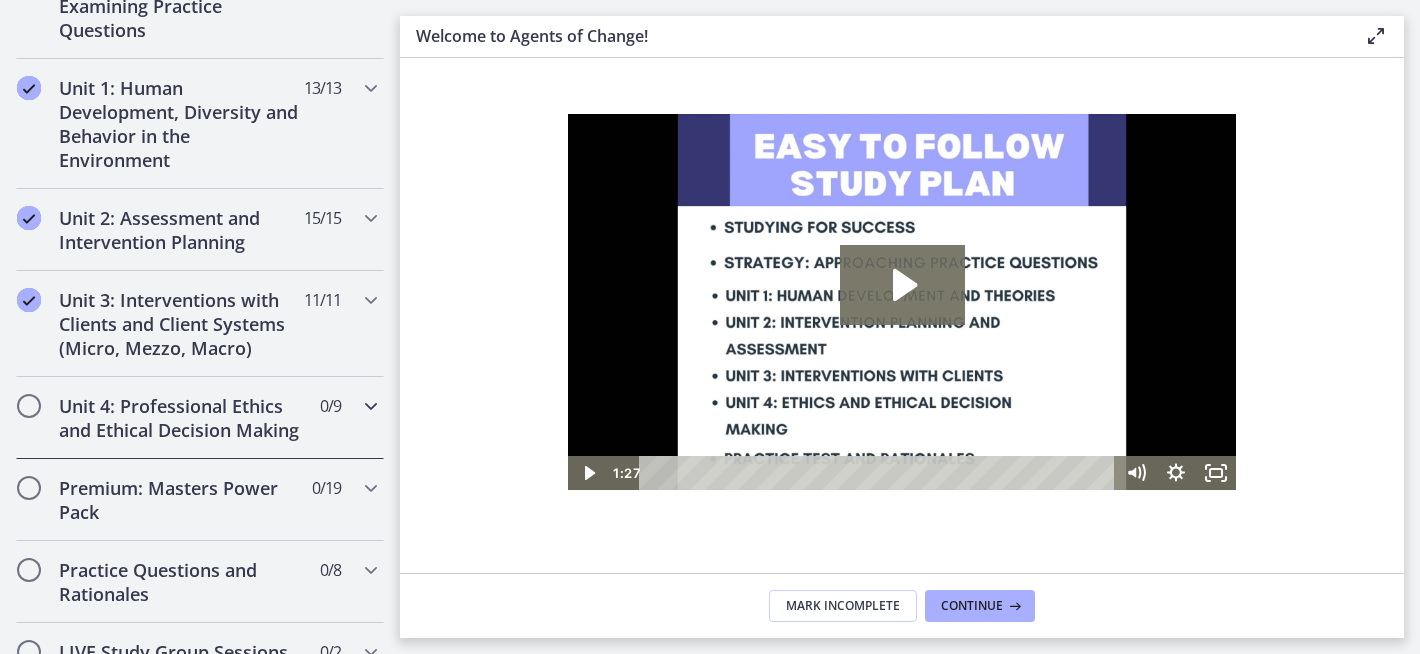 click on "0  /  9
Completed" at bounding box center [330, 406] 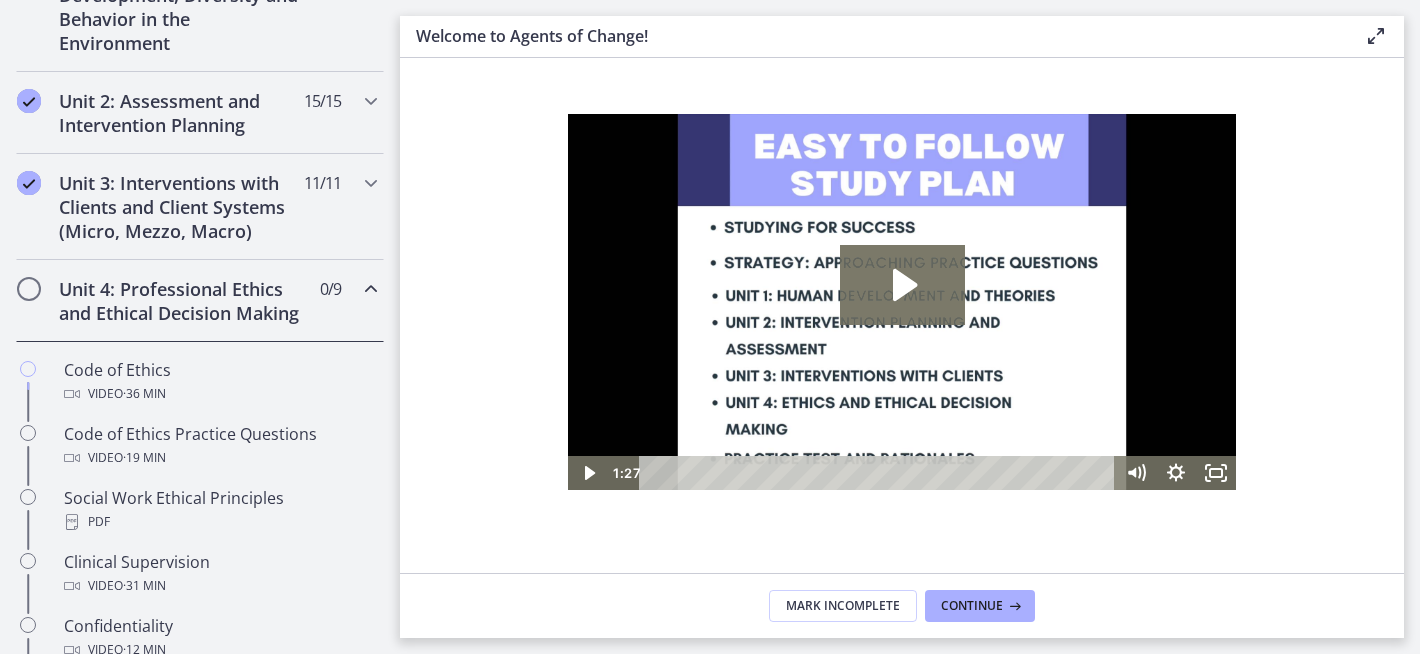 scroll, scrollTop: 640, scrollLeft: 0, axis: vertical 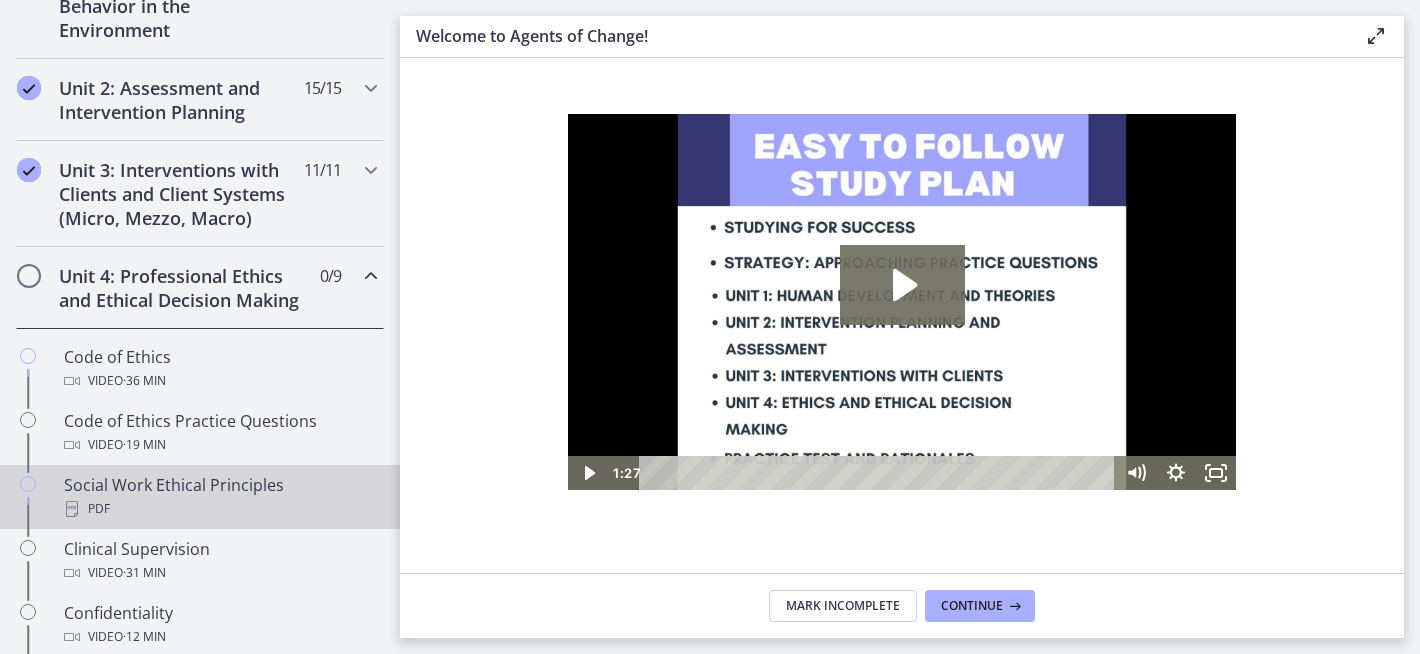 click on "Social Work Ethical Principles
PDF" at bounding box center (220, 497) 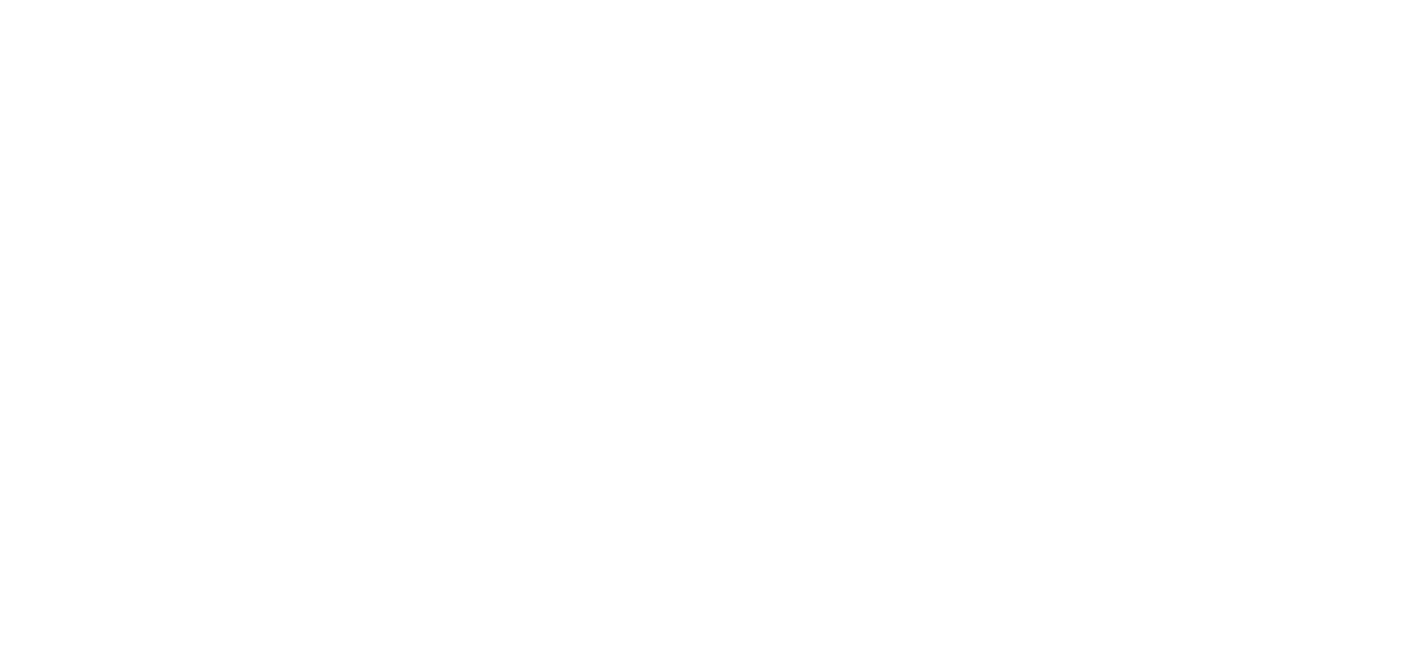 scroll, scrollTop: 0, scrollLeft: 0, axis: both 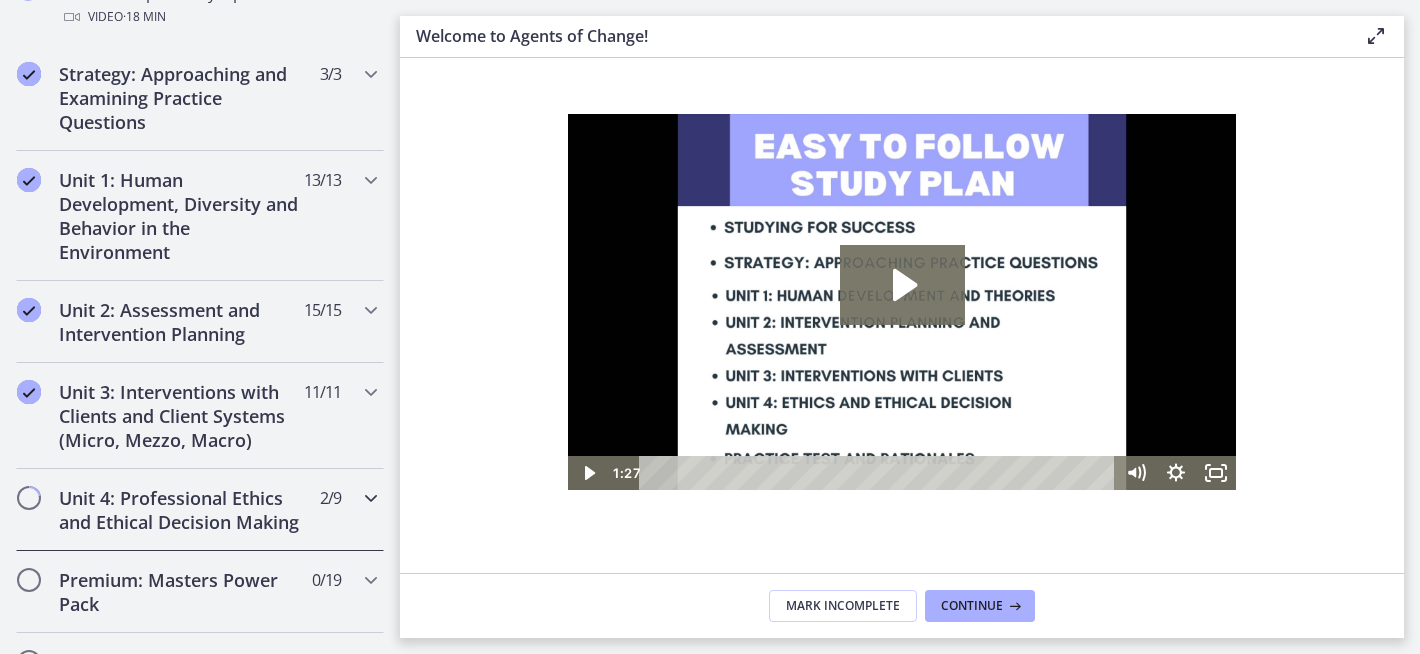 click at bounding box center [371, 498] 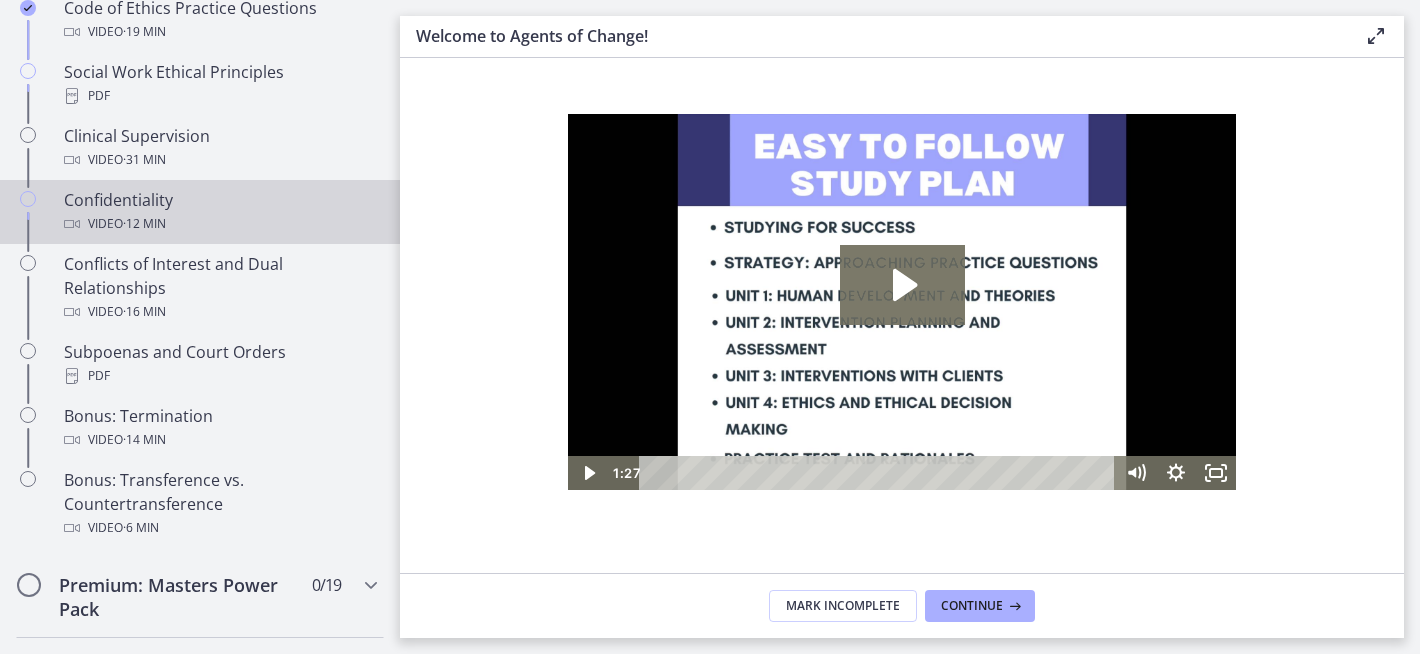 scroll, scrollTop: 1052, scrollLeft: 0, axis: vertical 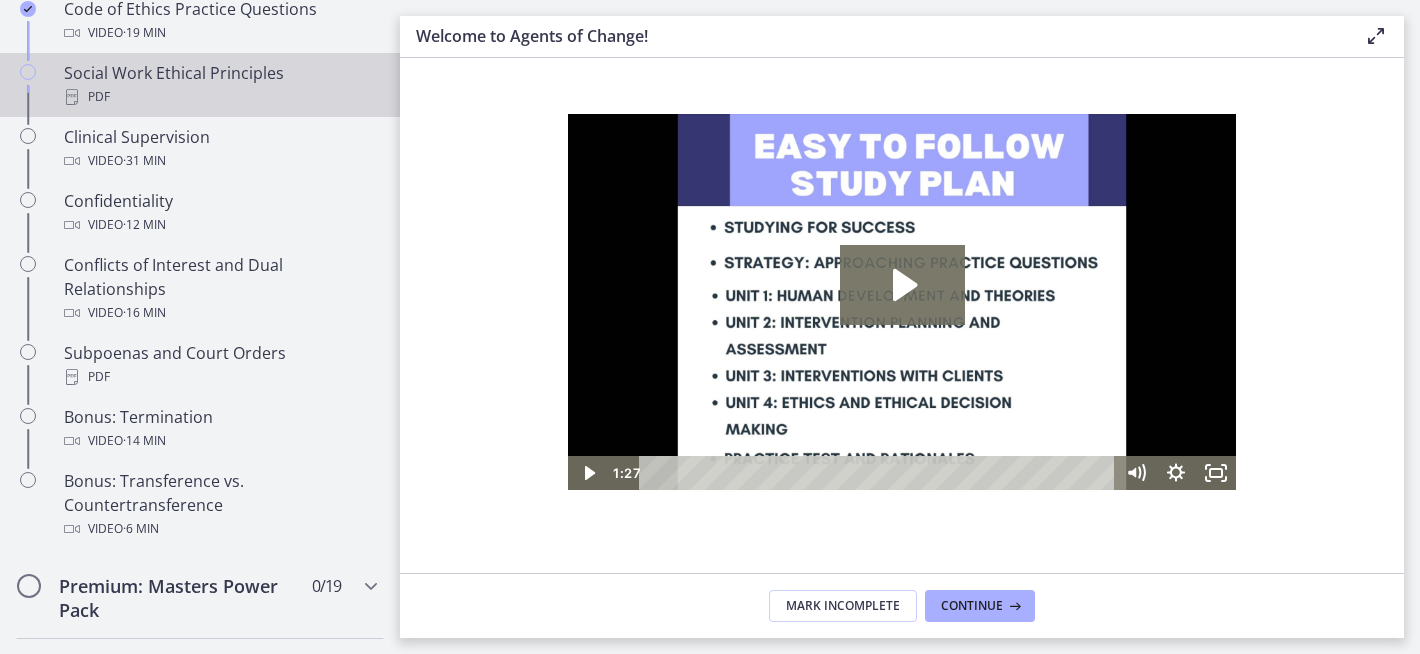 click on "Social Work Ethical Principles
PDF" at bounding box center [220, 85] 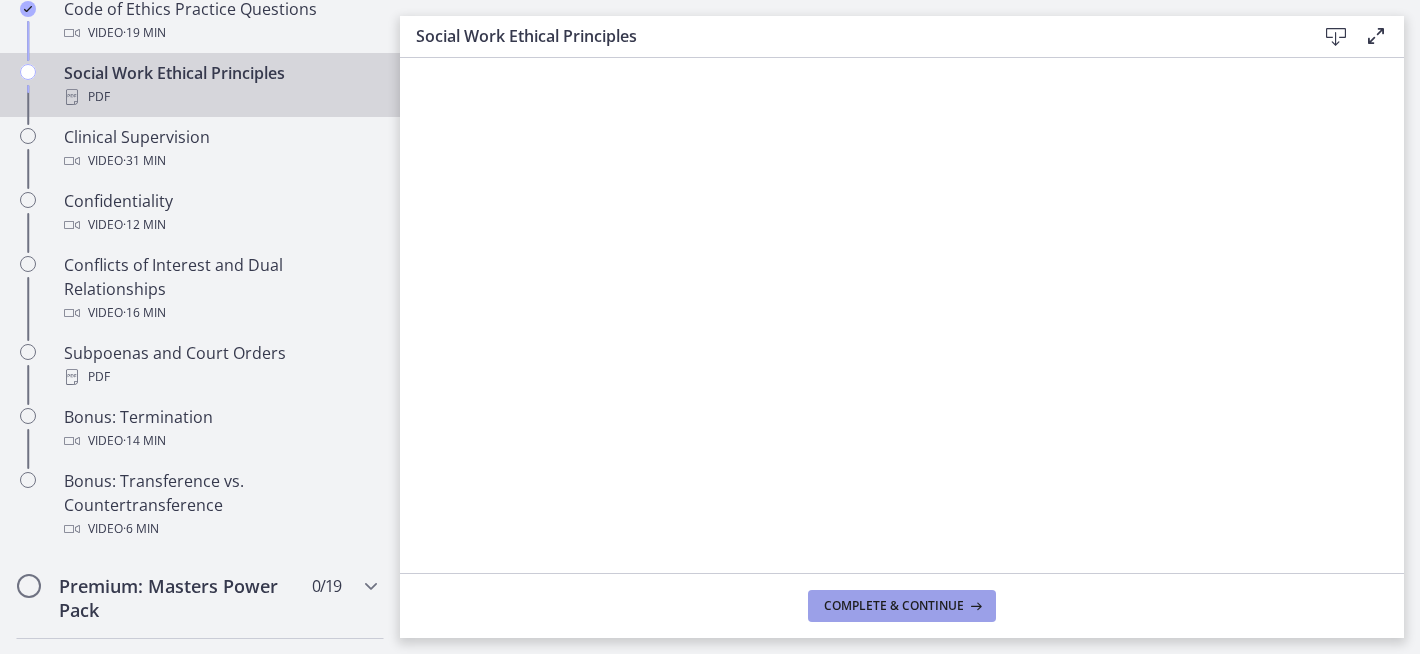 click on "Complete & continue" at bounding box center (894, 606) 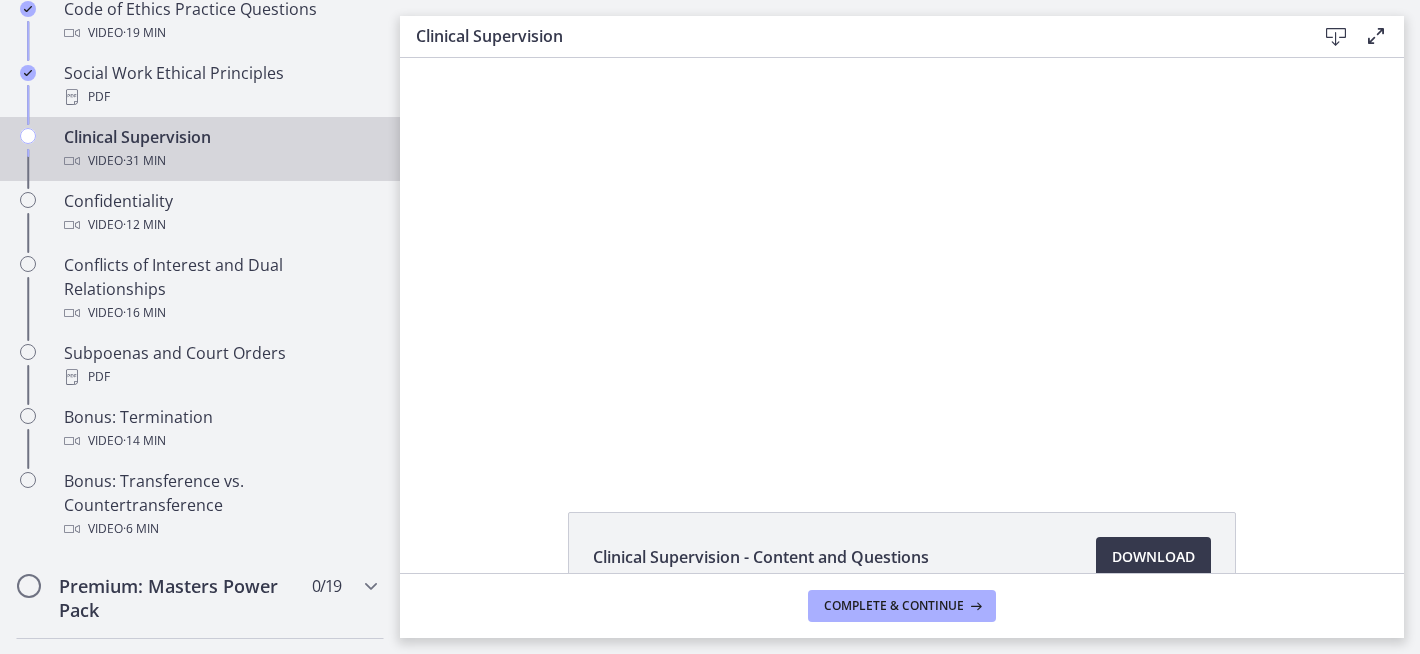 scroll, scrollTop: 0, scrollLeft: 0, axis: both 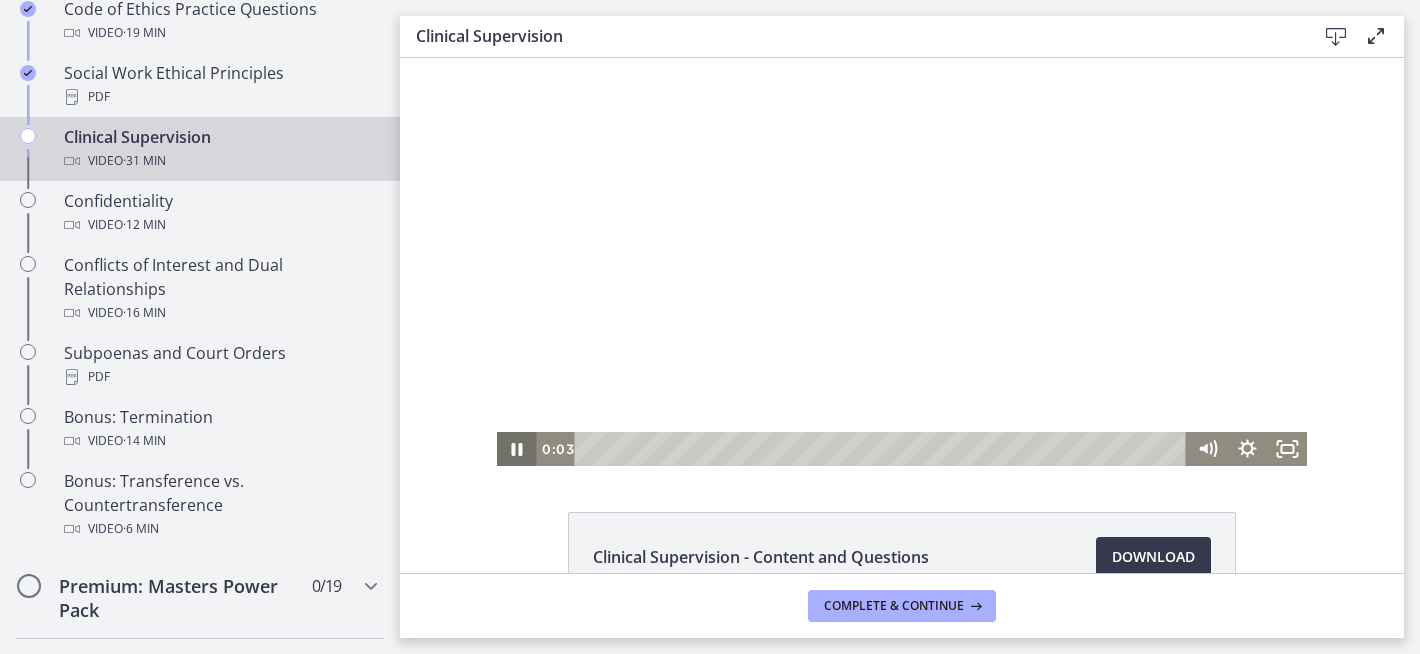 click 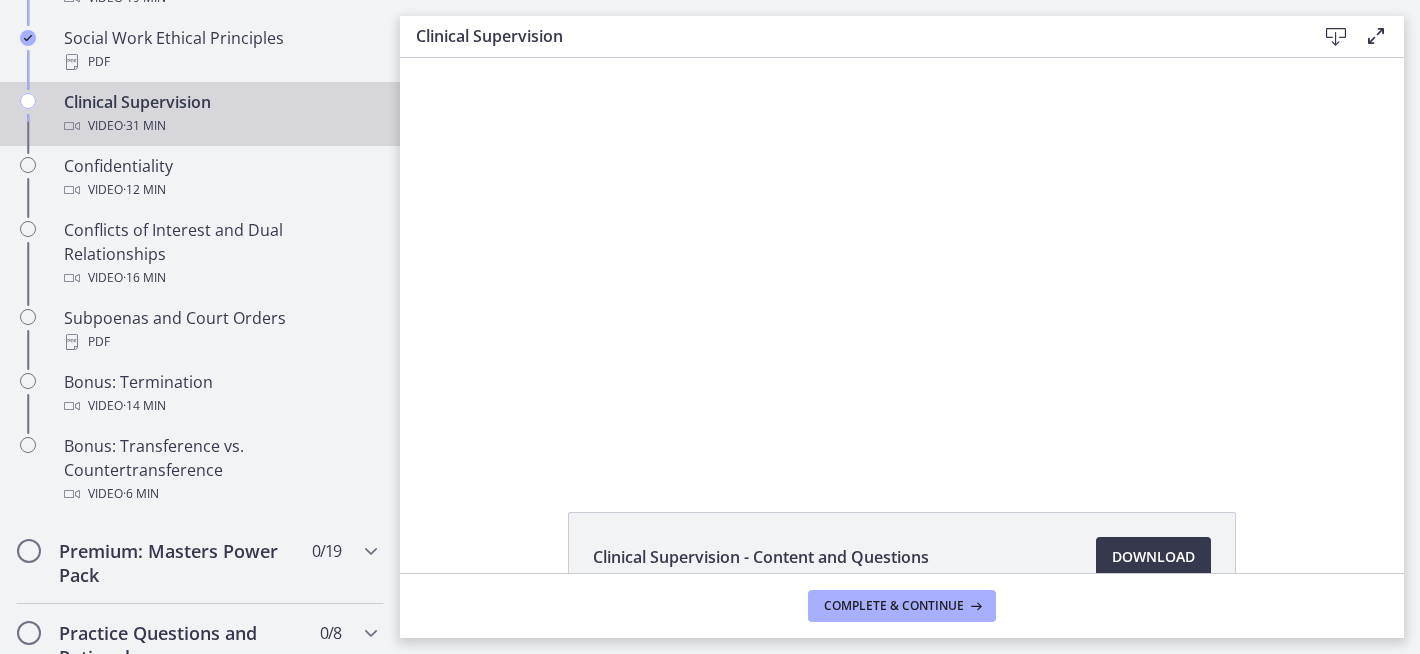 scroll, scrollTop: 1158, scrollLeft: 0, axis: vertical 